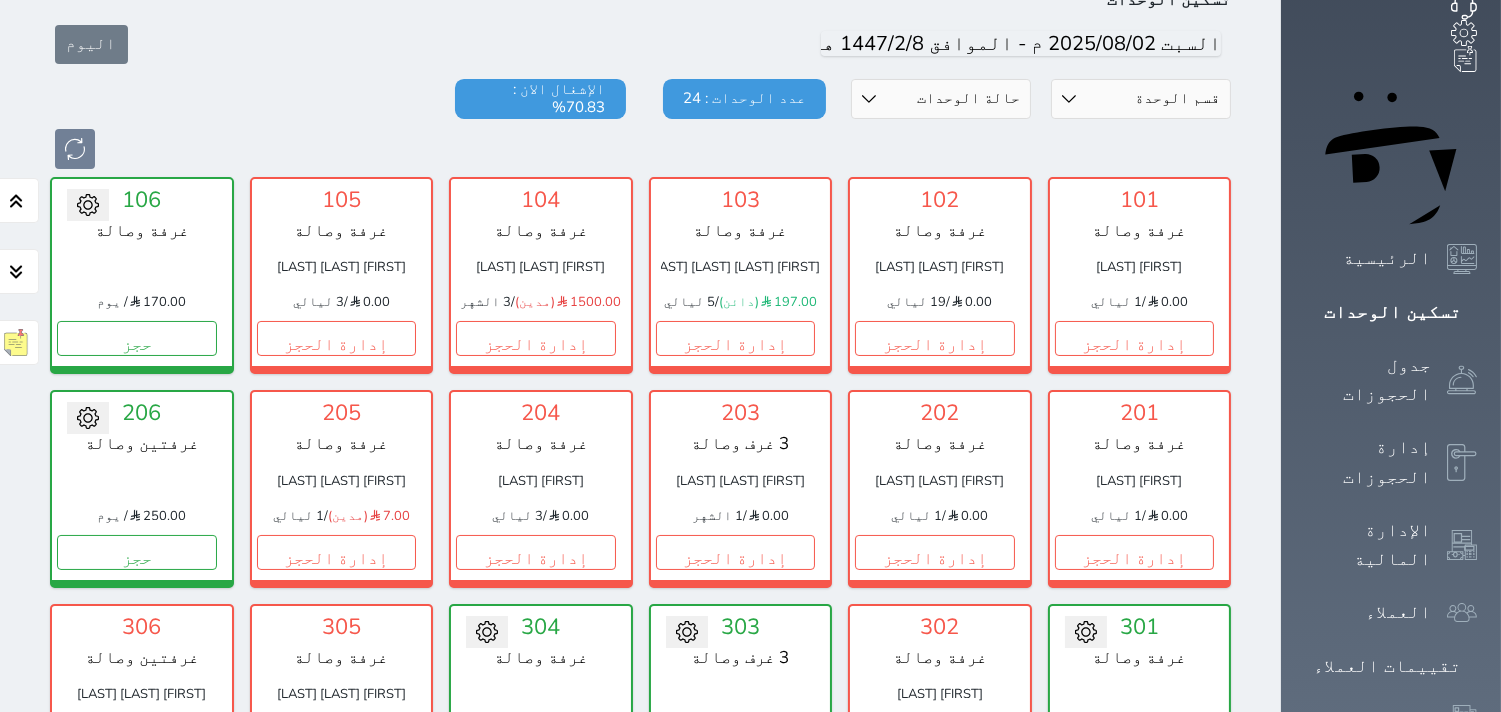 scroll, scrollTop: 111, scrollLeft: 0, axis: vertical 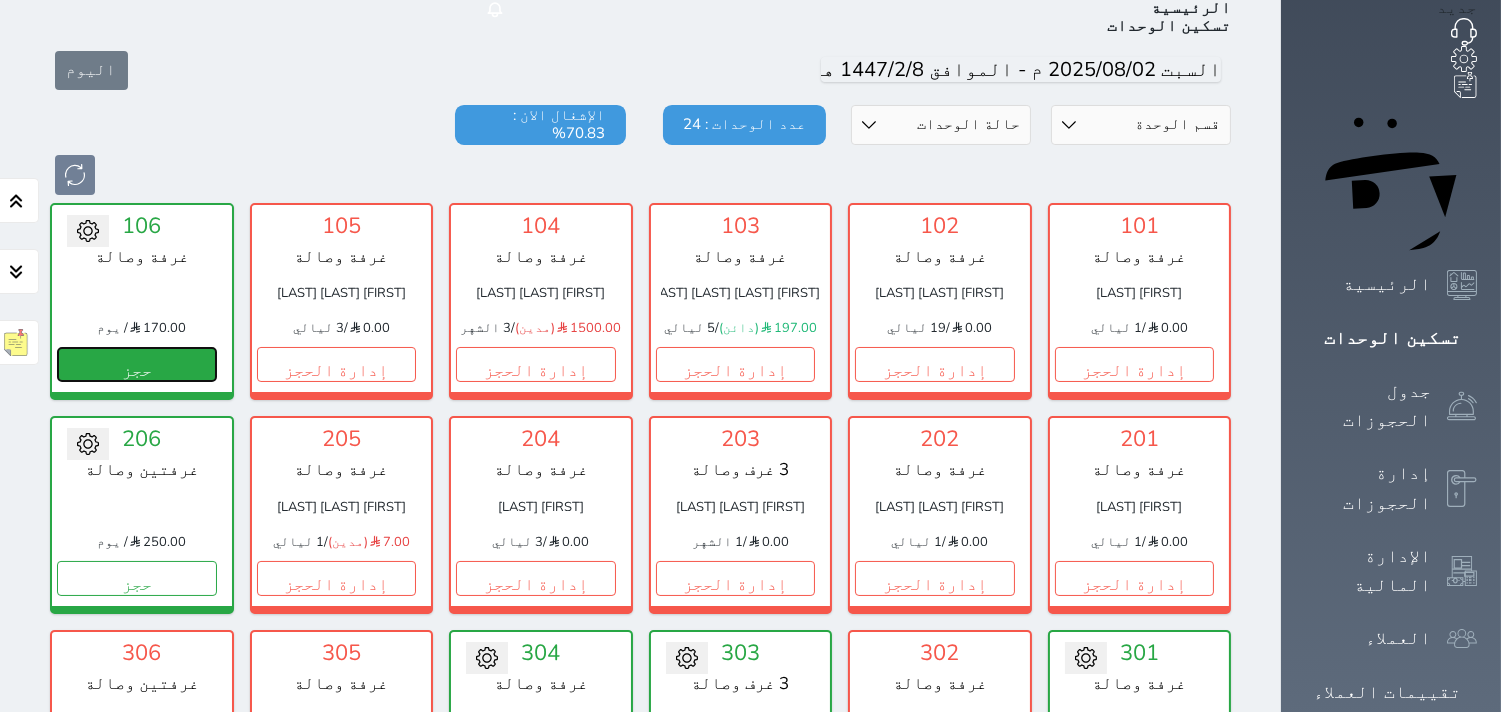 click on "حجز" at bounding box center (137, 364) 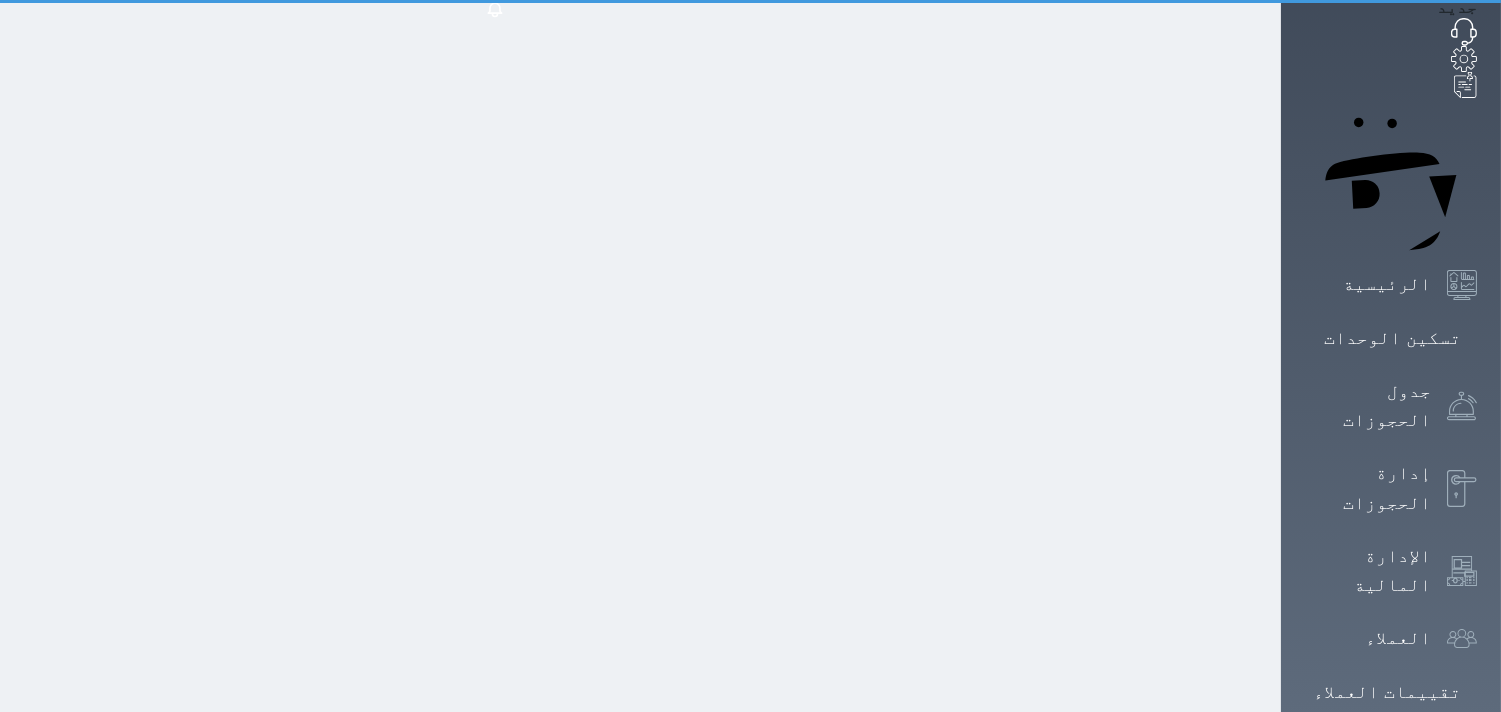 scroll, scrollTop: 14, scrollLeft: 0, axis: vertical 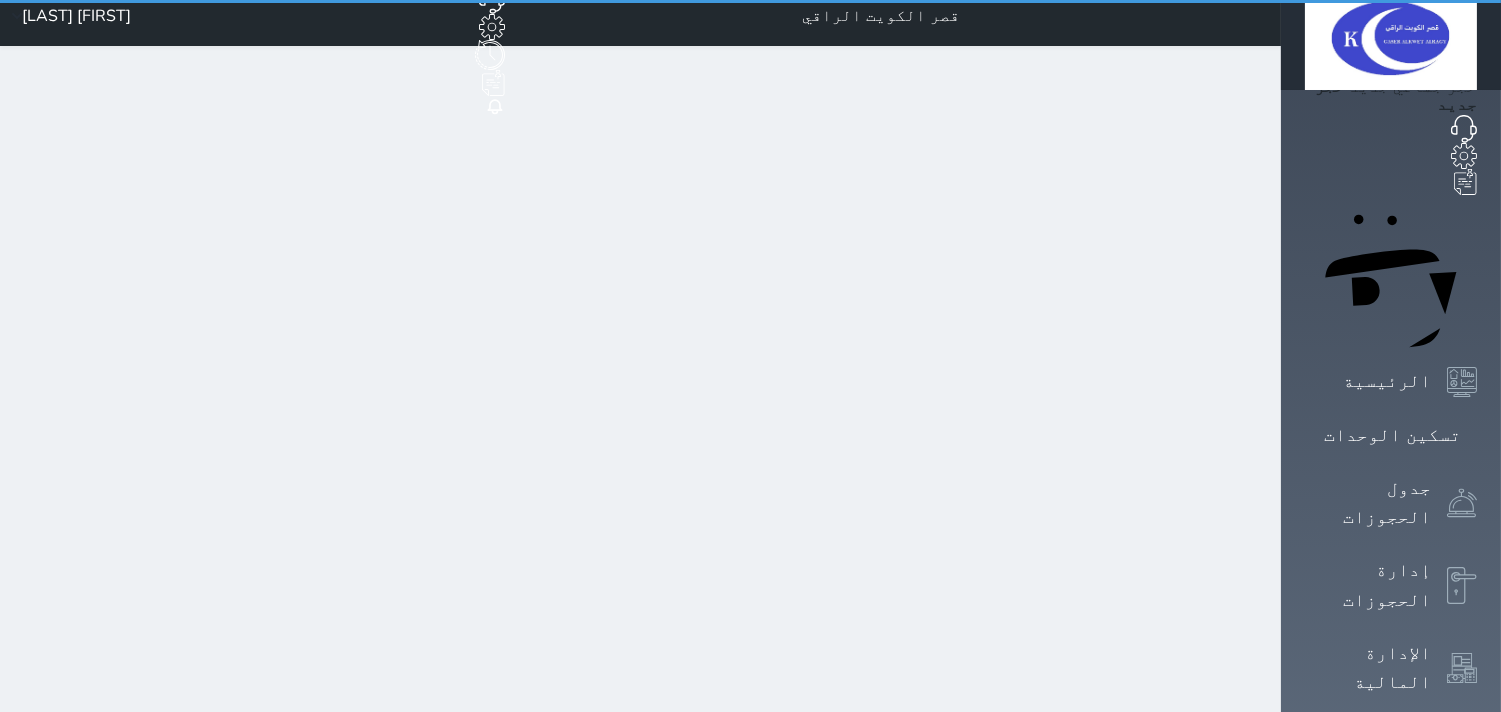 select on "1" 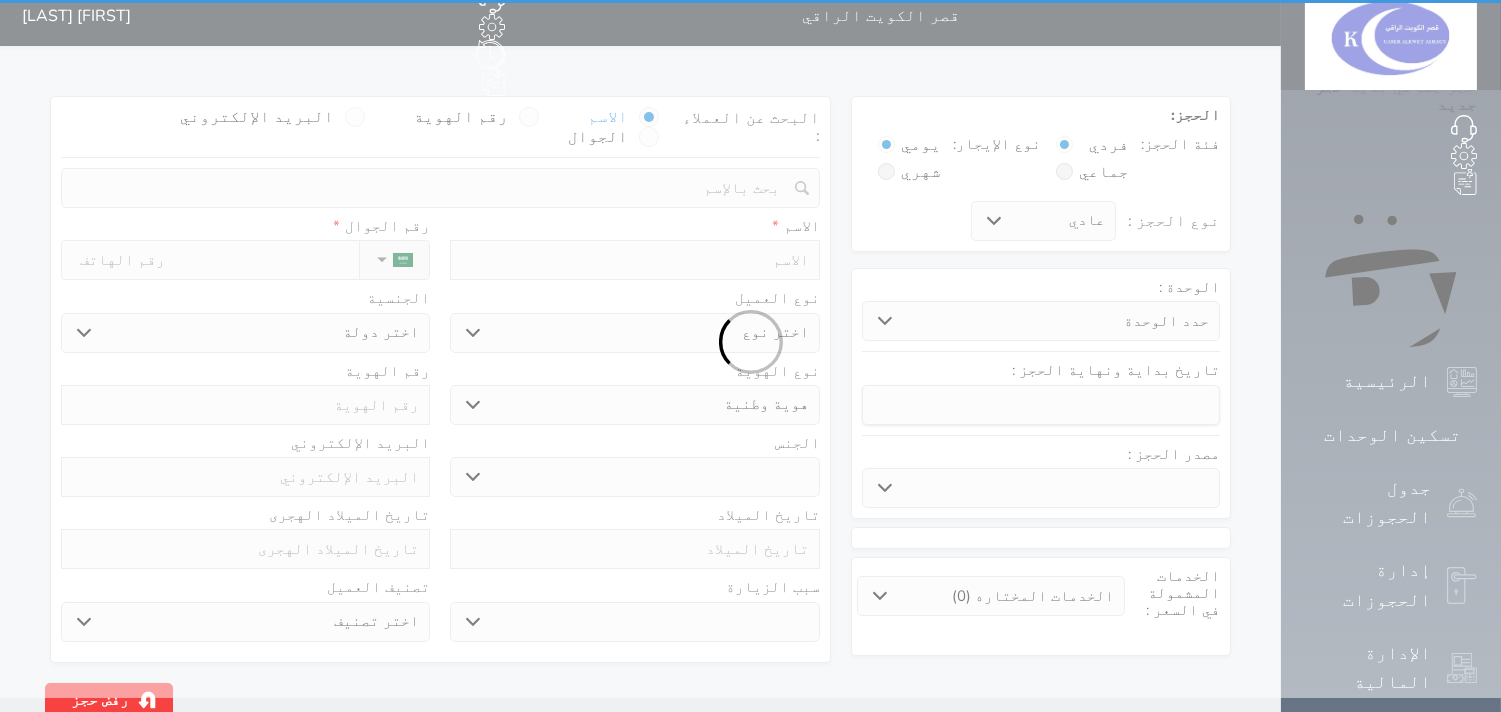 scroll, scrollTop: 0, scrollLeft: 0, axis: both 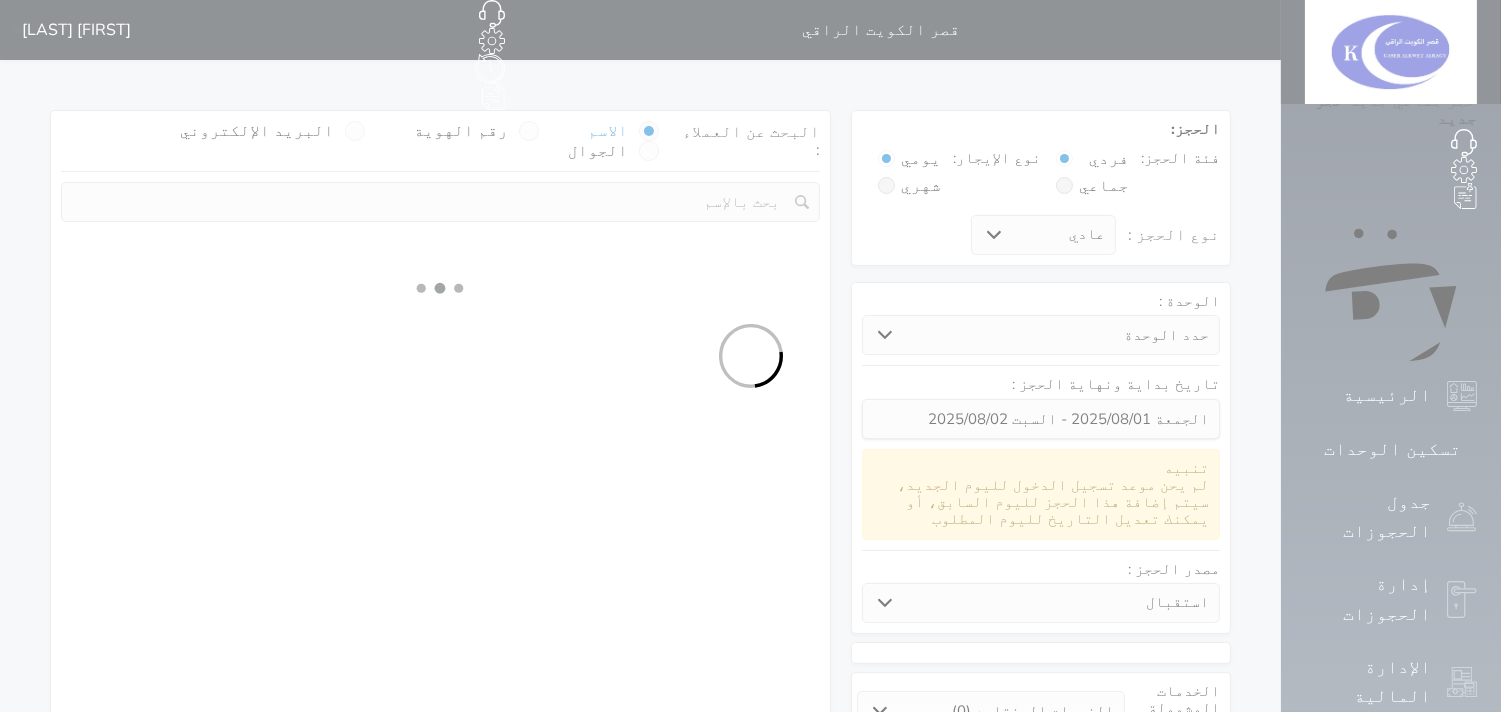 select 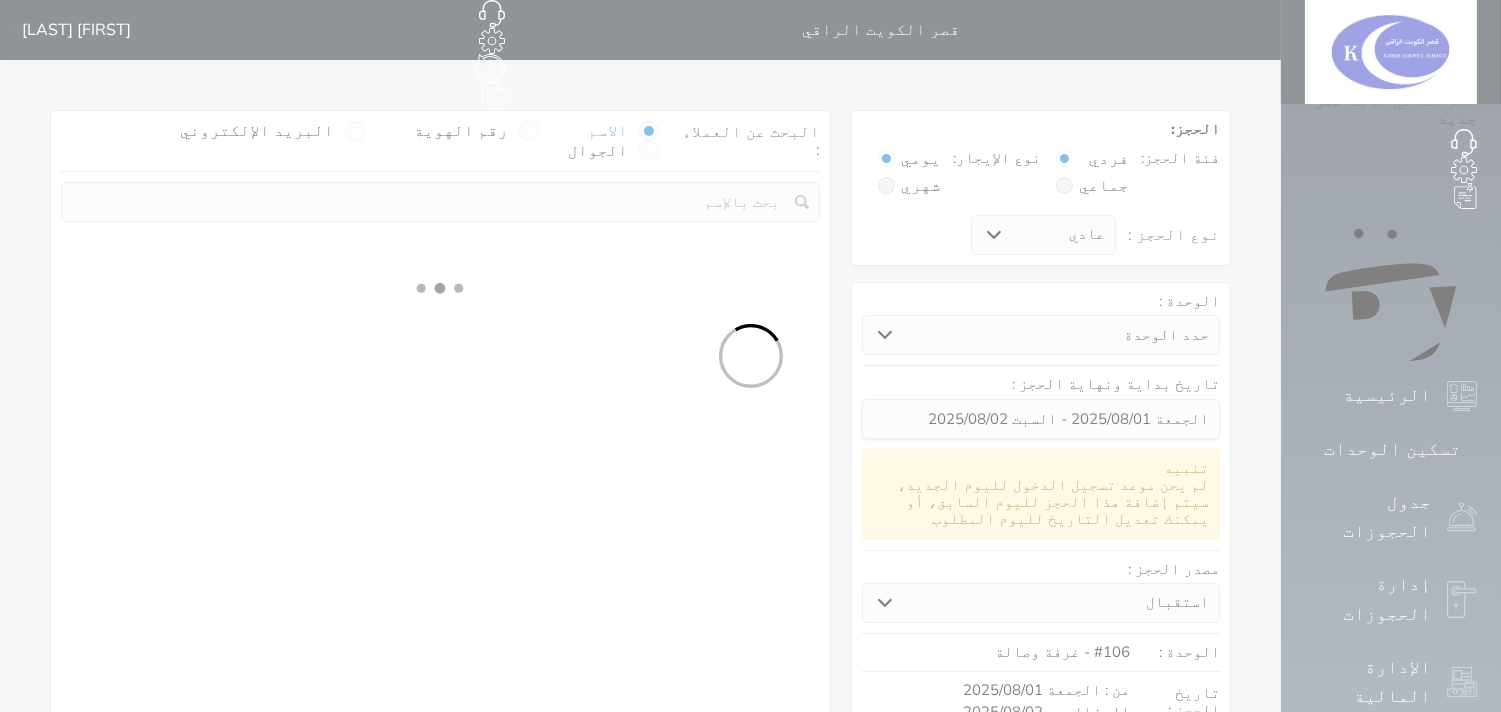 select on "1" 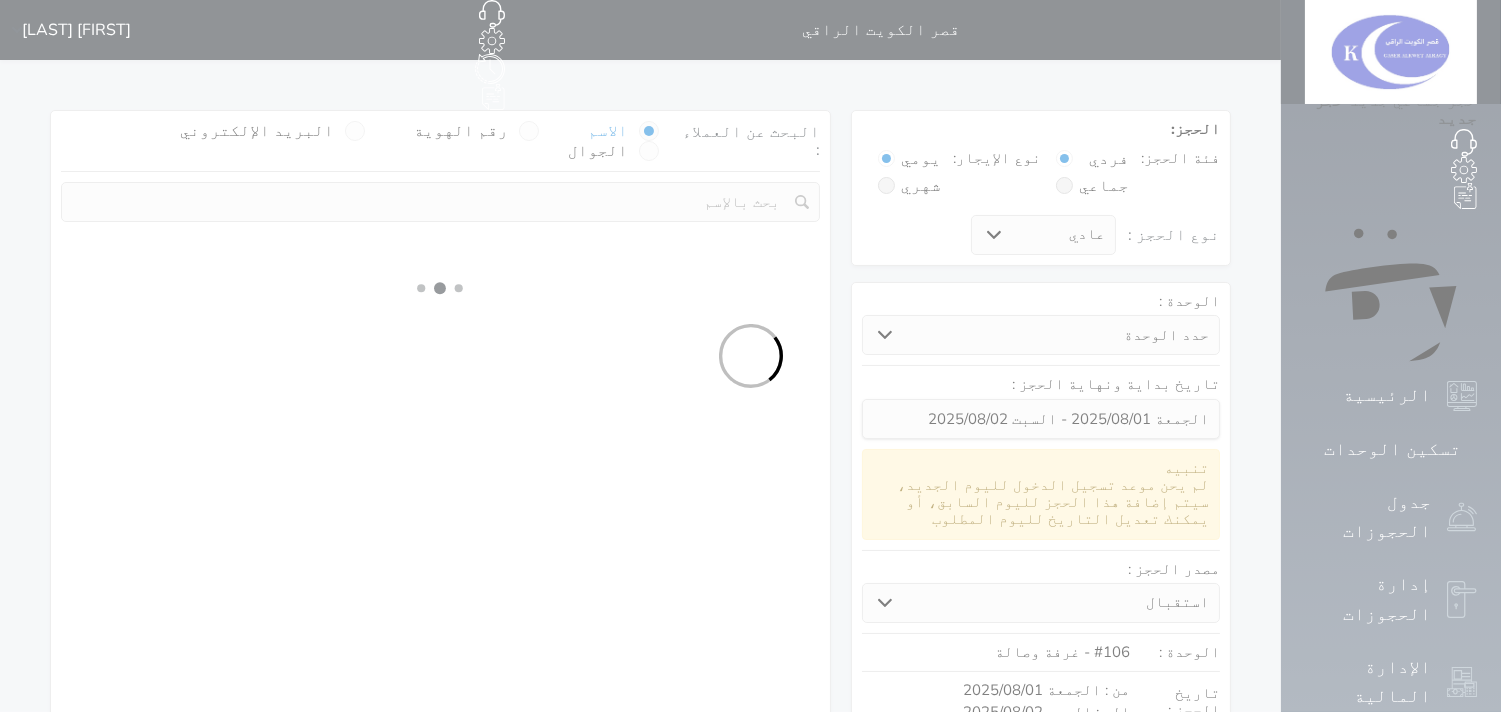 select on "113" 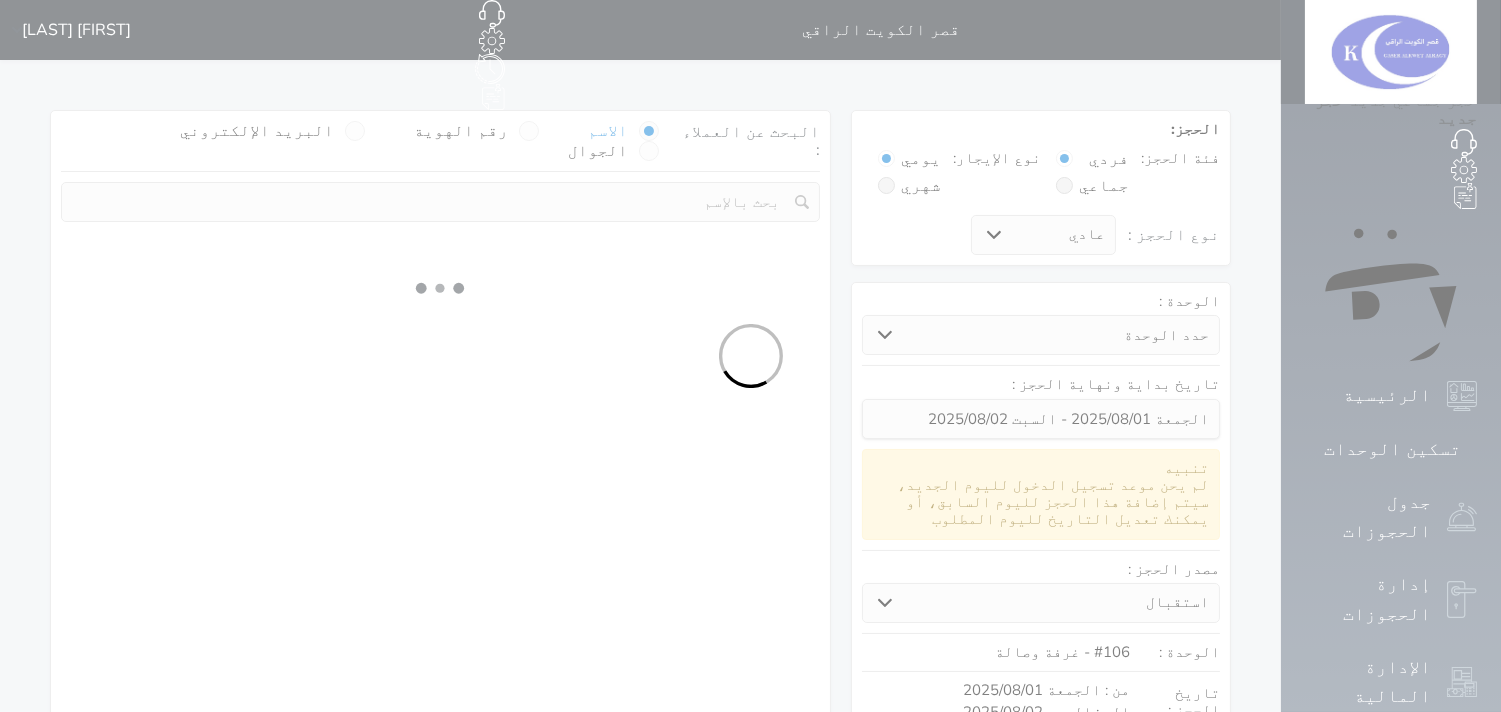 select on "1" 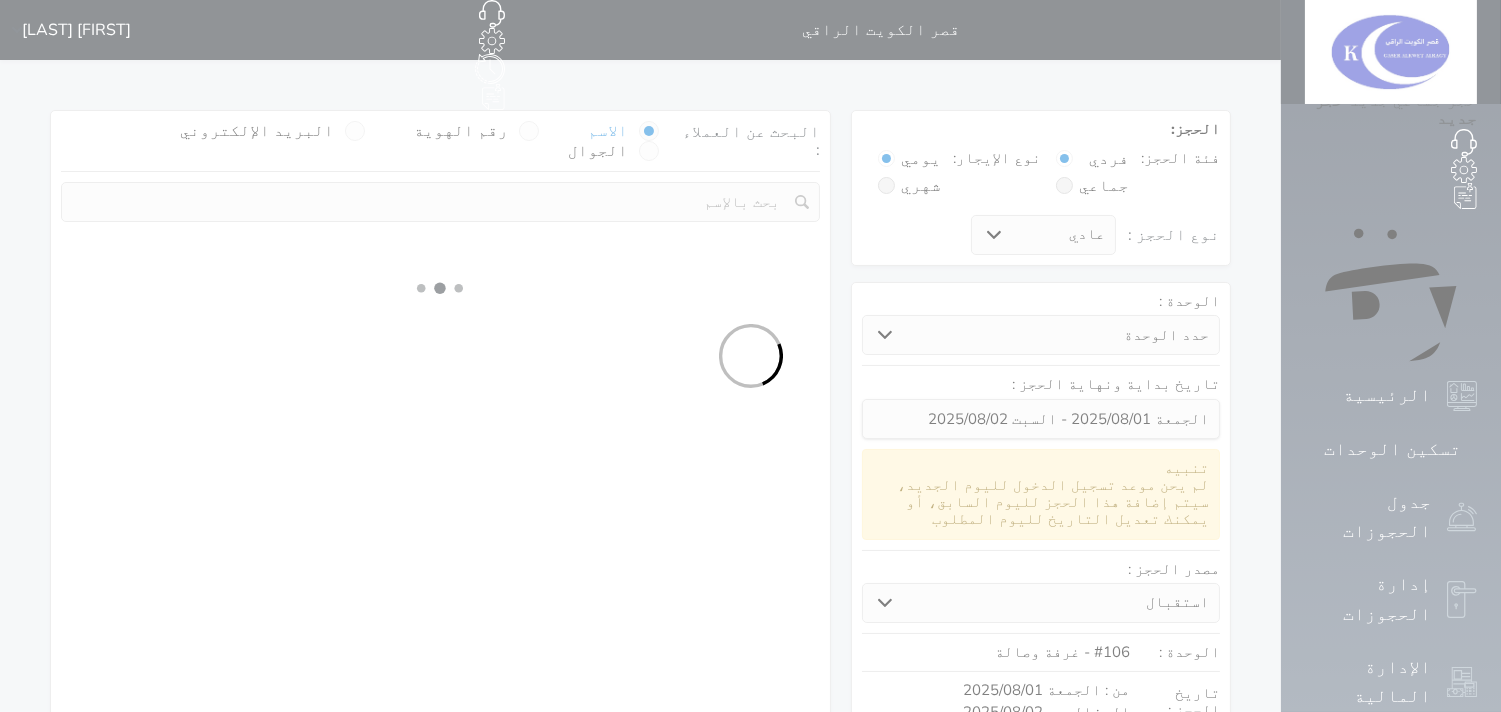 select 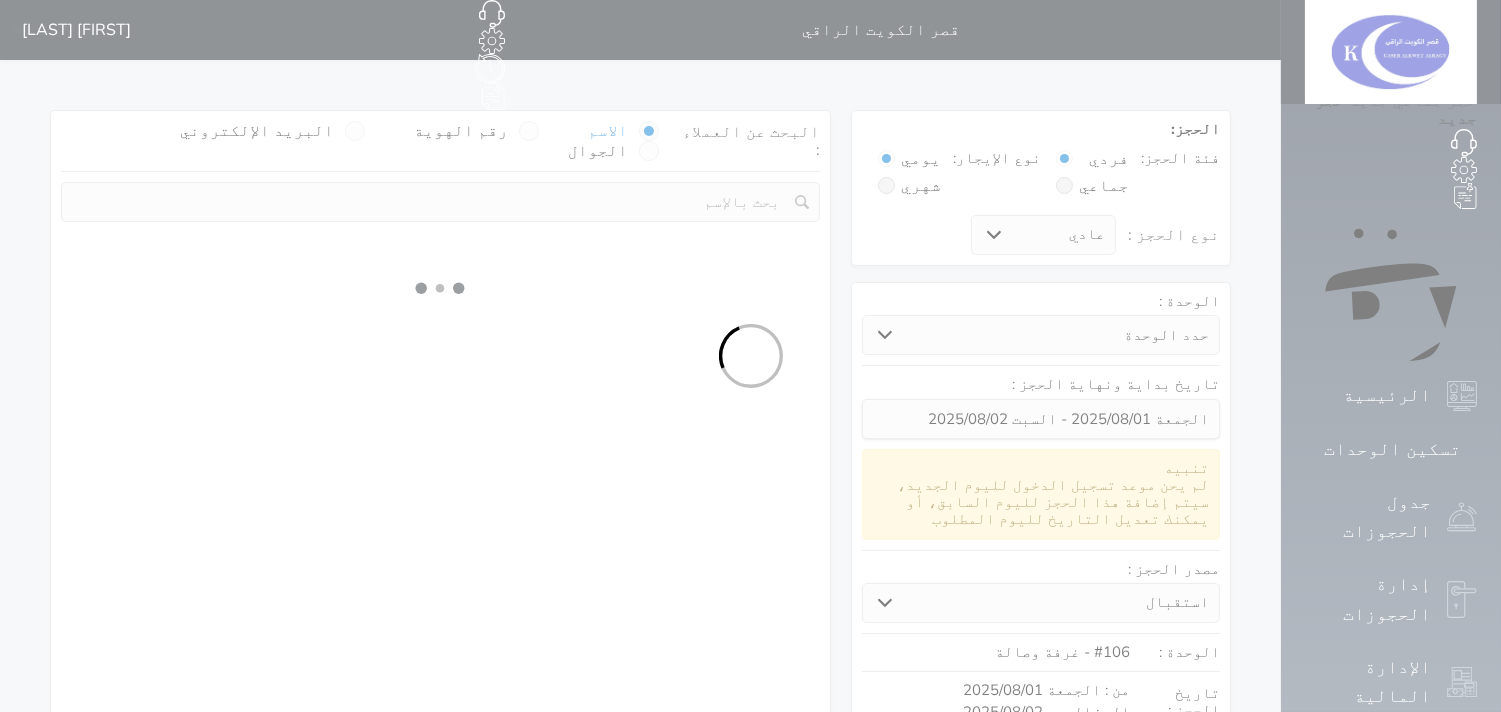 select on "7" 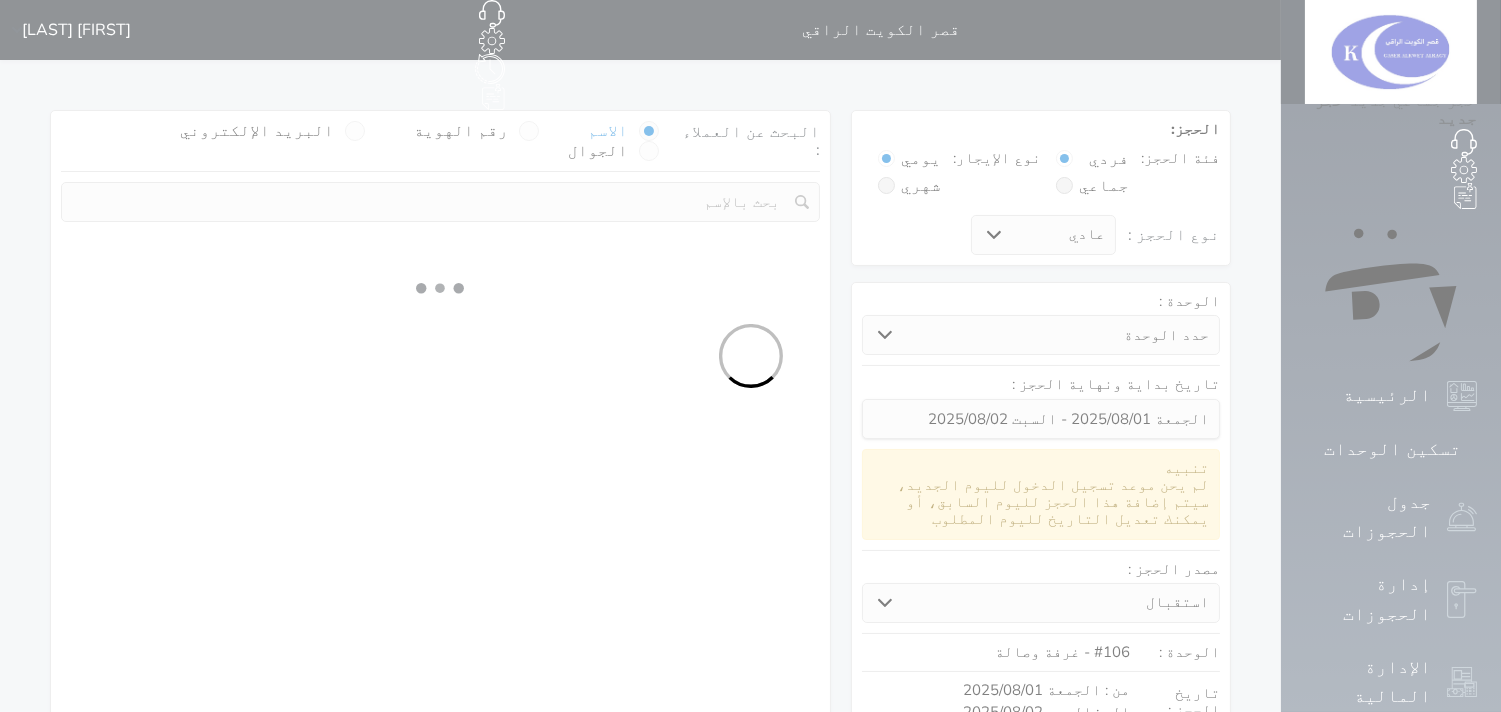 select 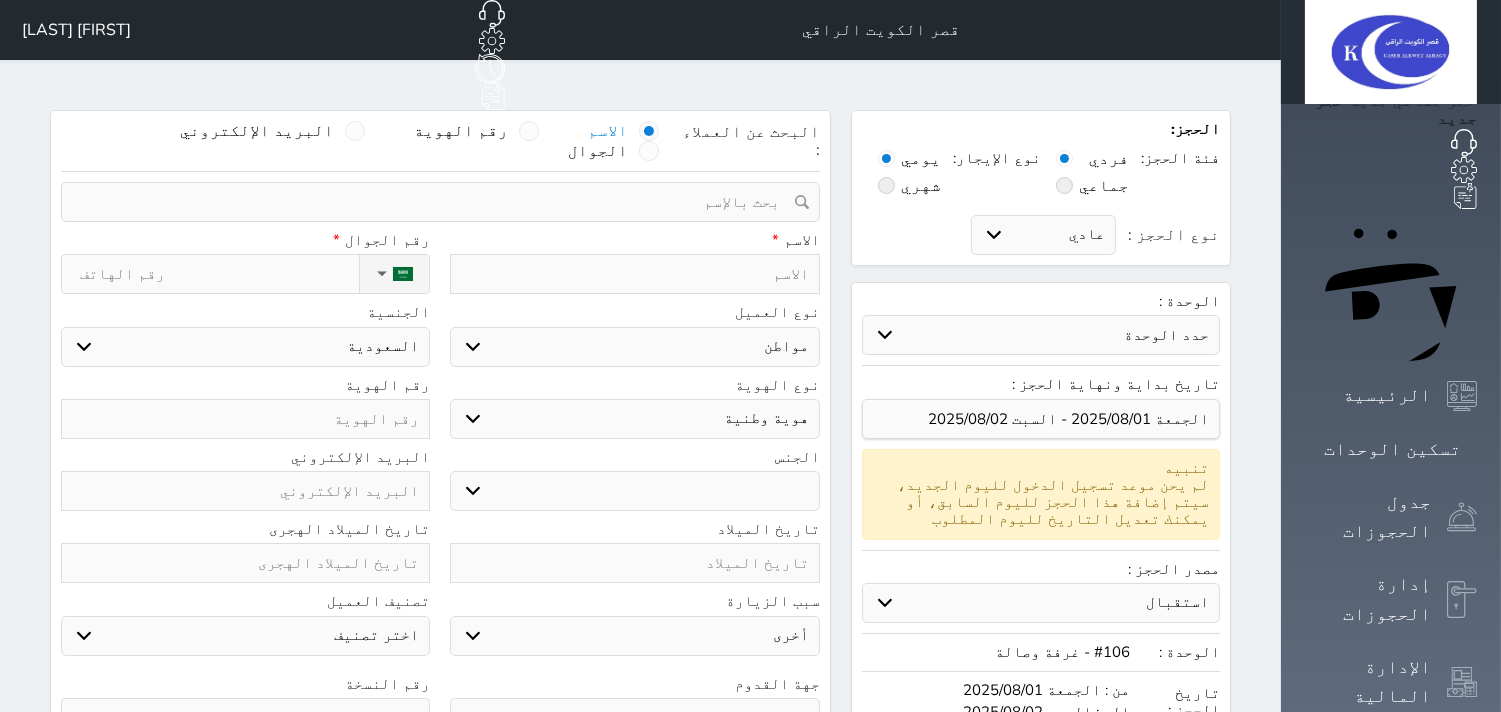 drag, startPoint x: 583, startPoint y: 97, endPoint x: 591, endPoint y: 116, distance: 20.615528 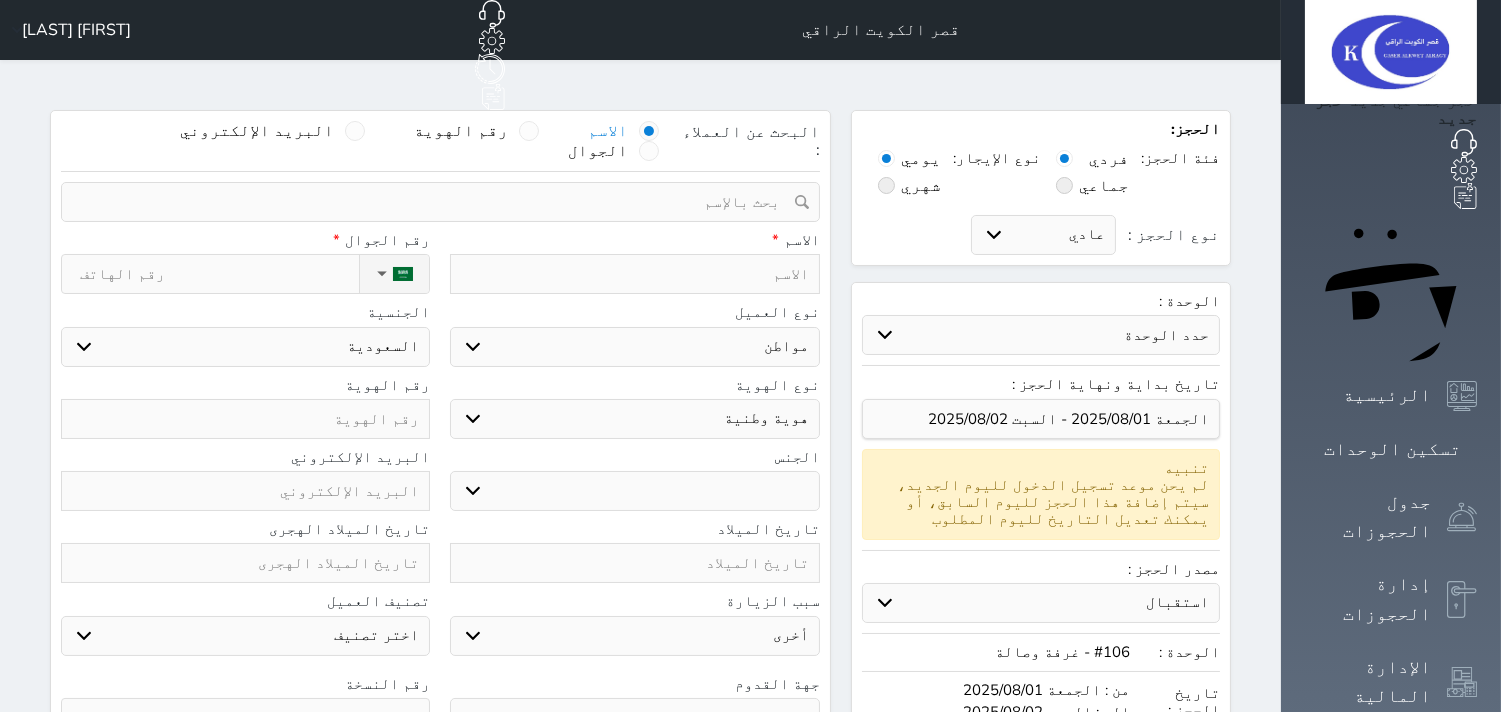 click on "رقم الهوية" at bounding box center [462, 131] 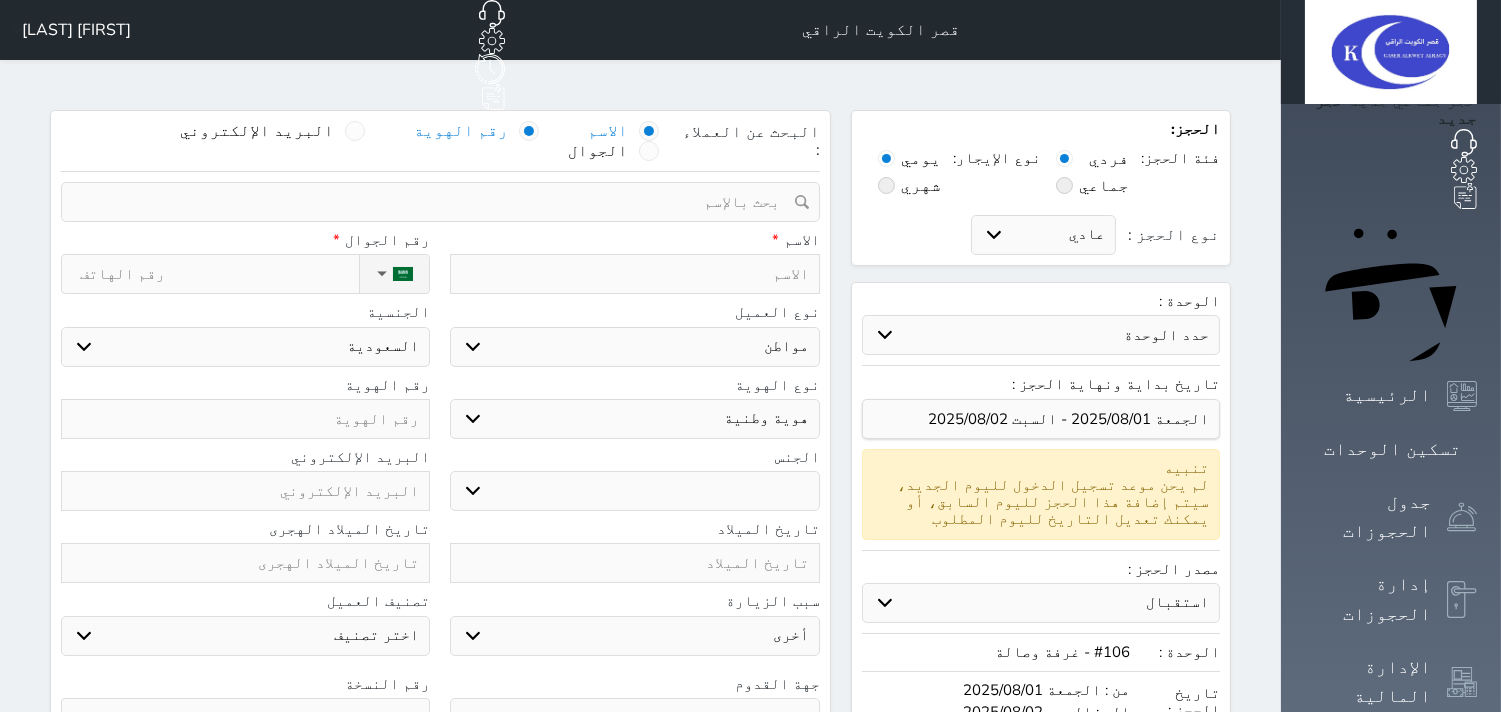 select 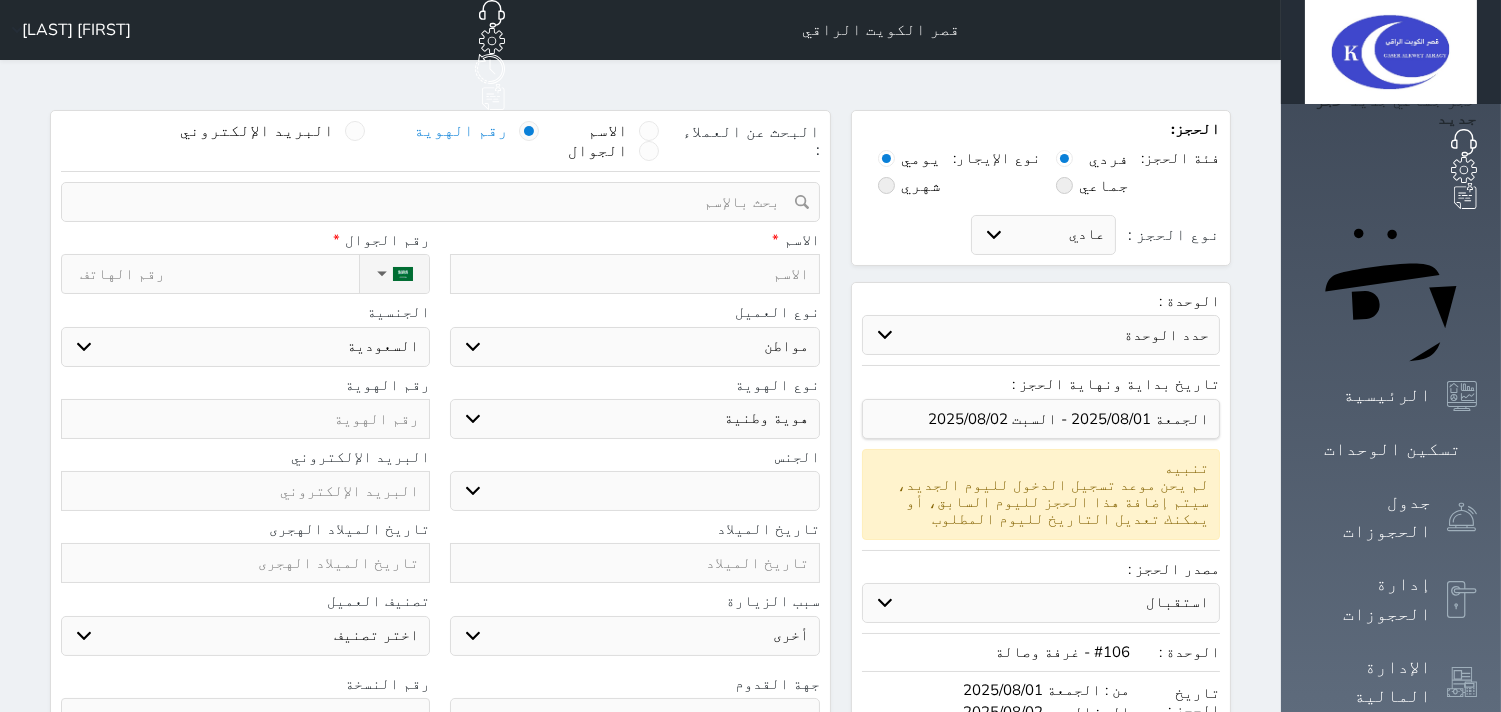 select 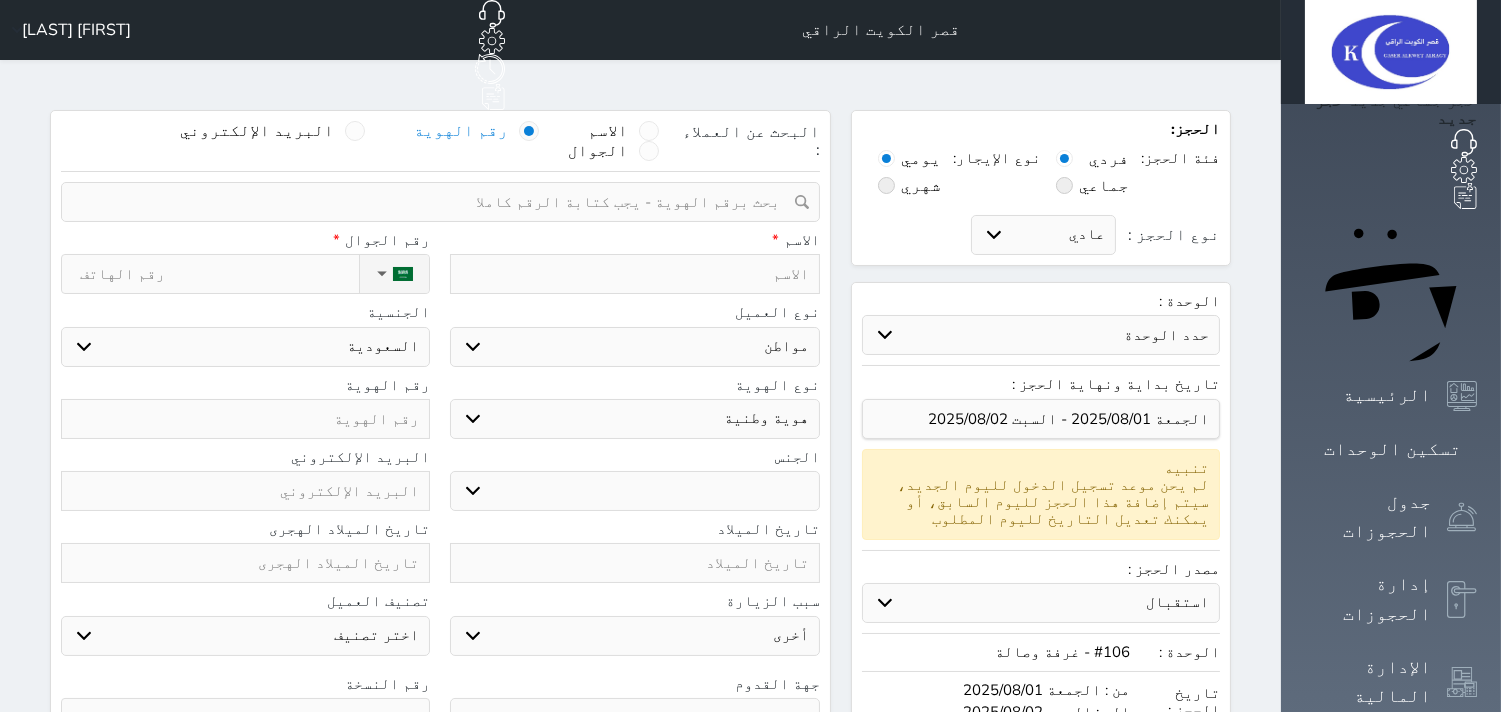 select 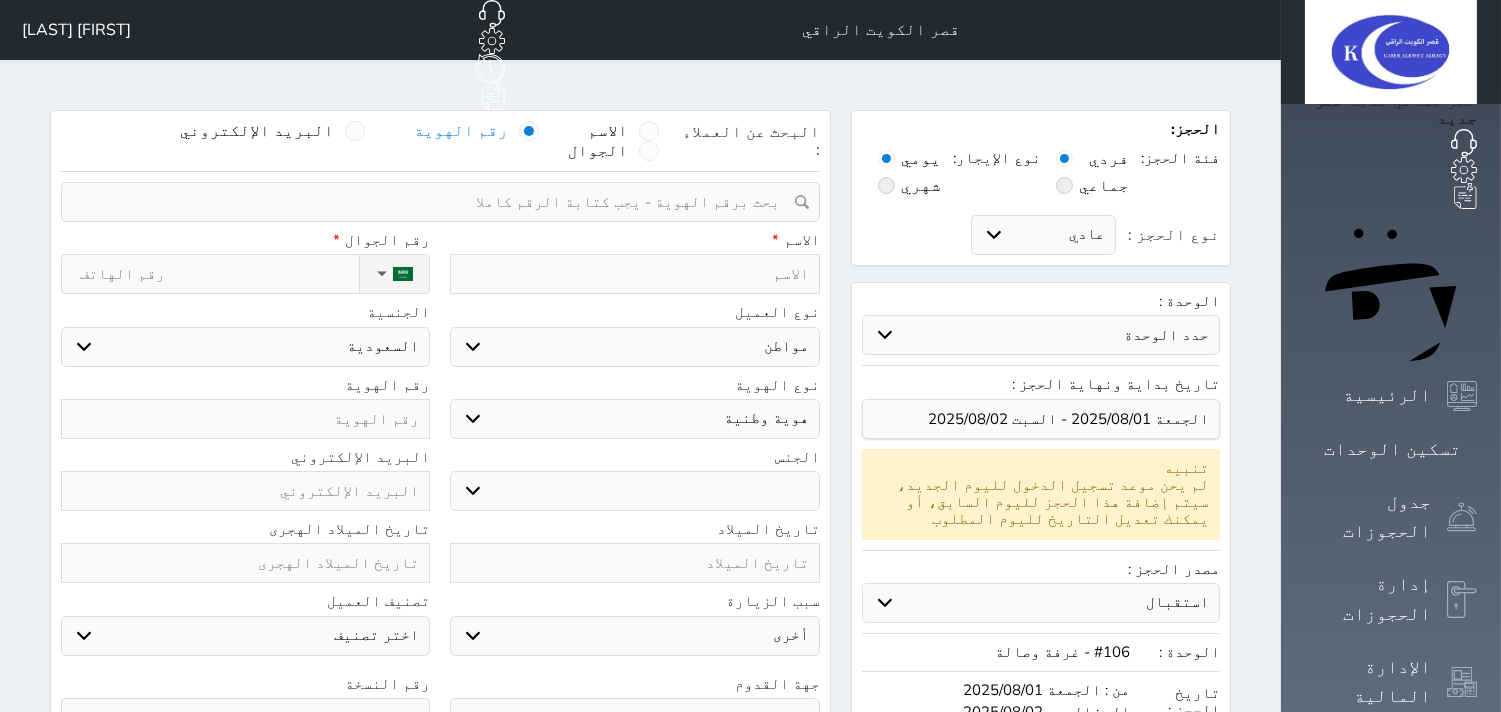 click at bounding box center (433, 202) 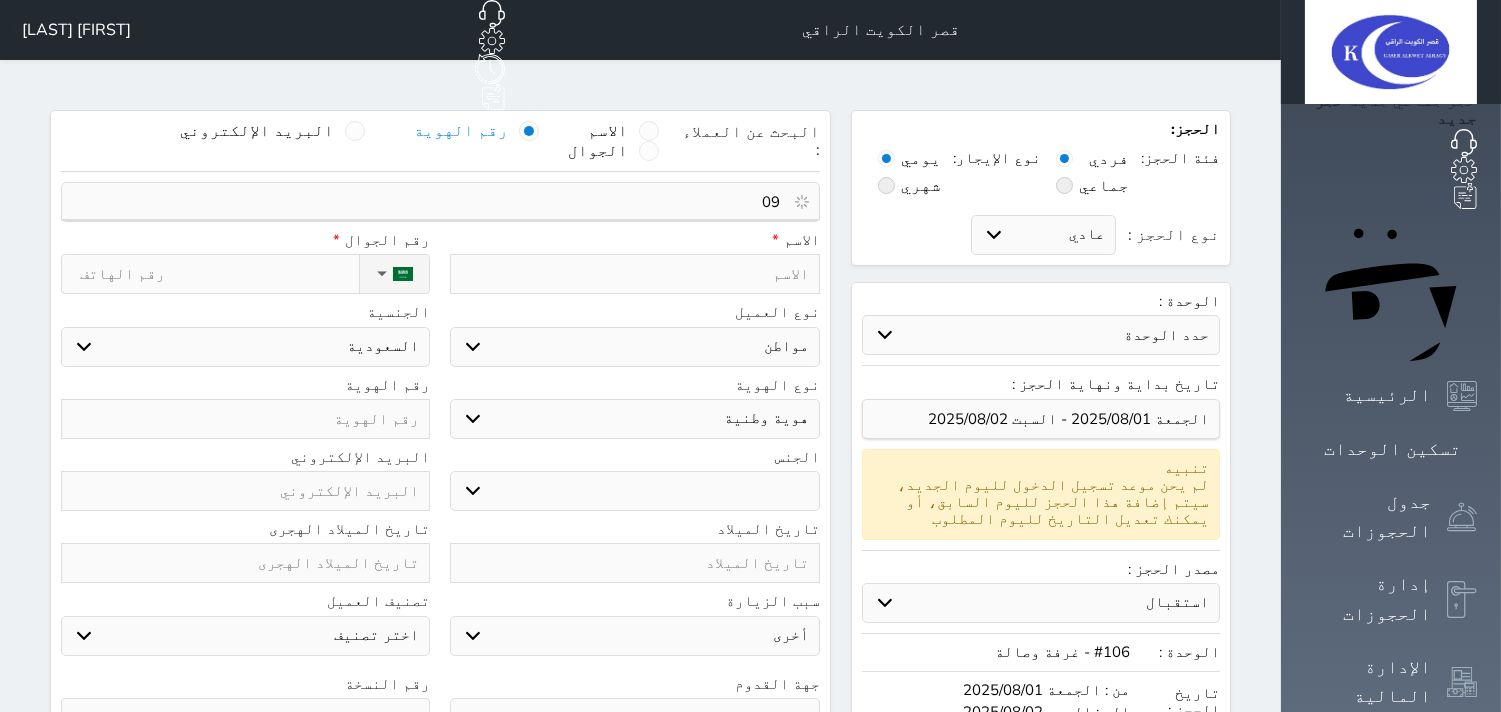 type on "0" 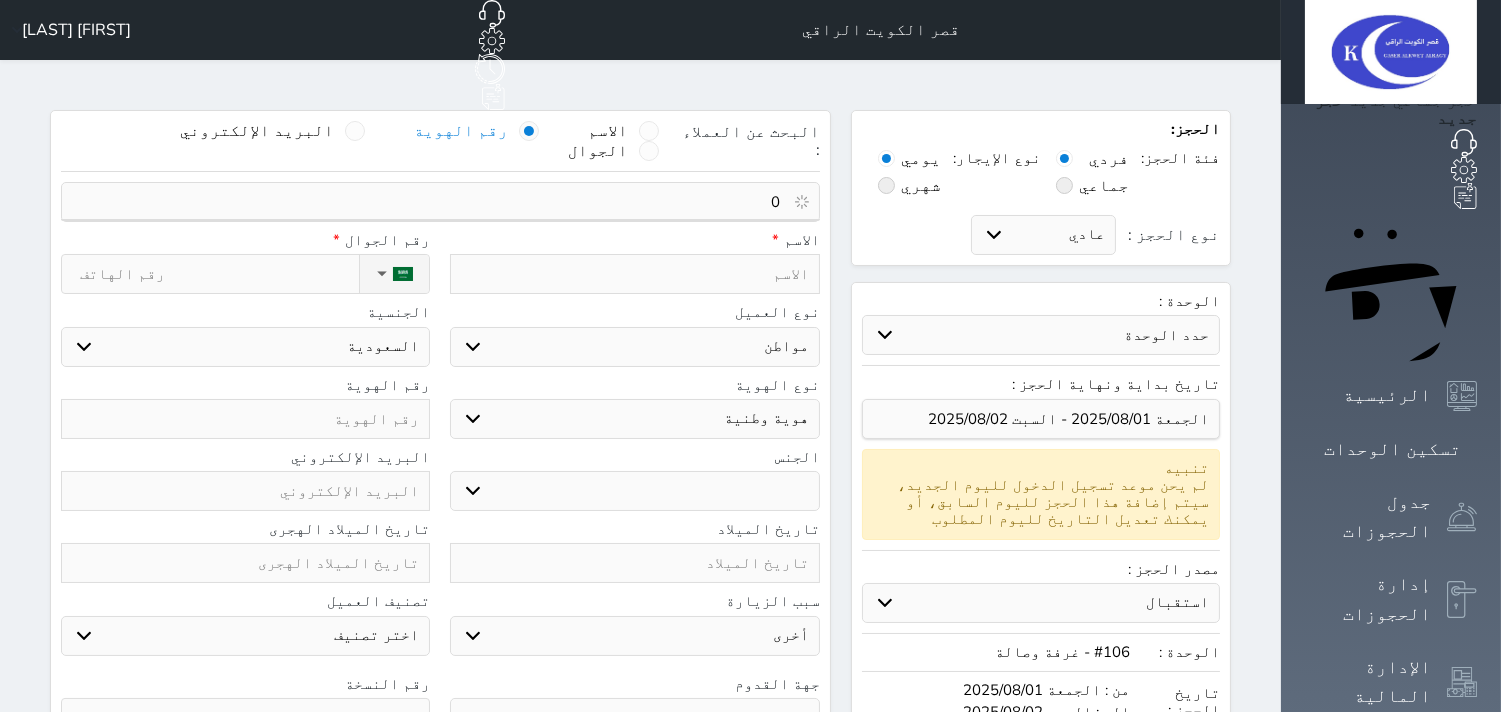type 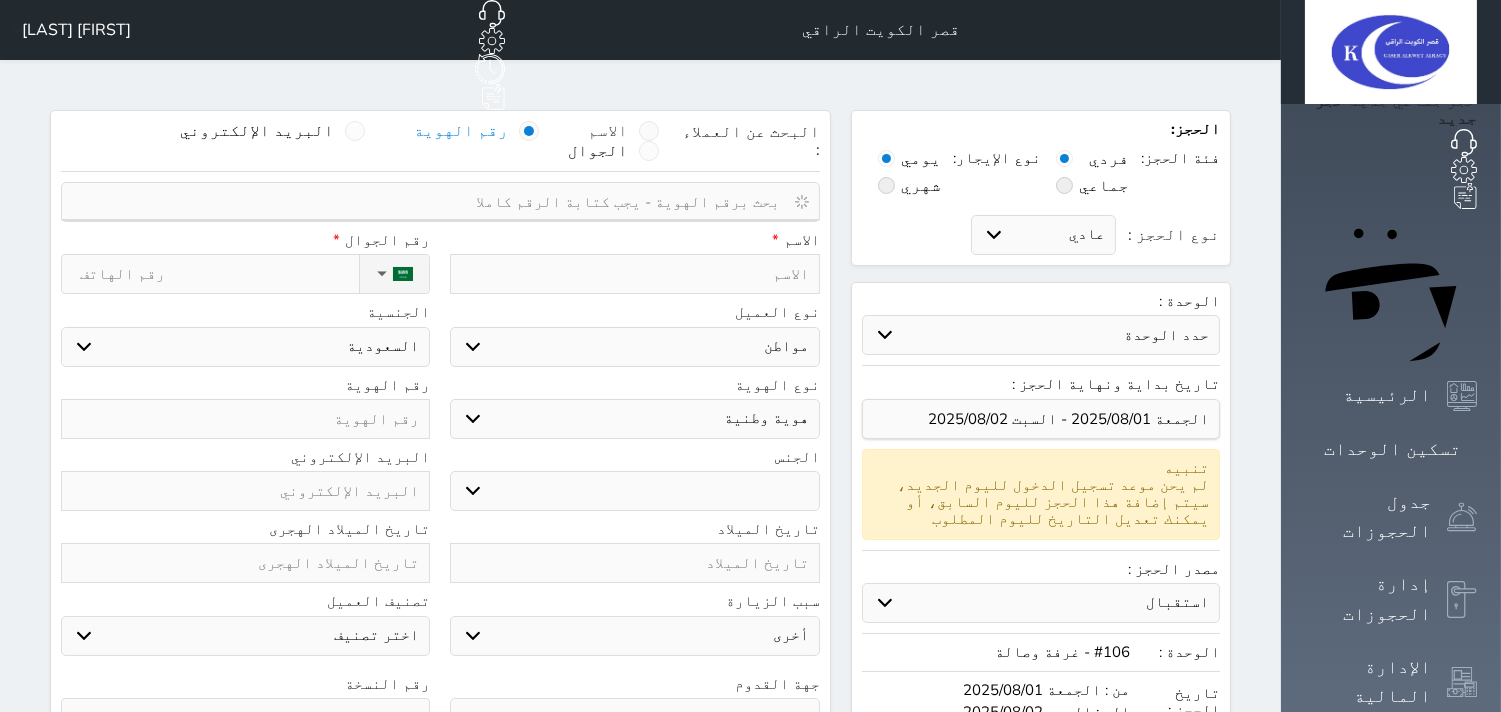 click on "الاسم" at bounding box center (609, 131) 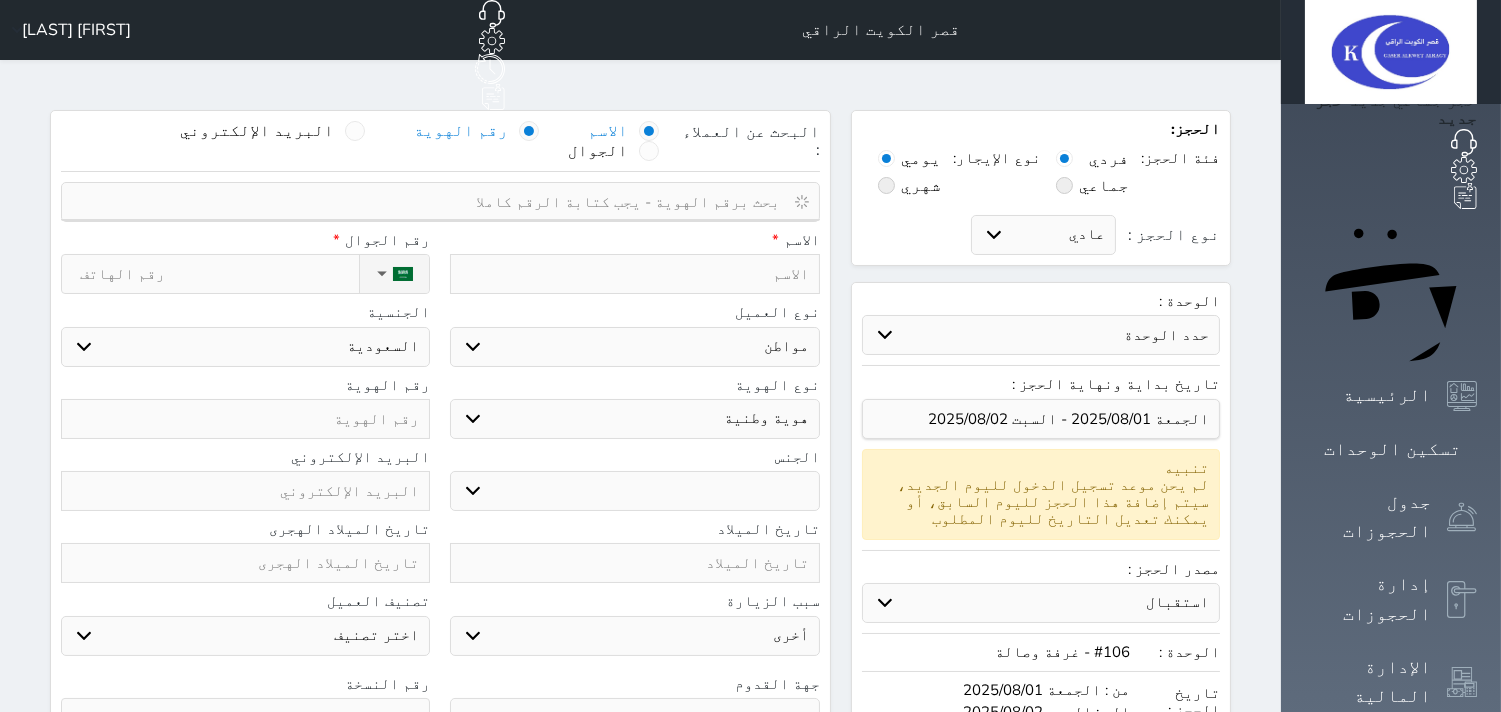 select 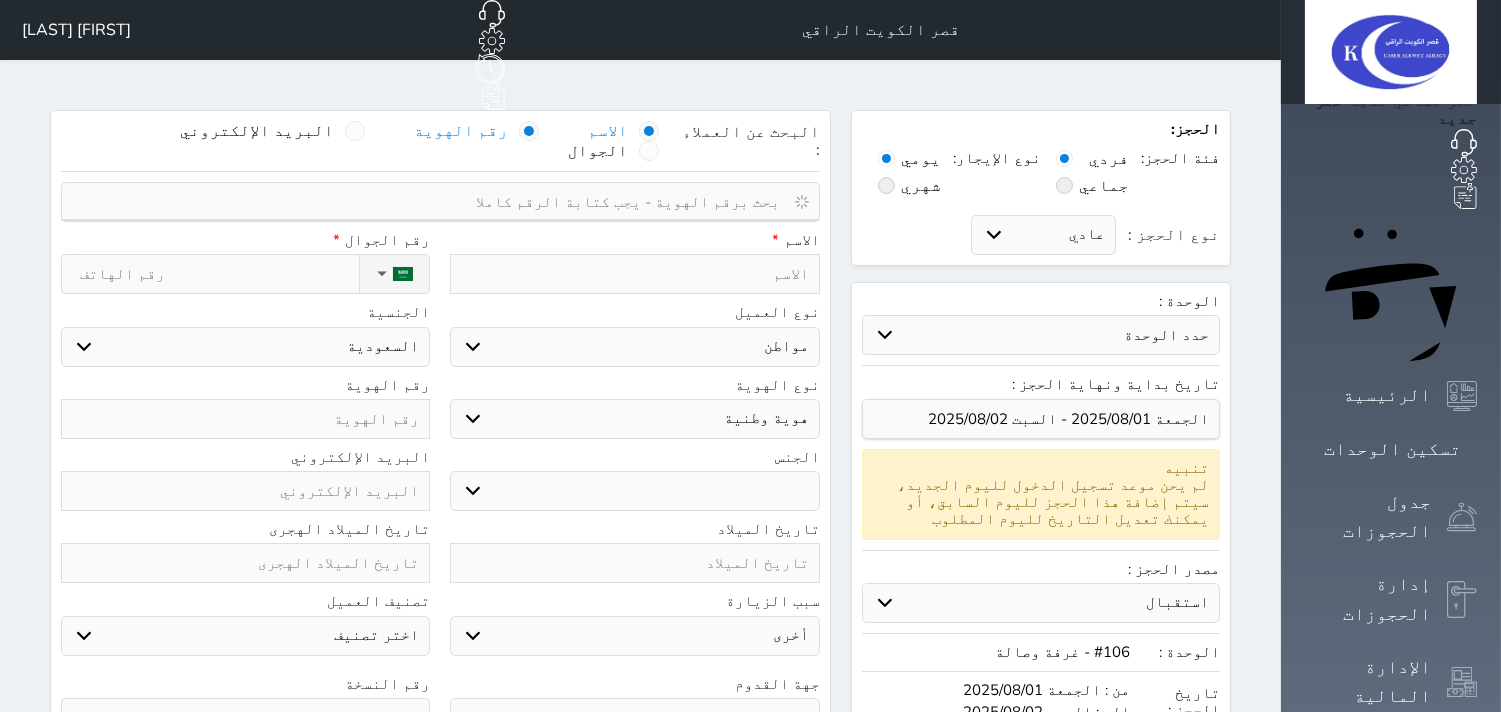 select 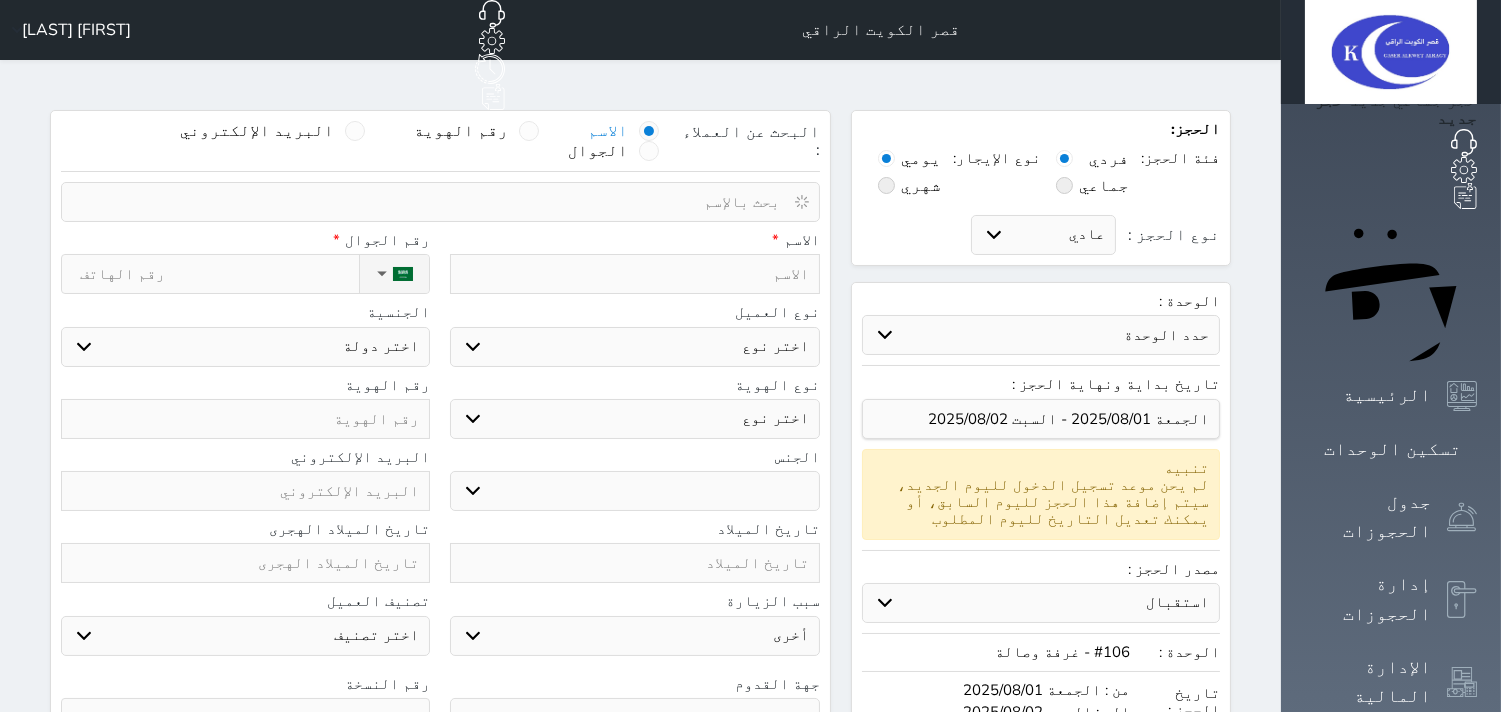 click at bounding box center (433, 202) 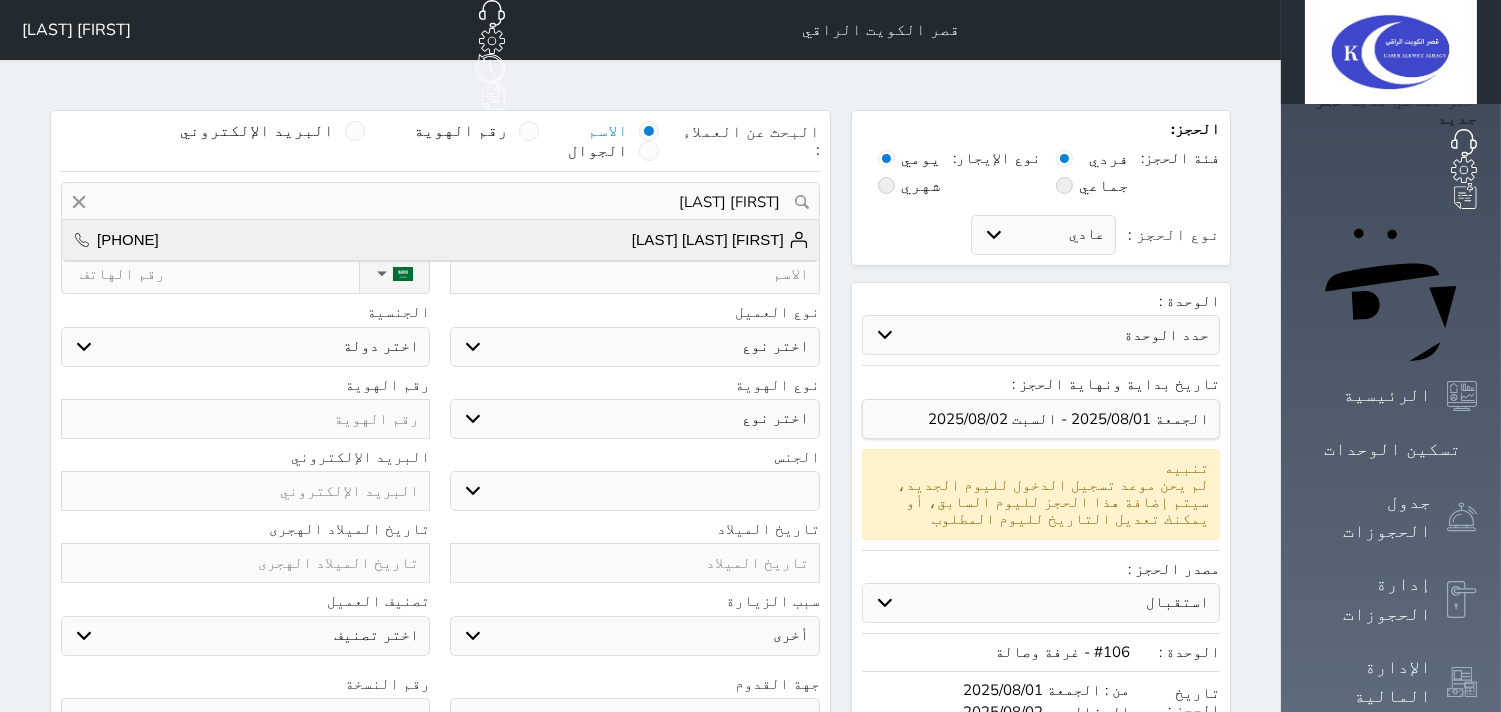 click on "[FIRST] [LAST] [LAST]" at bounding box center (720, 240) 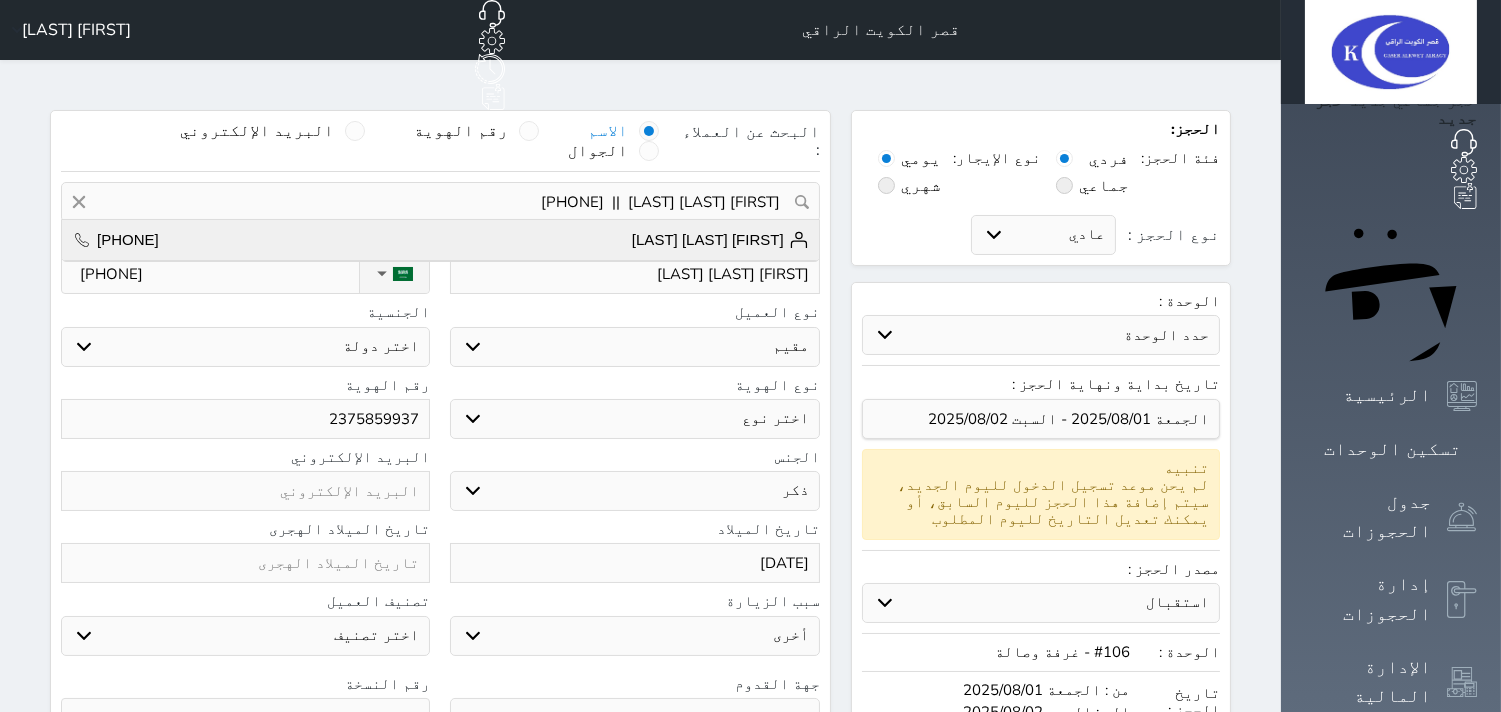 select on "111" 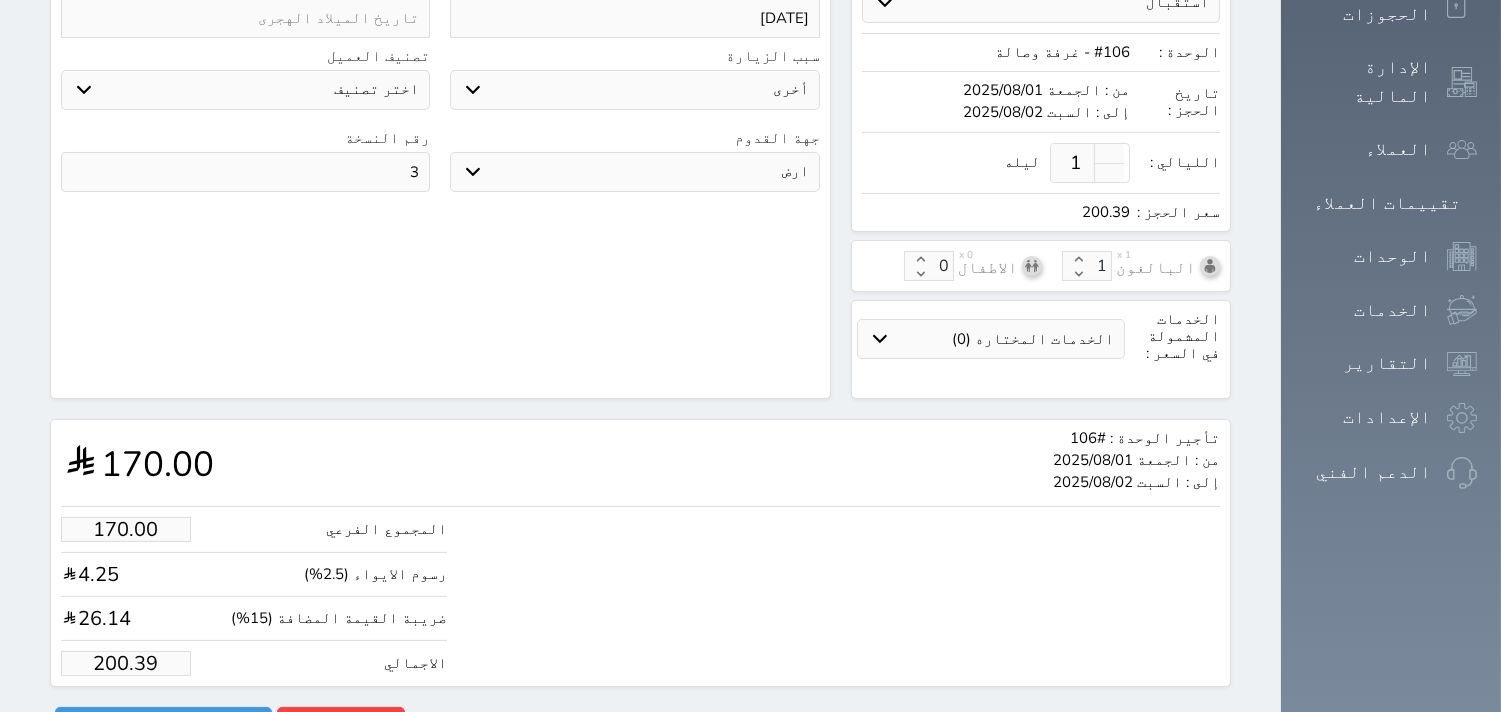 scroll, scrollTop: 601, scrollLeft: 0, axis: vertical 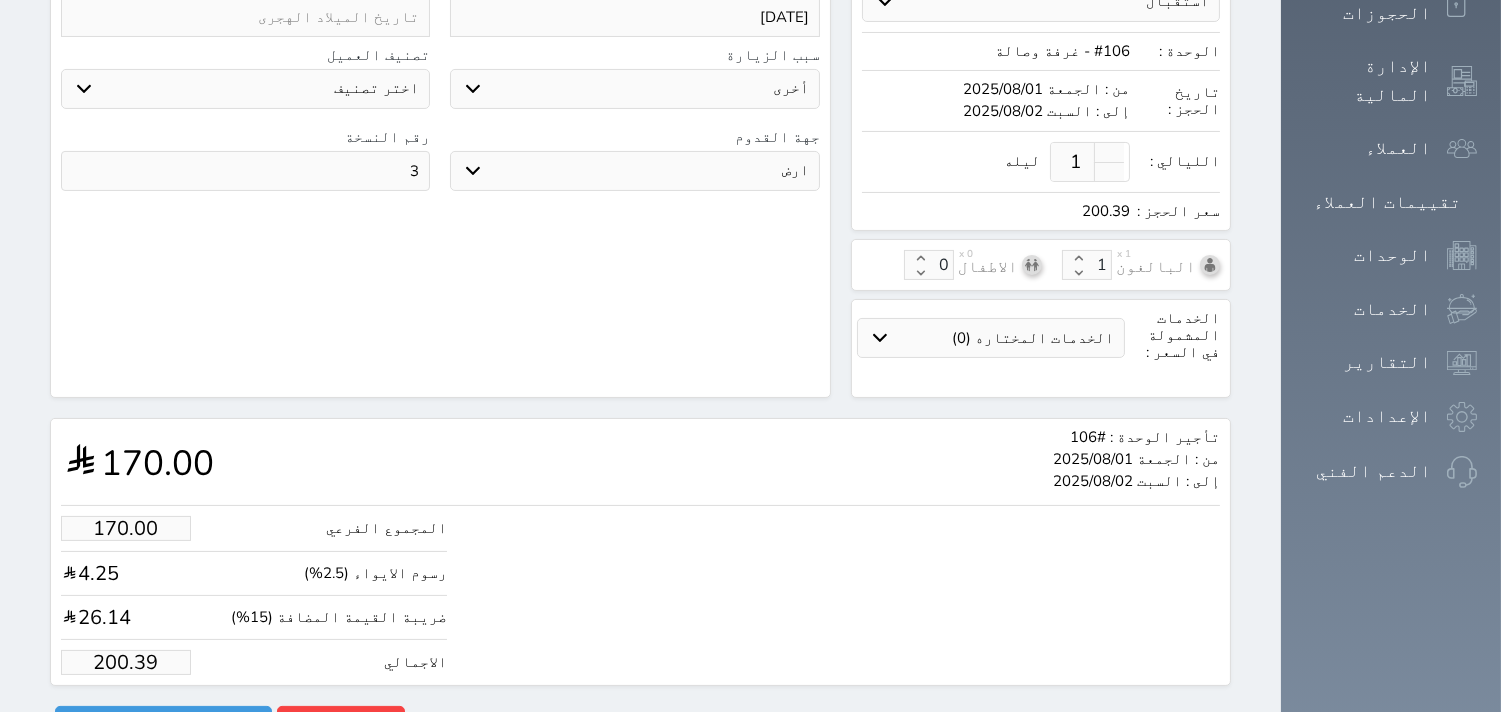 click on "200.39" at bounding box center (126, 662) 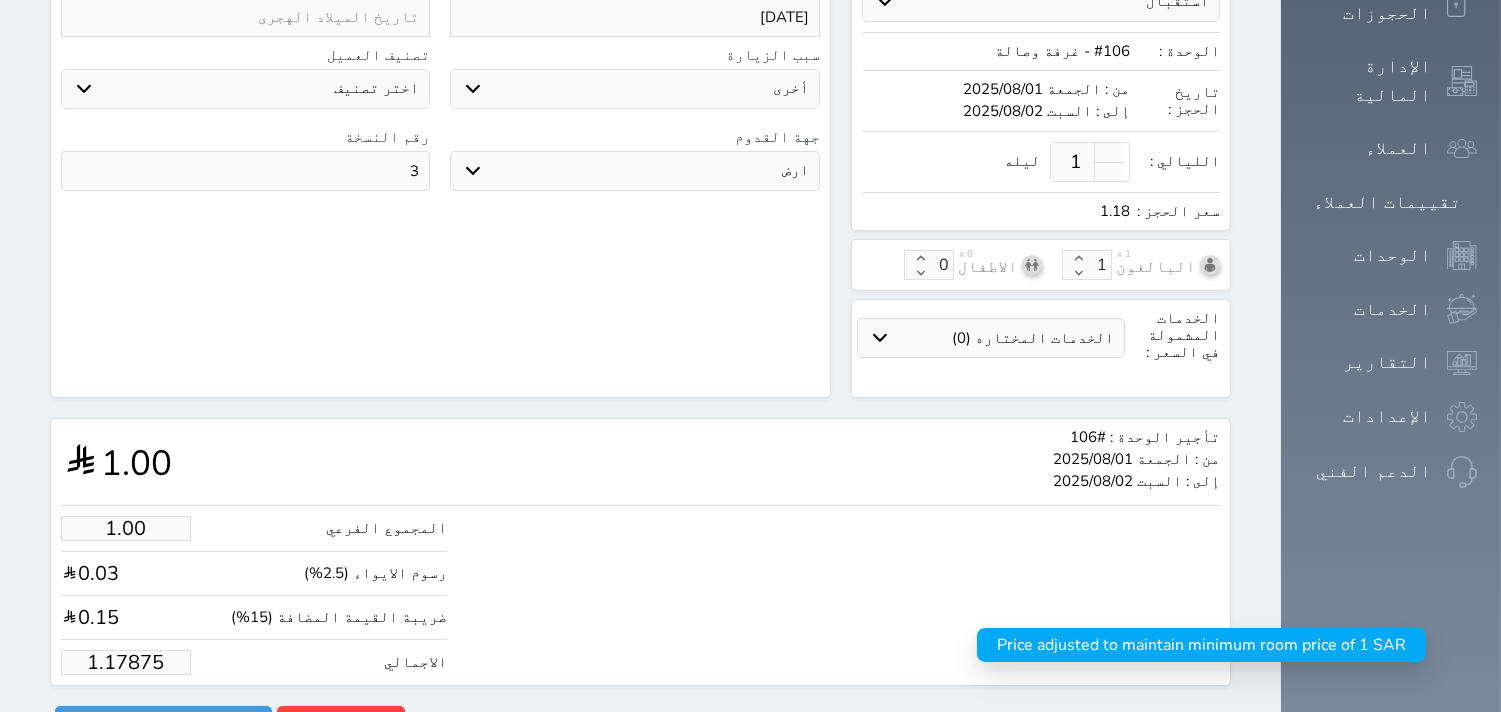 click on "1.17875" at bounding box center [126, 662] 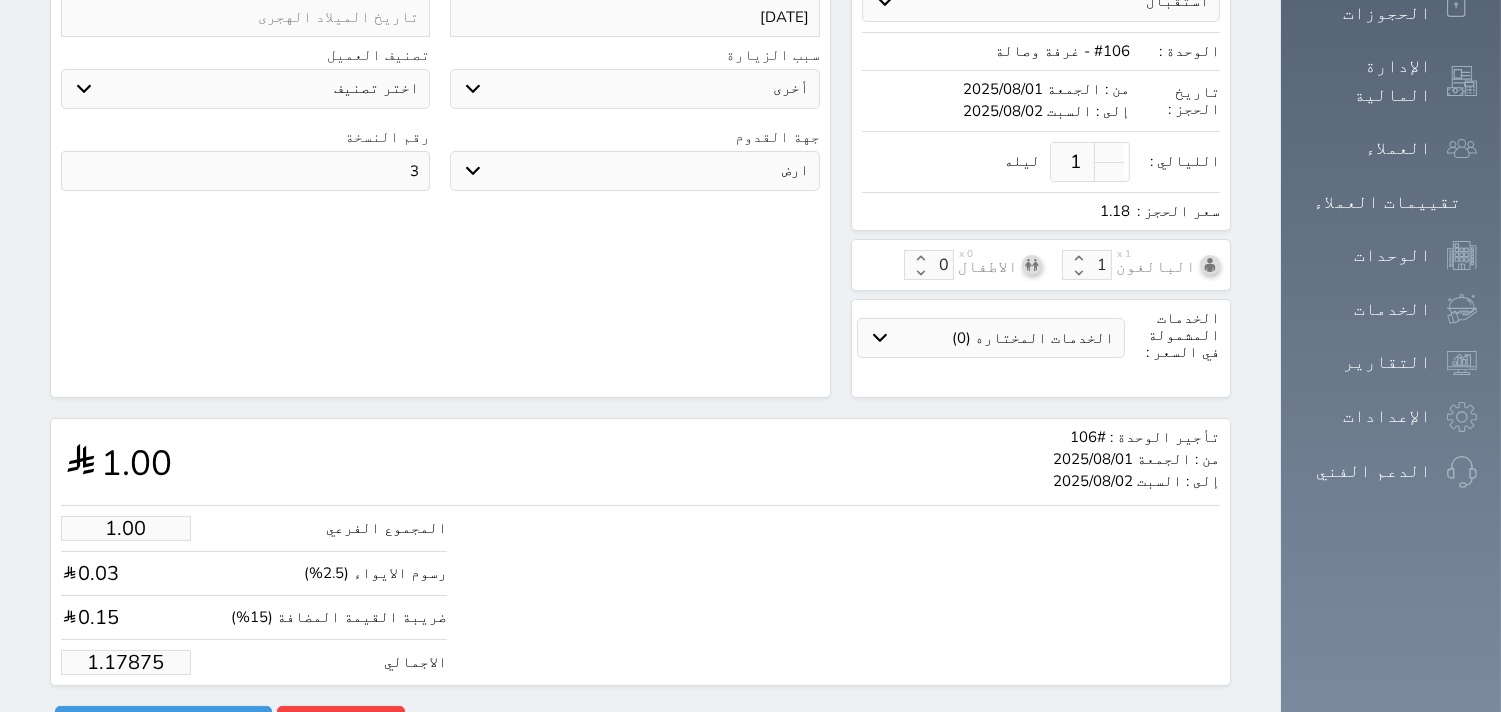 type on "1" 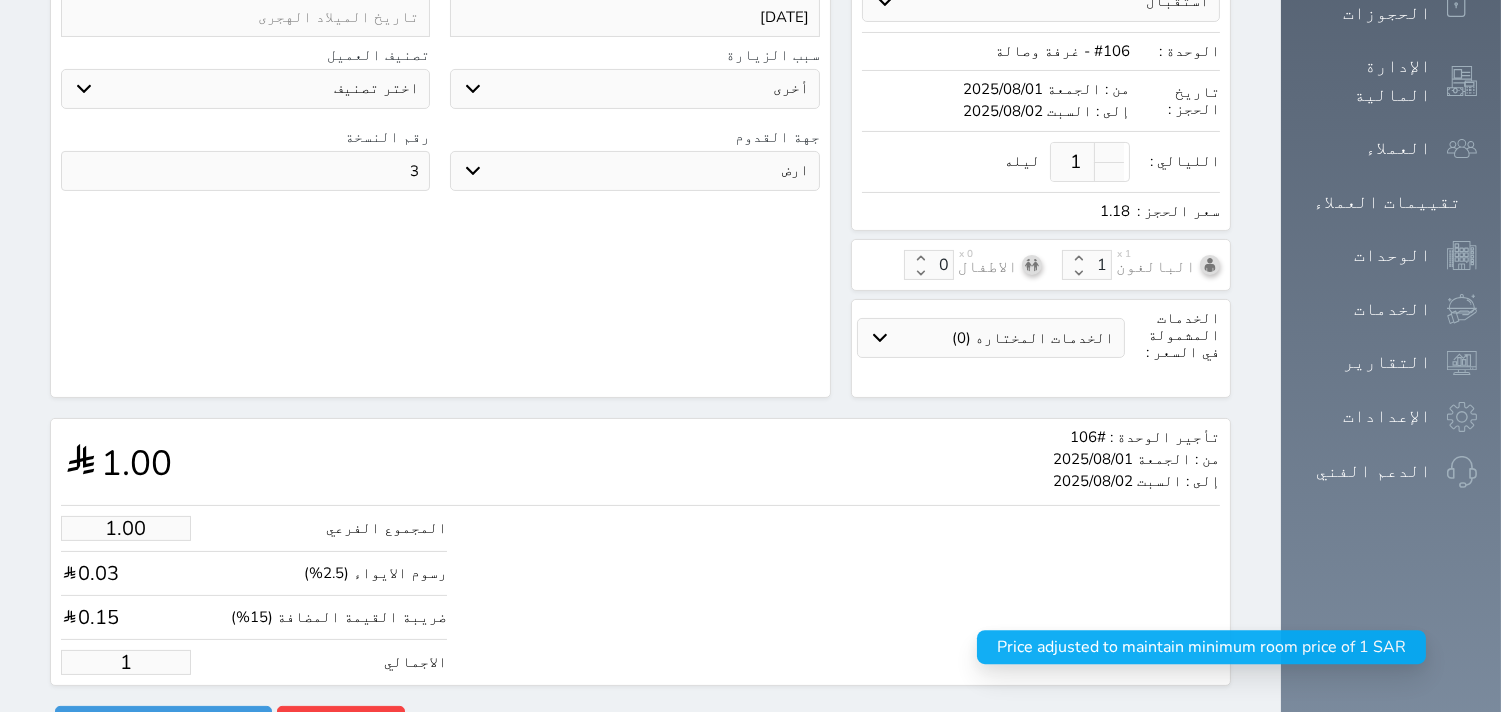 type on "8.48" 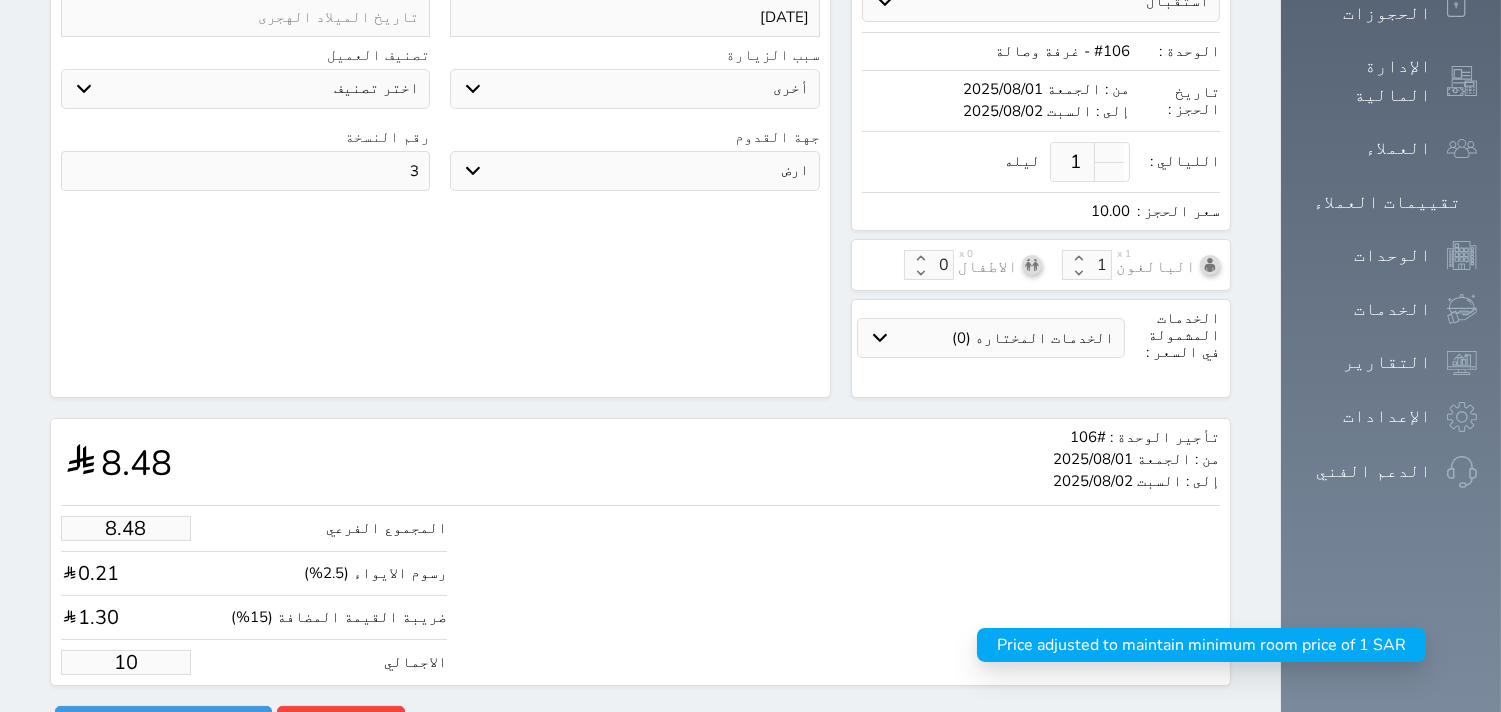 type on "84.84" 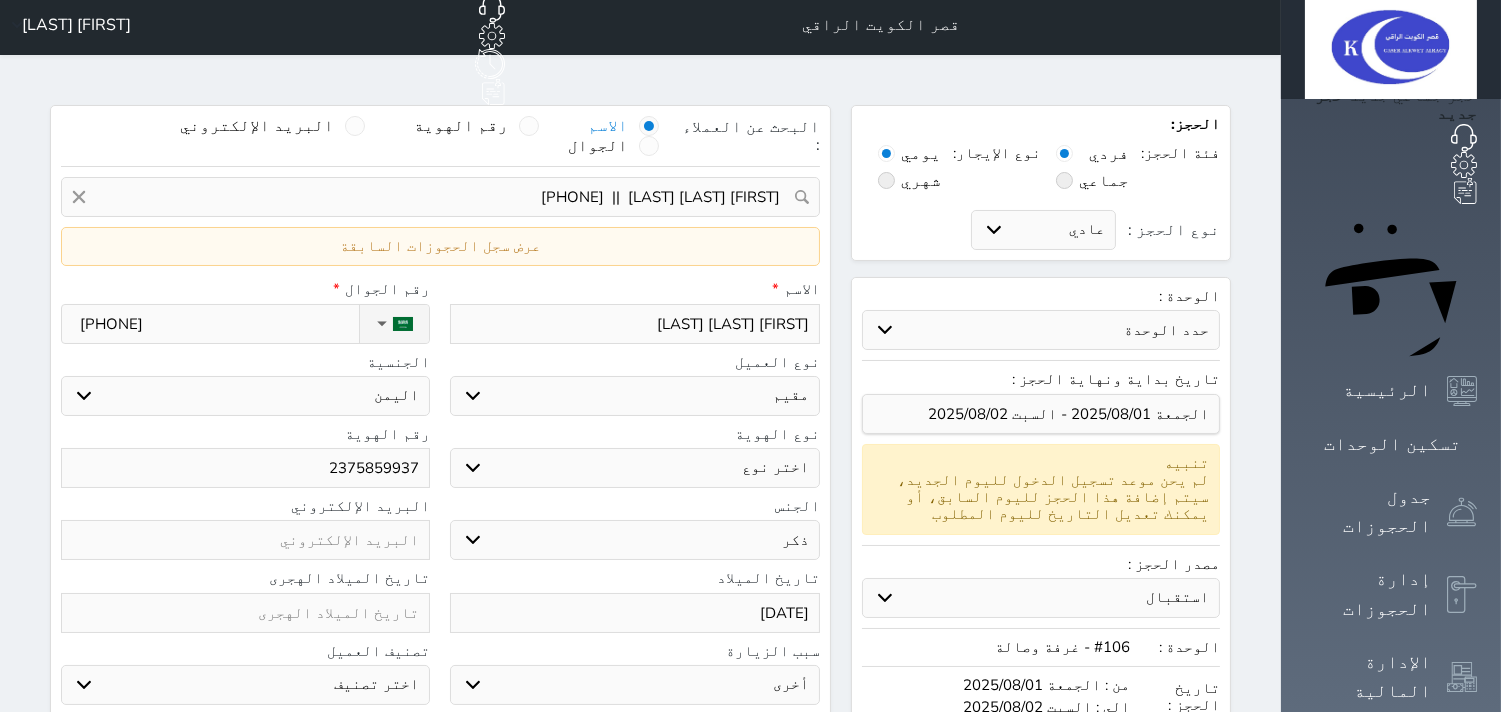 scroll, scrollTop: 0, scrollLeft: 0, axis: both 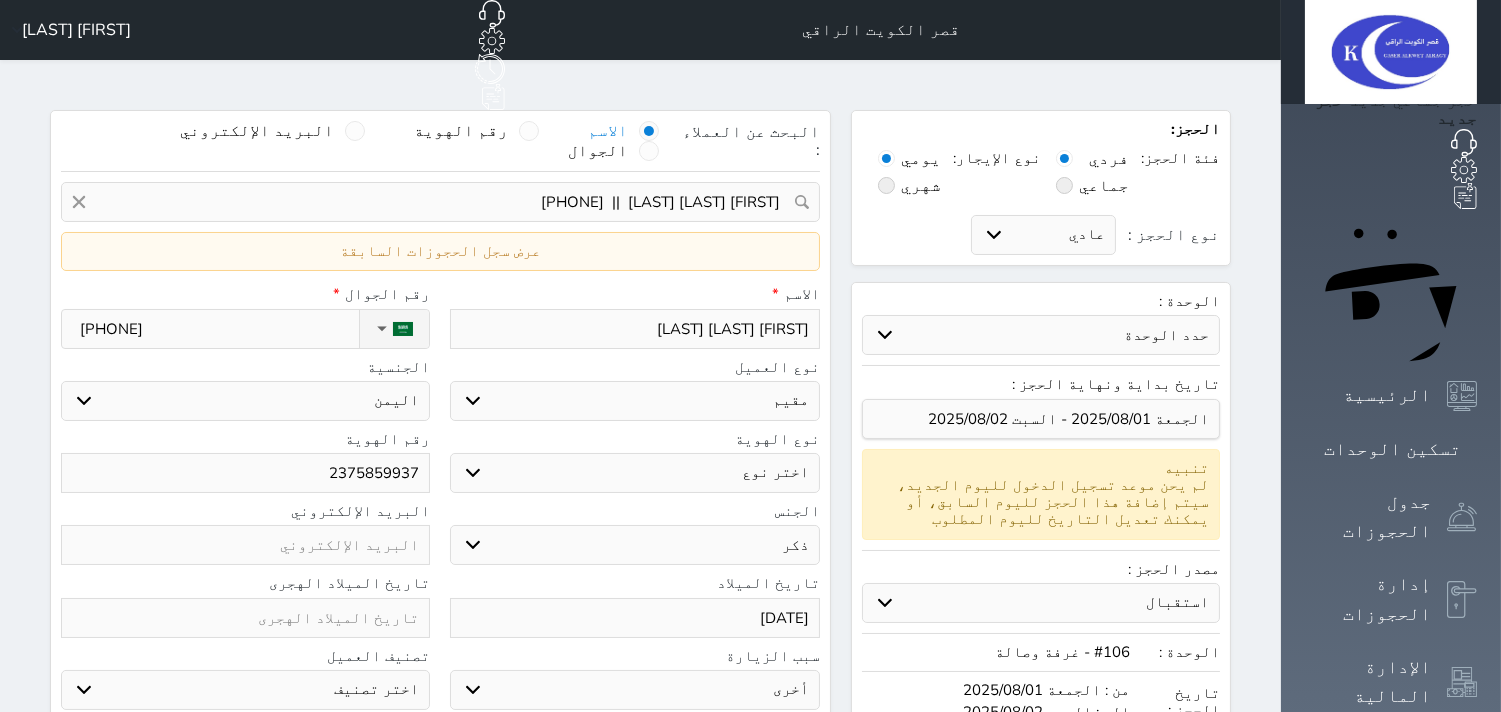 type on "100.00" 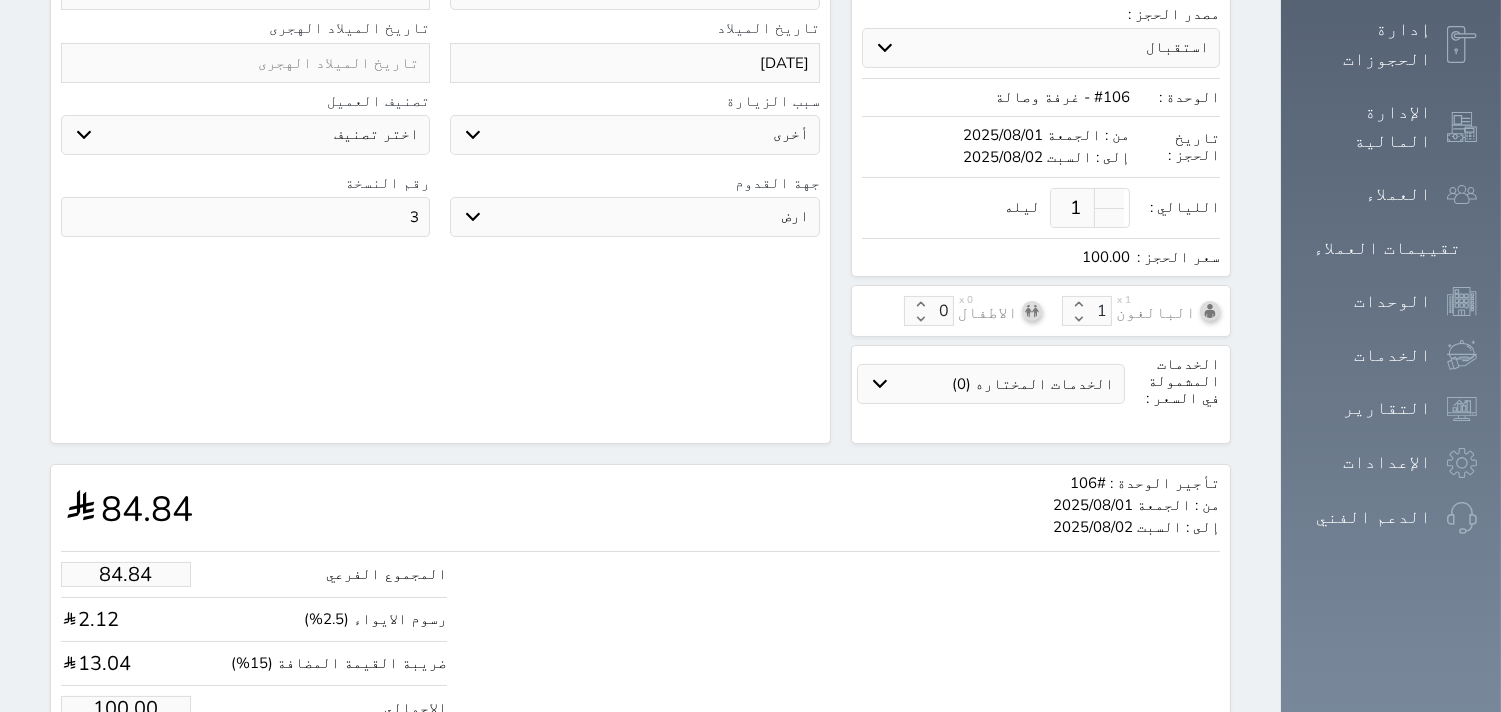 scroll, scrollTop: 601, scrollLeft: 0, axis: vertical 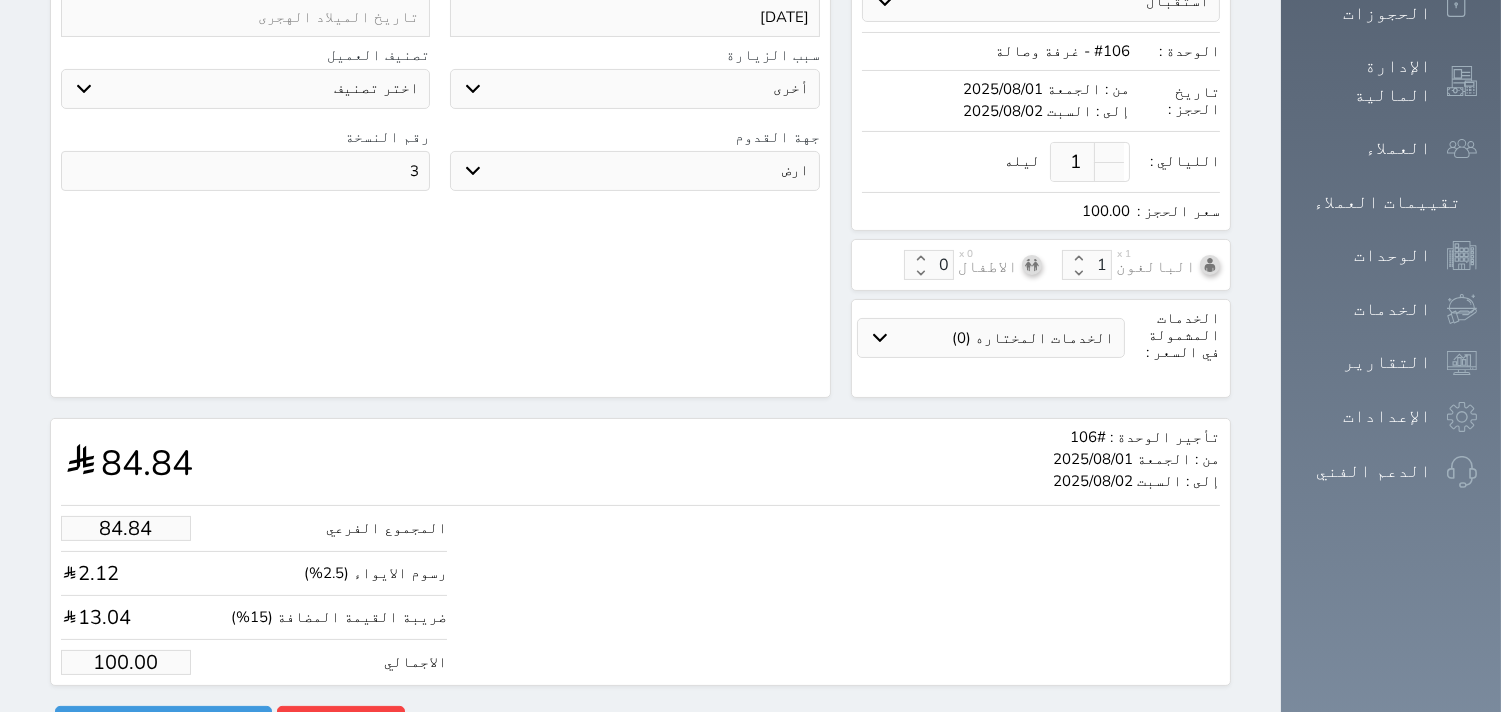 type on "[PHONE]" 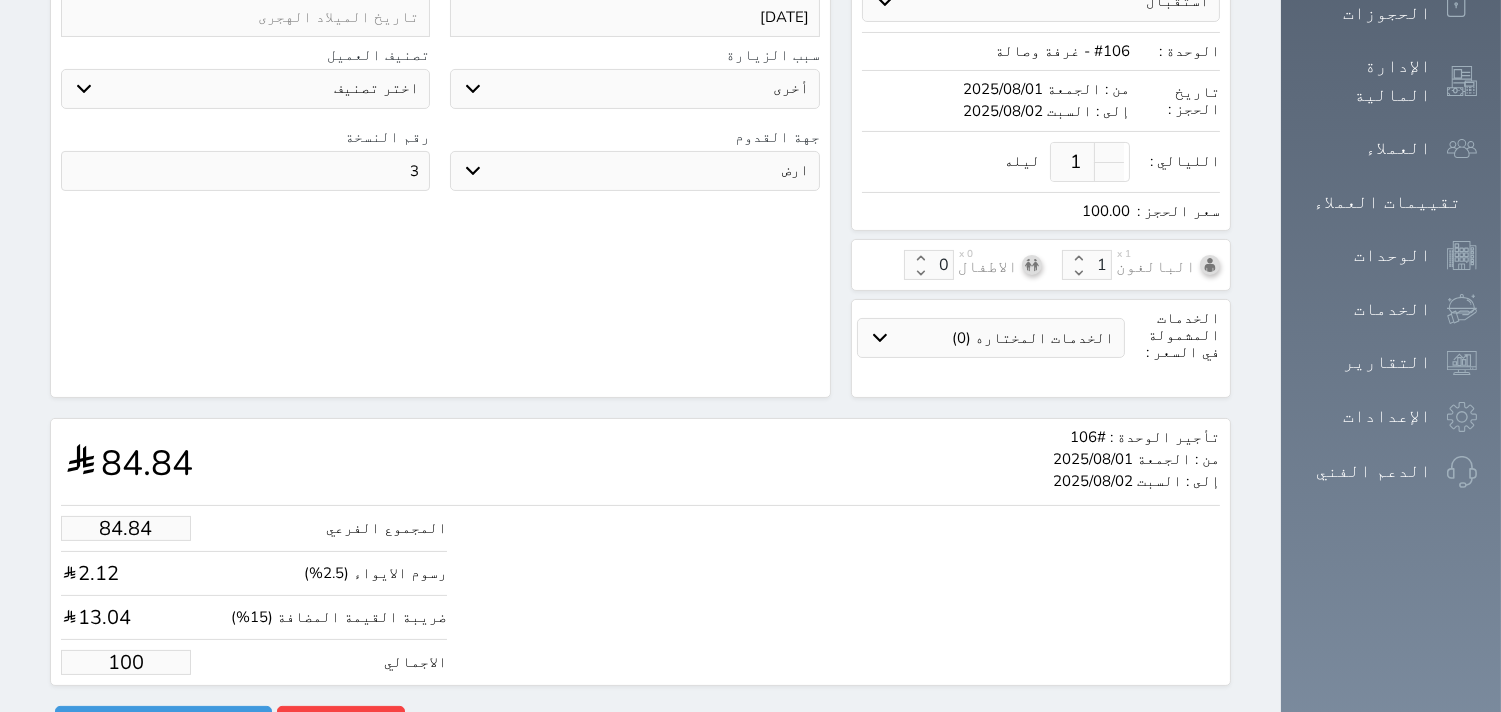 click on "100" at bounding box center (126, 662) 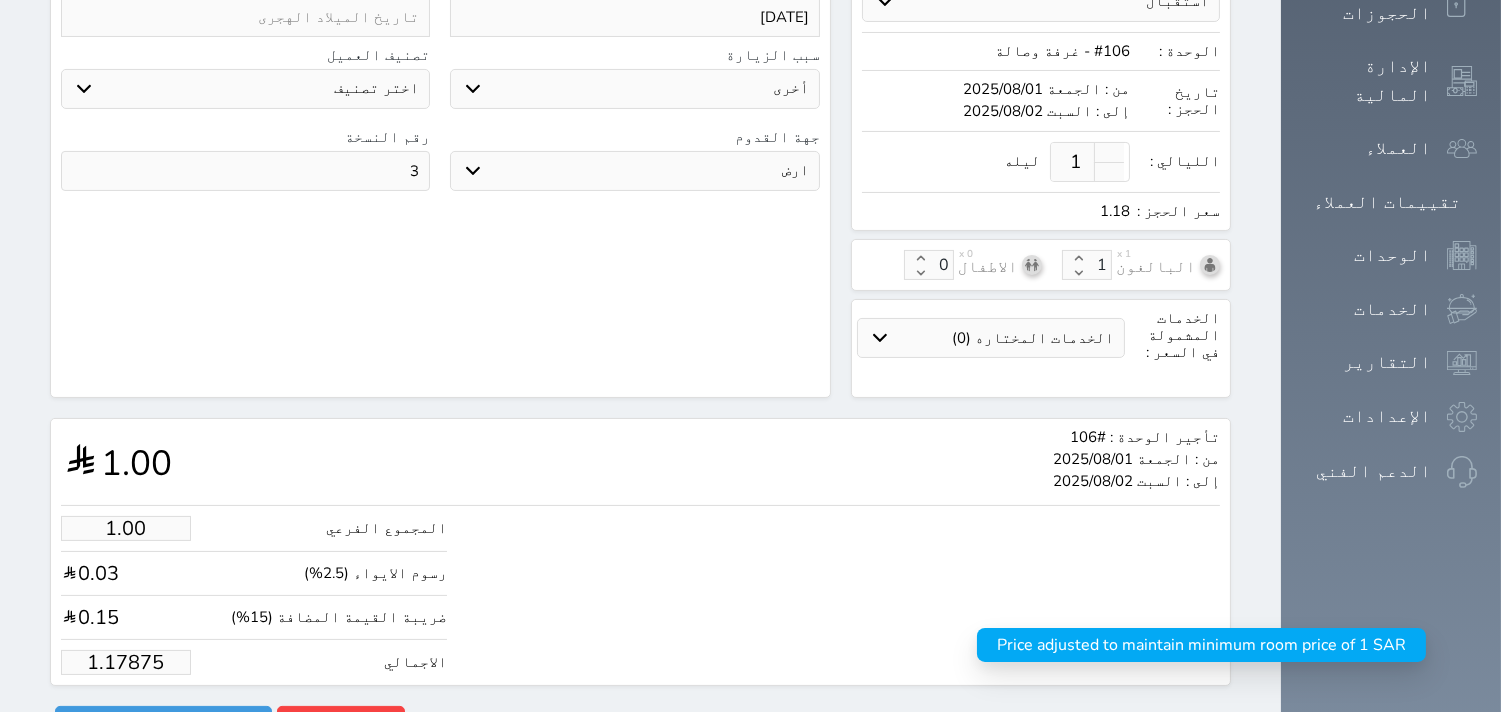 click on "1.17875" at bounding box center (126, 662) 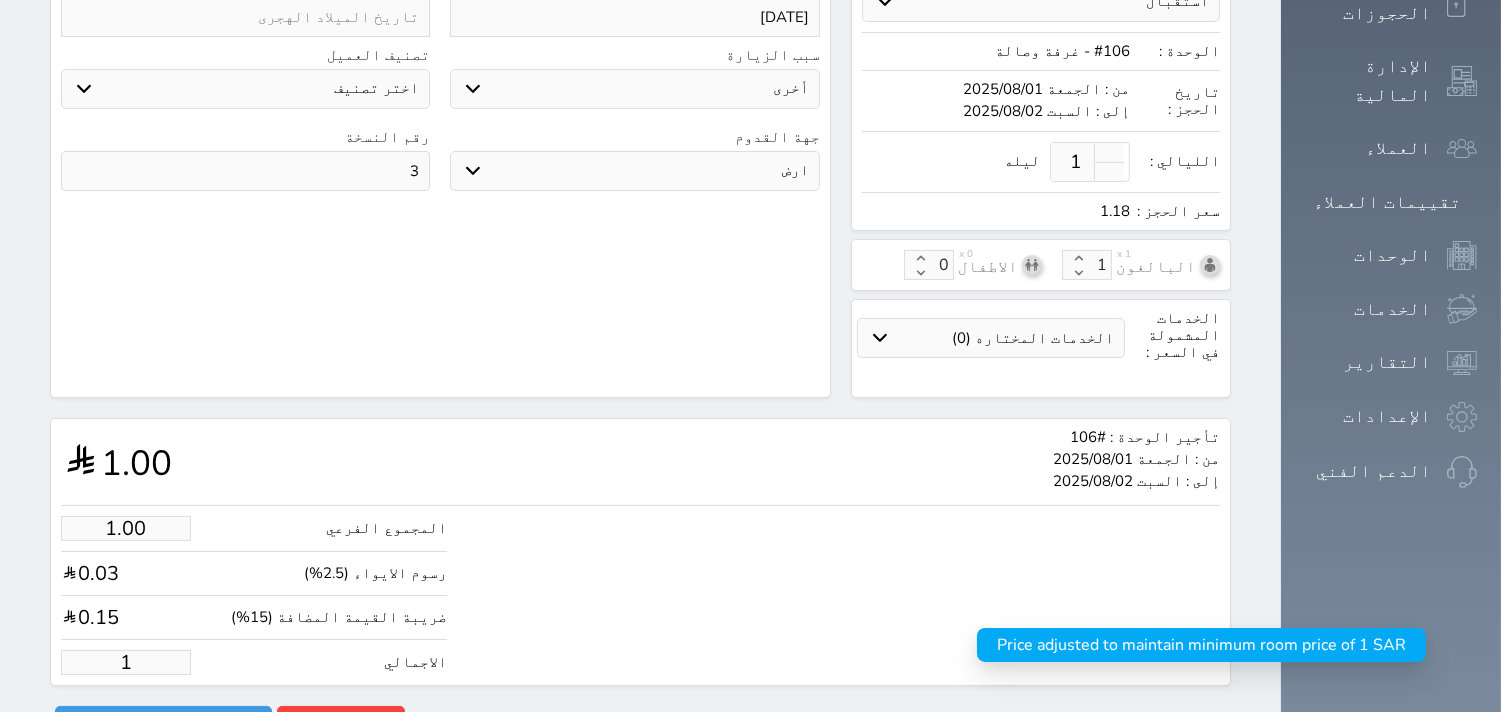 type on "8.48" 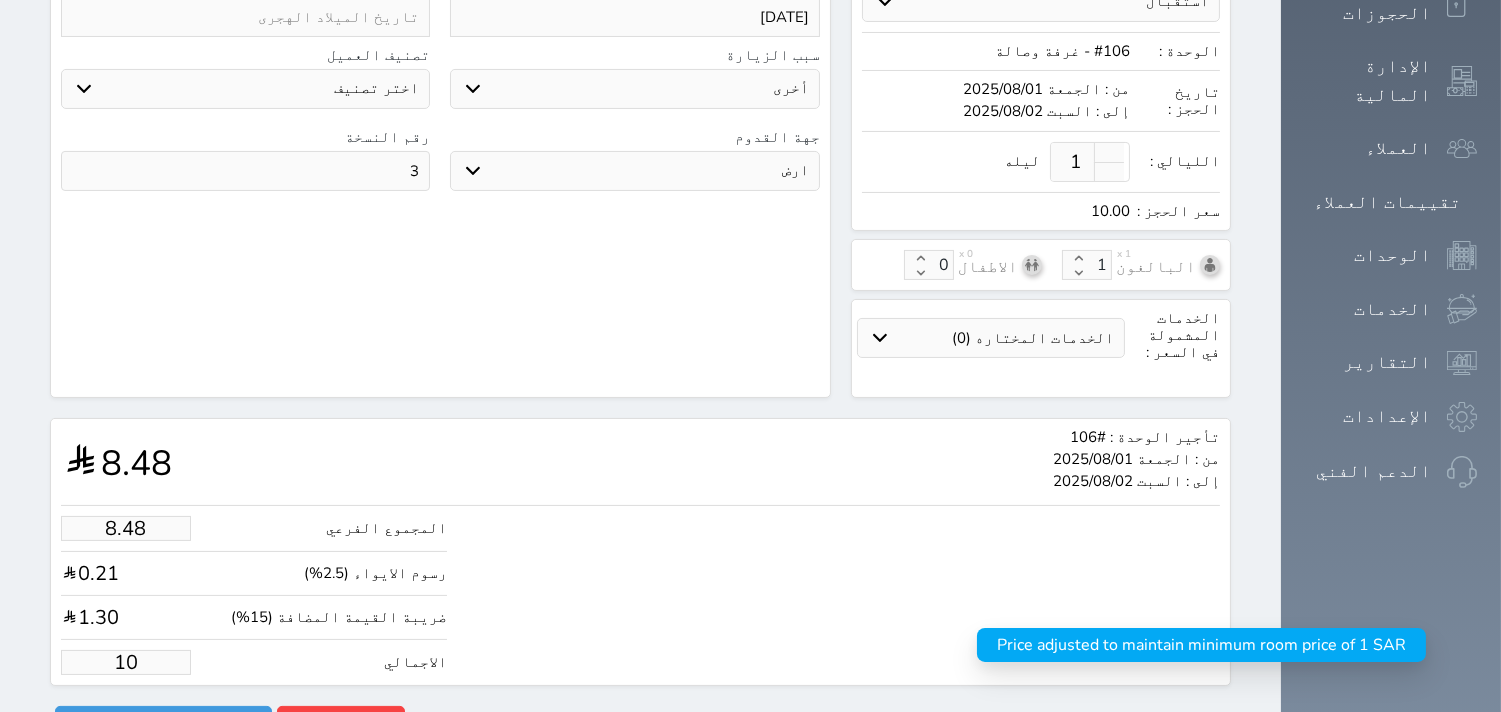 type on "84.84" 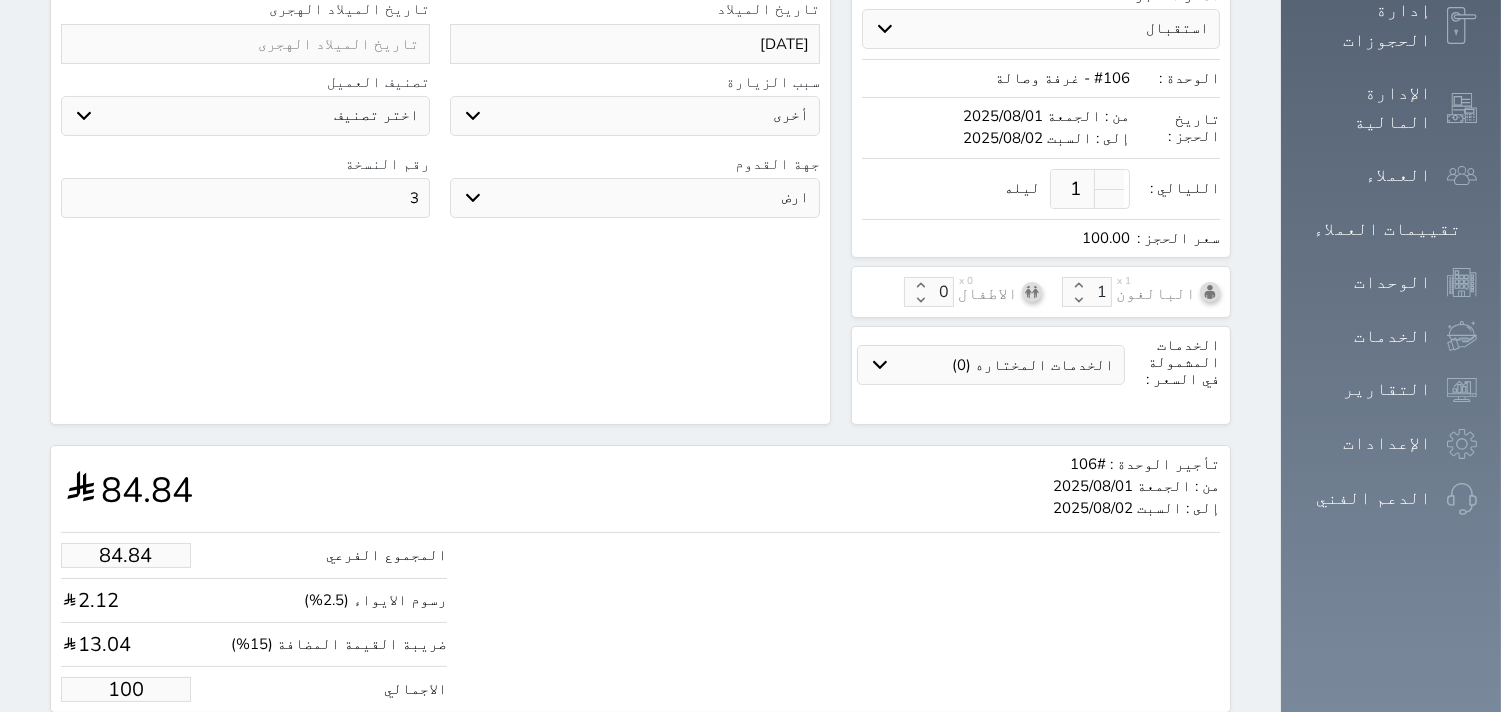 scroll, scrollTop: 601, scrollLeft: 0, axis: vertical 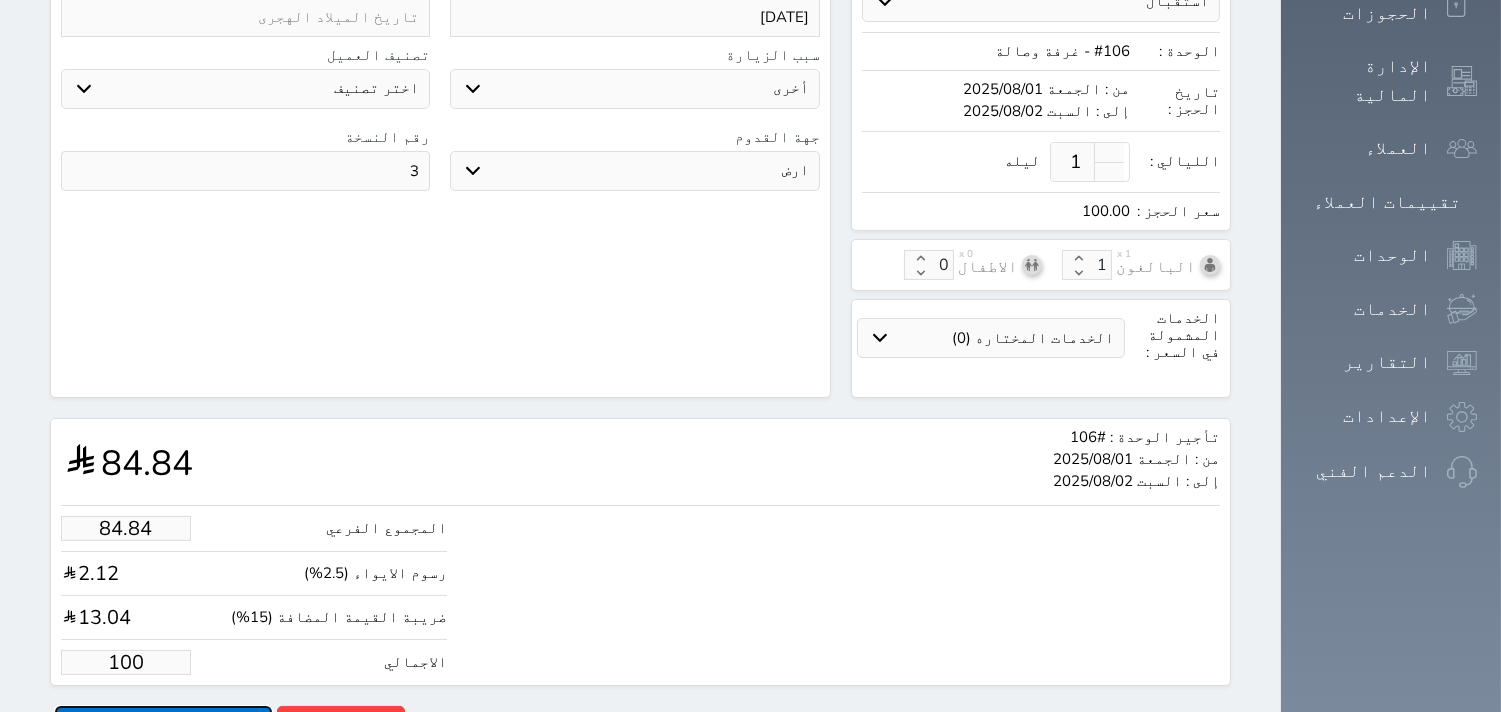 type on "100.00" 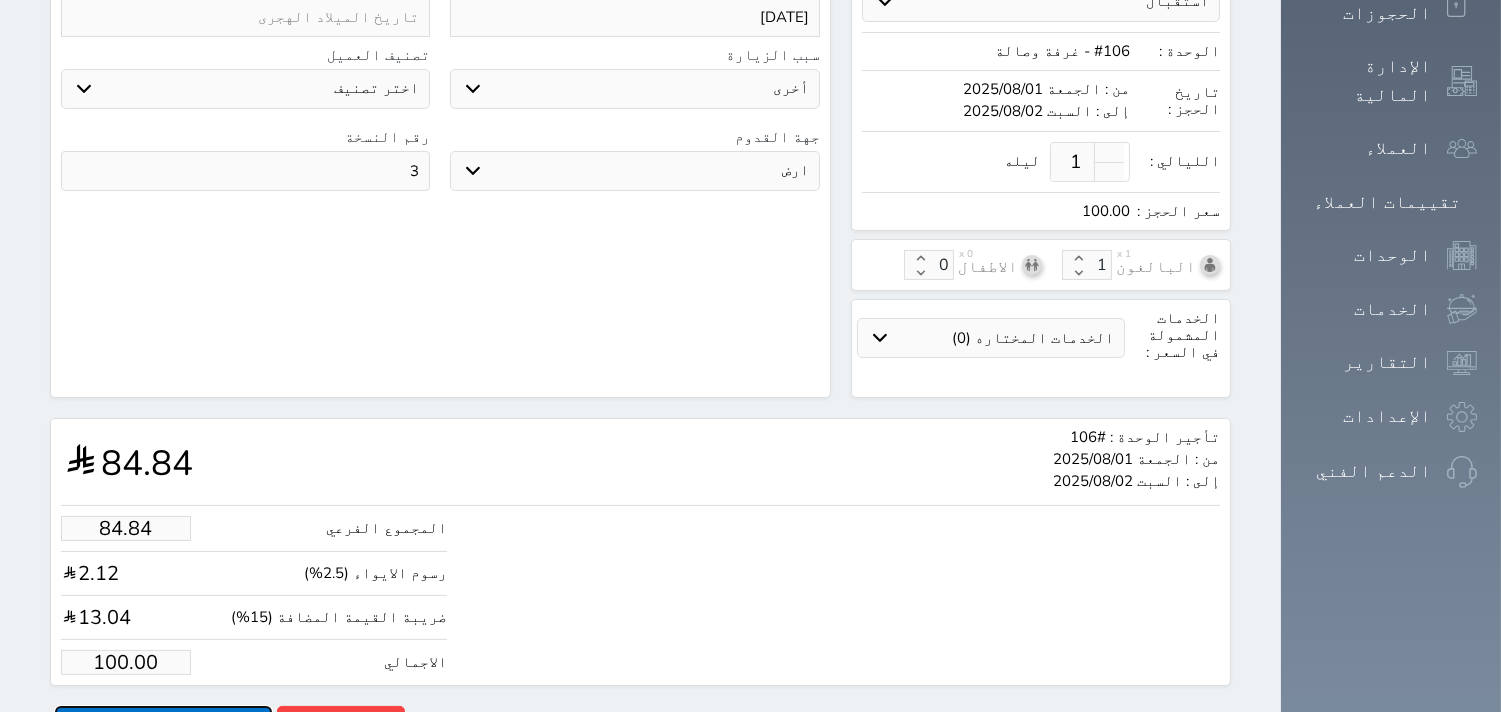 click on "حجز" at bounding box center [163, 723] 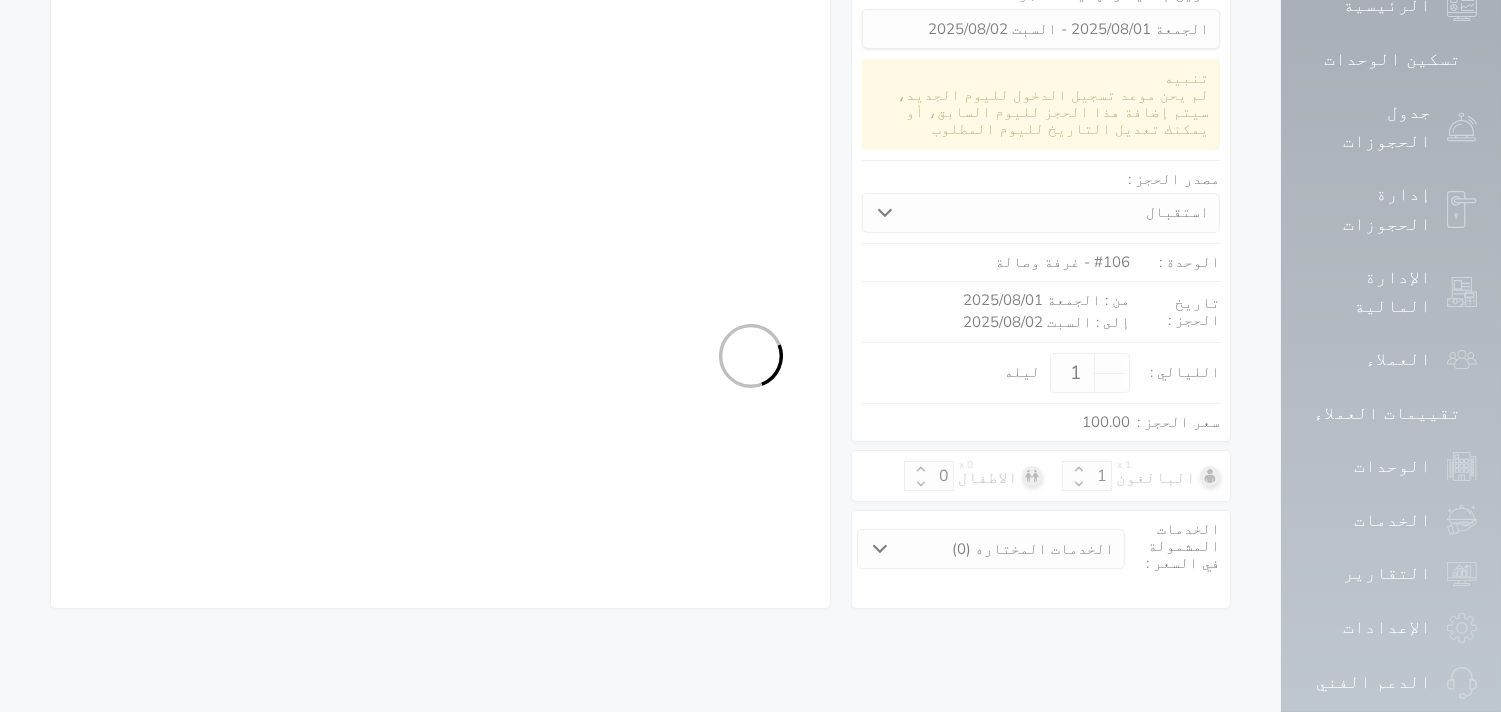select on "4" 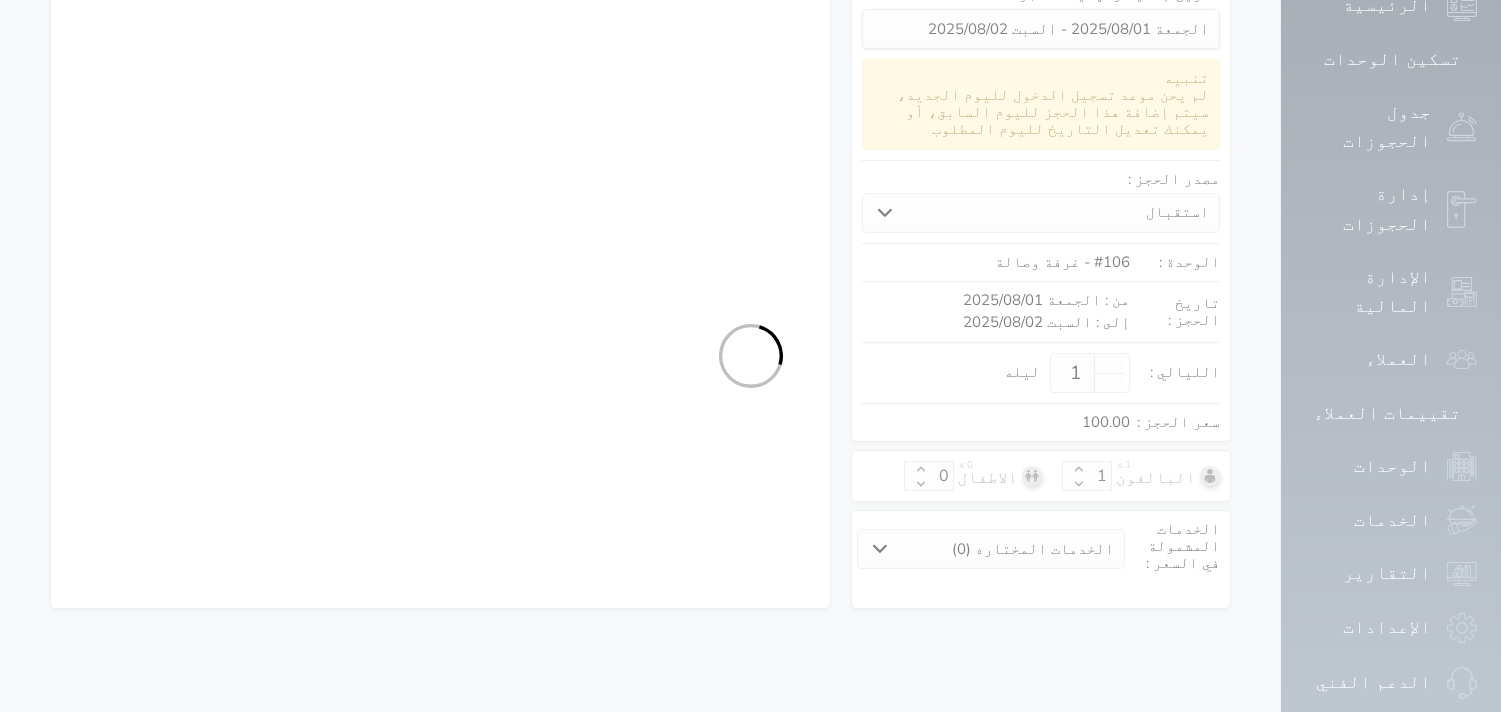 select on "111" 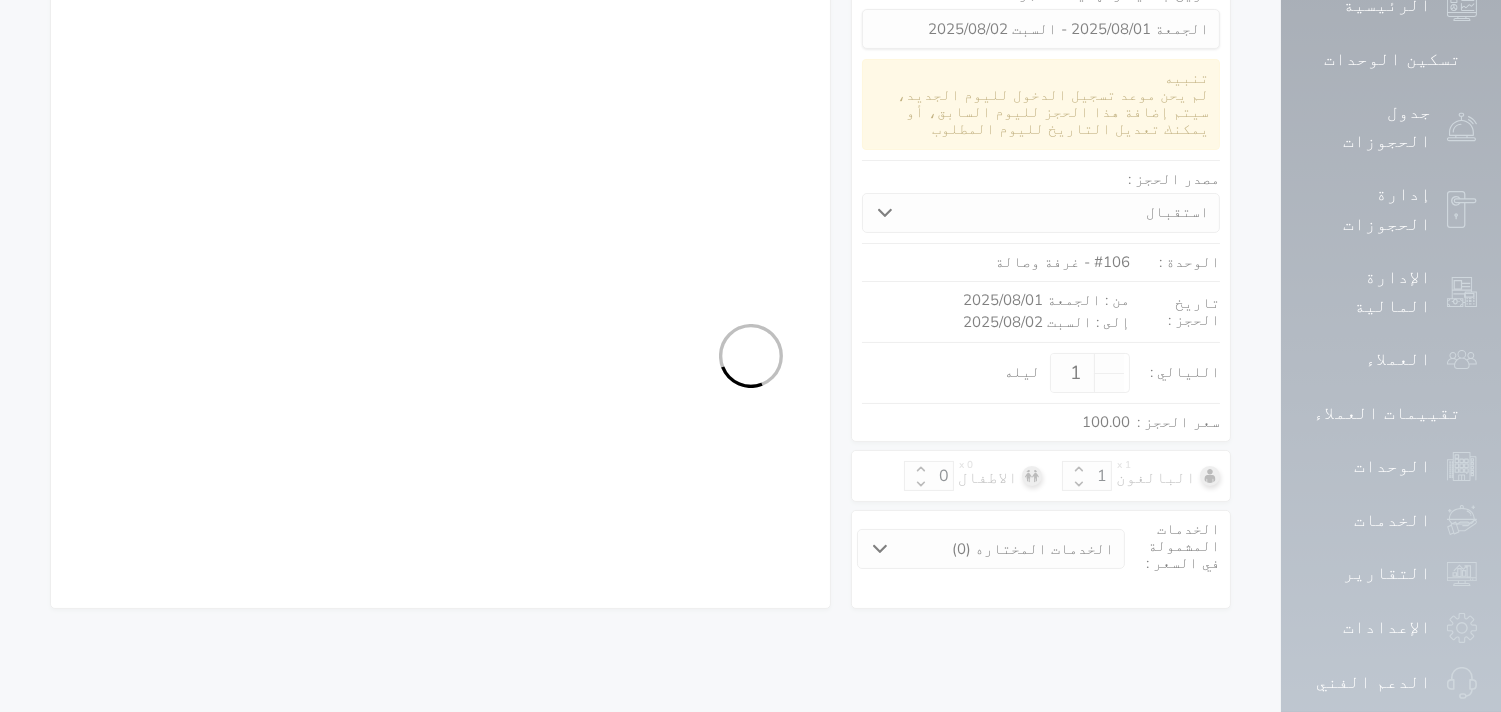select on "4" 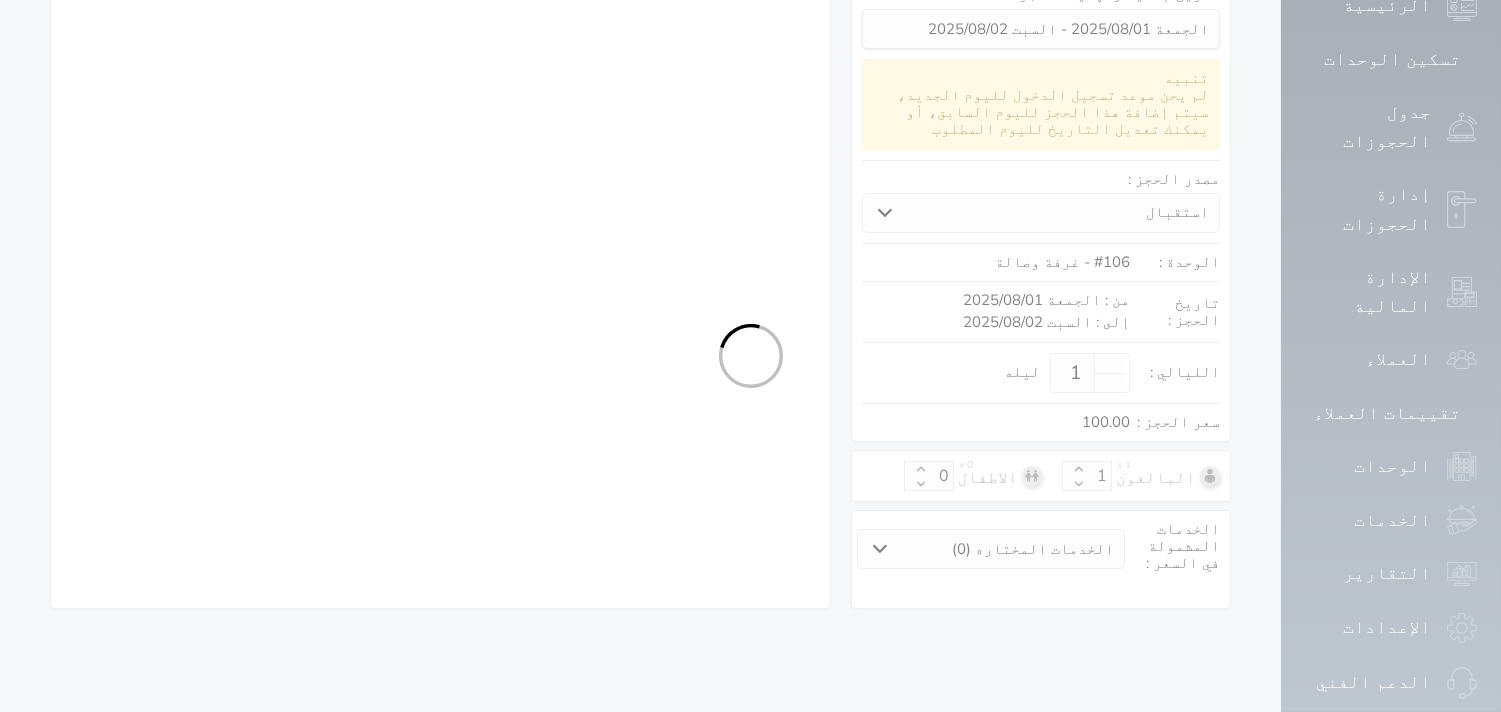 select on "7" 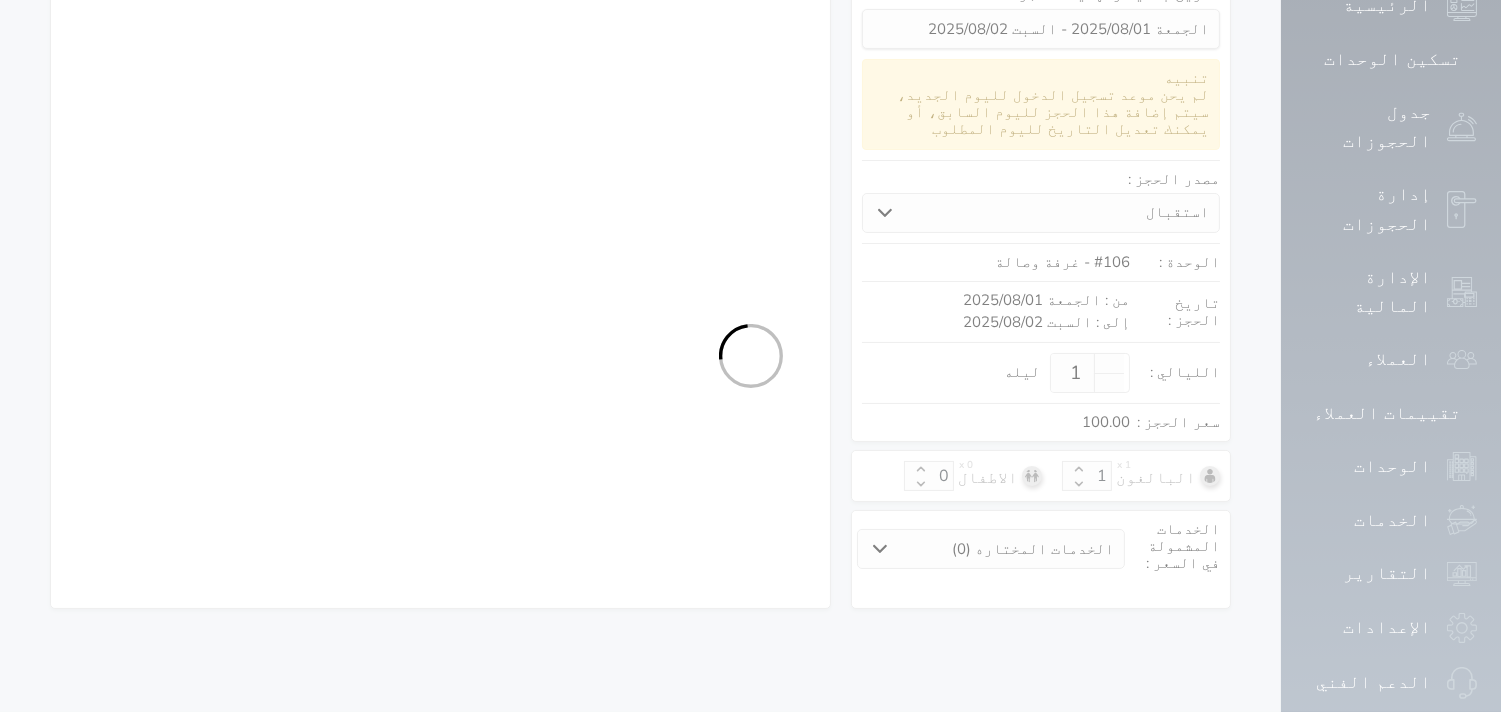 select on "9" 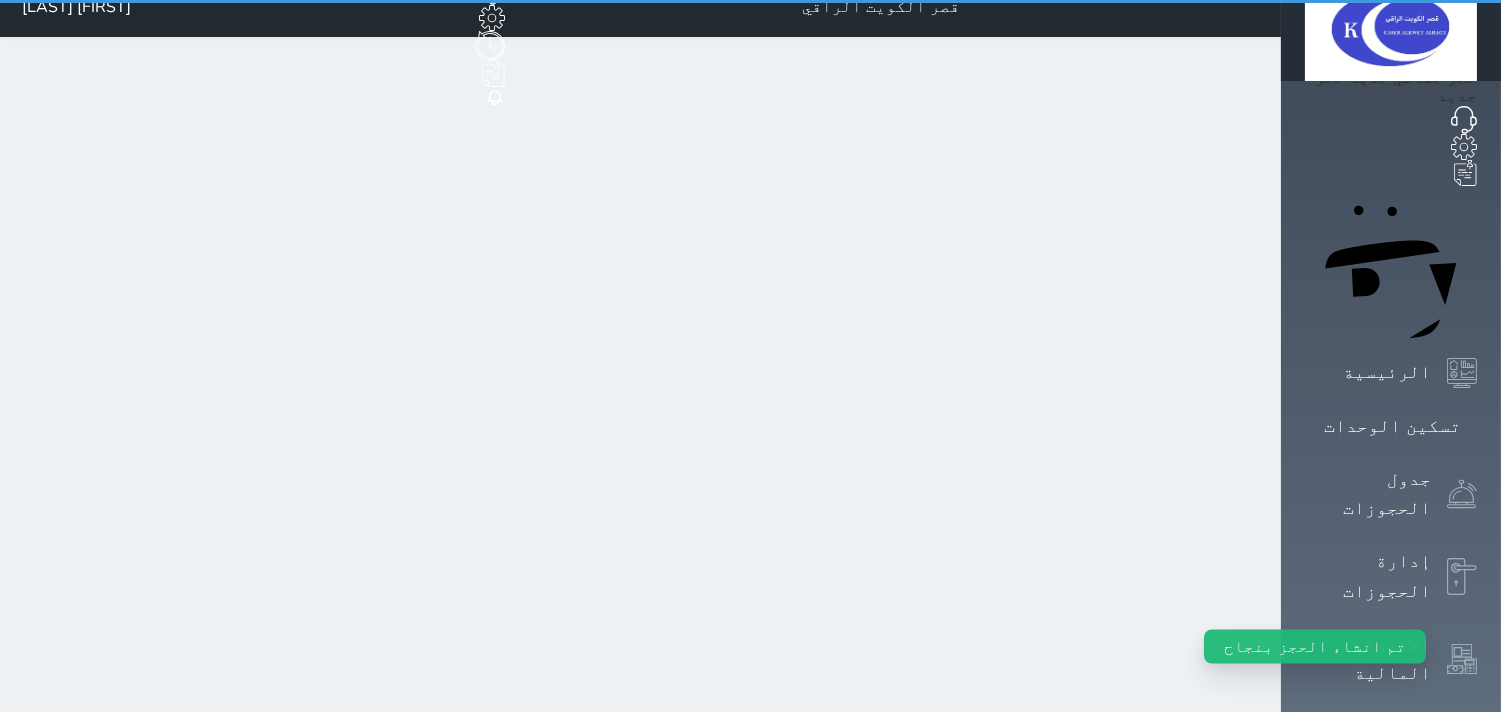 scroll, scrollTop: 0, scrollLeft: 0, axis: both 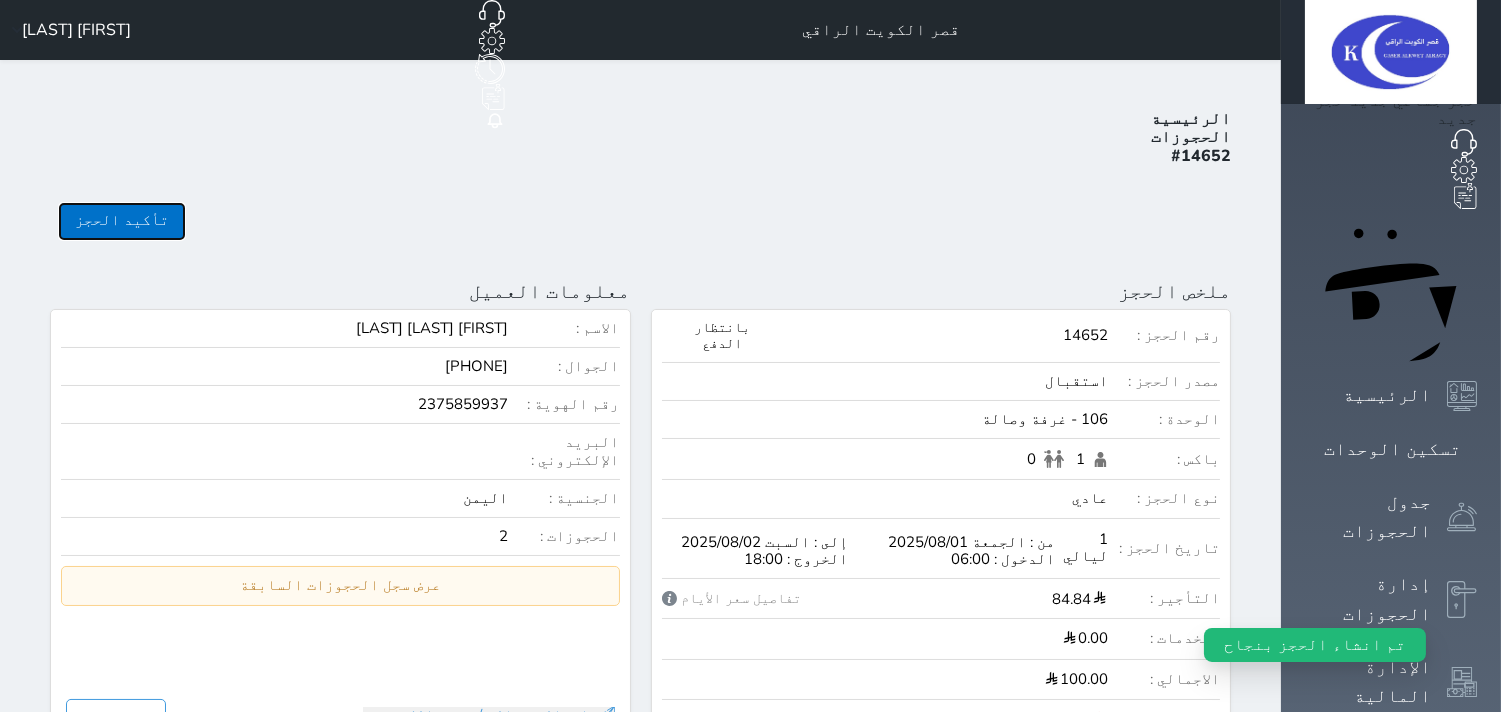 click on "تأكيد الحجز" at bounding box center (122, 221) 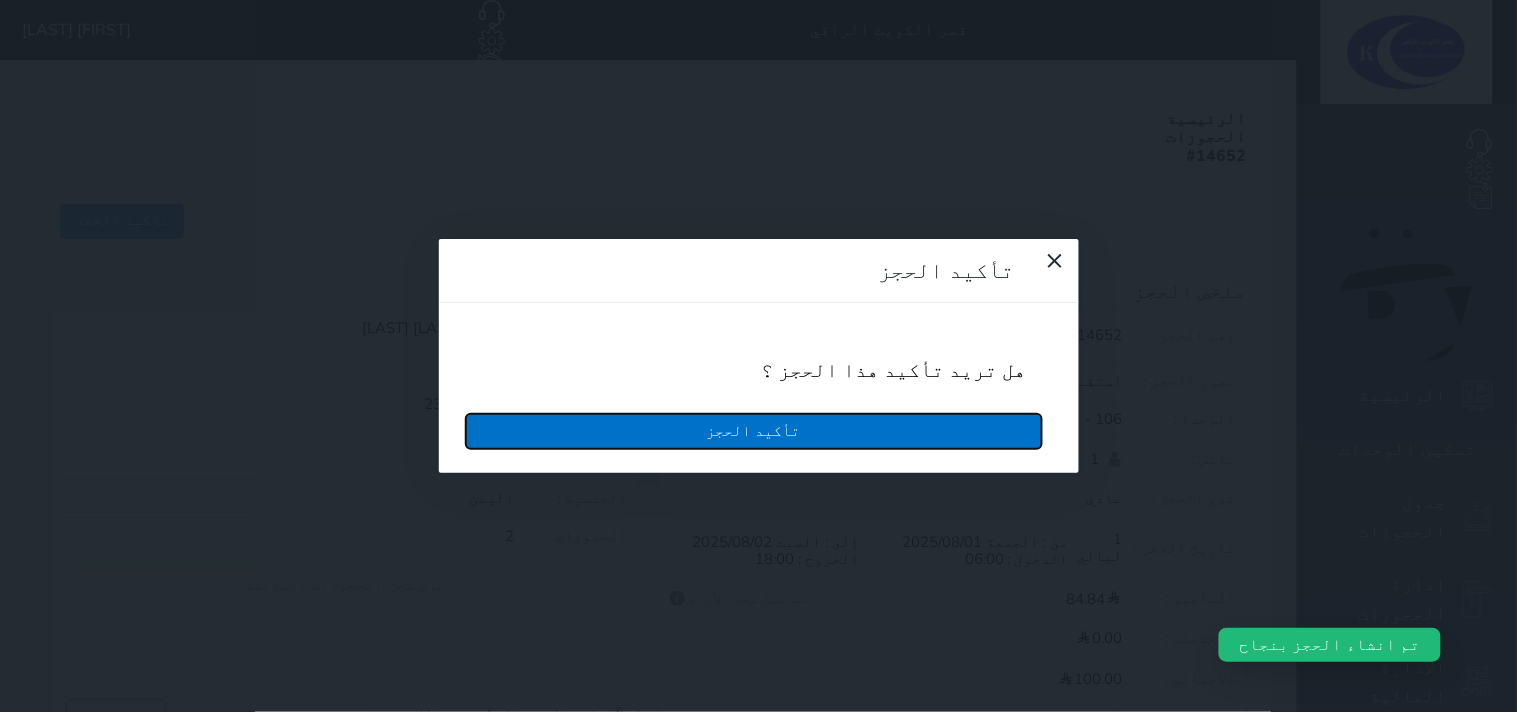 click on "تأكيد الحجز" at bounding box center (754, 431) 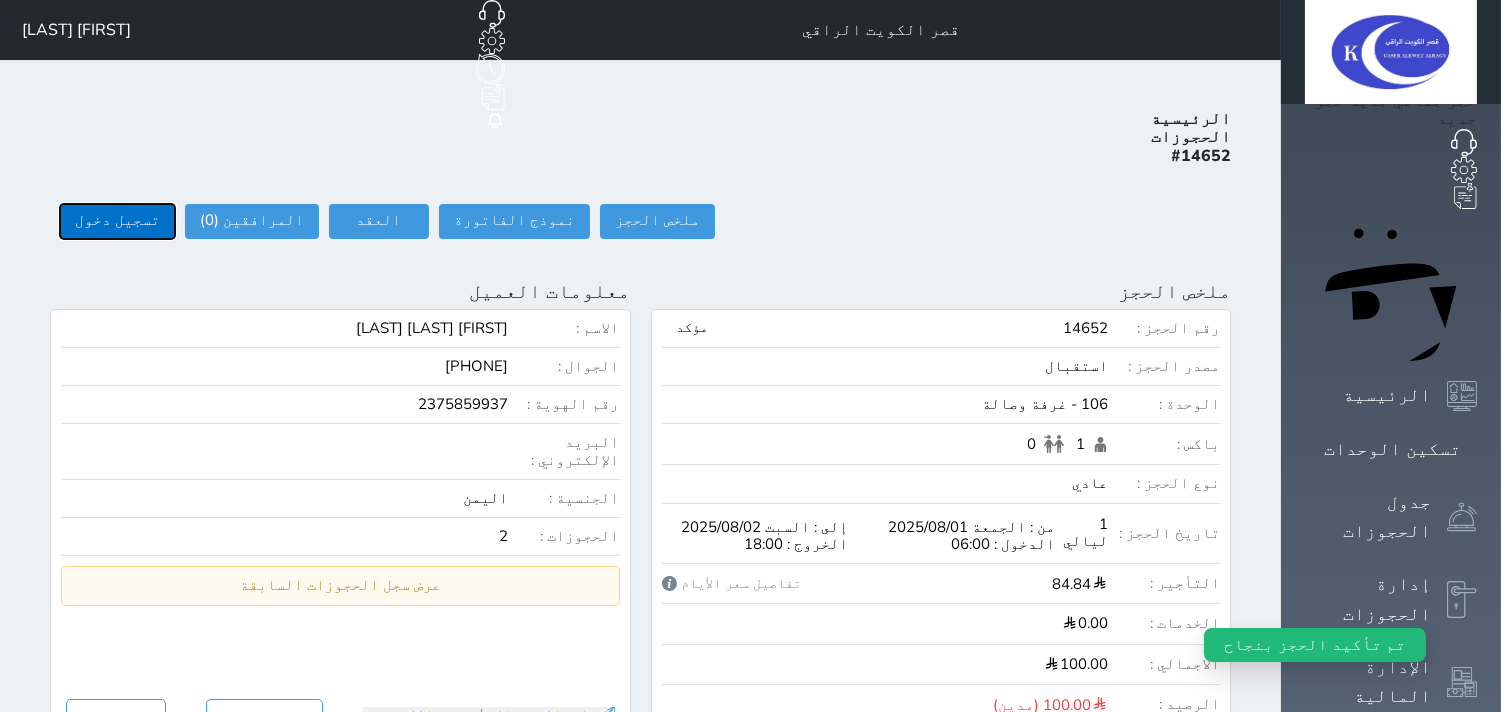 click on "تسجيل دخول" at bounding box center [117, 221] 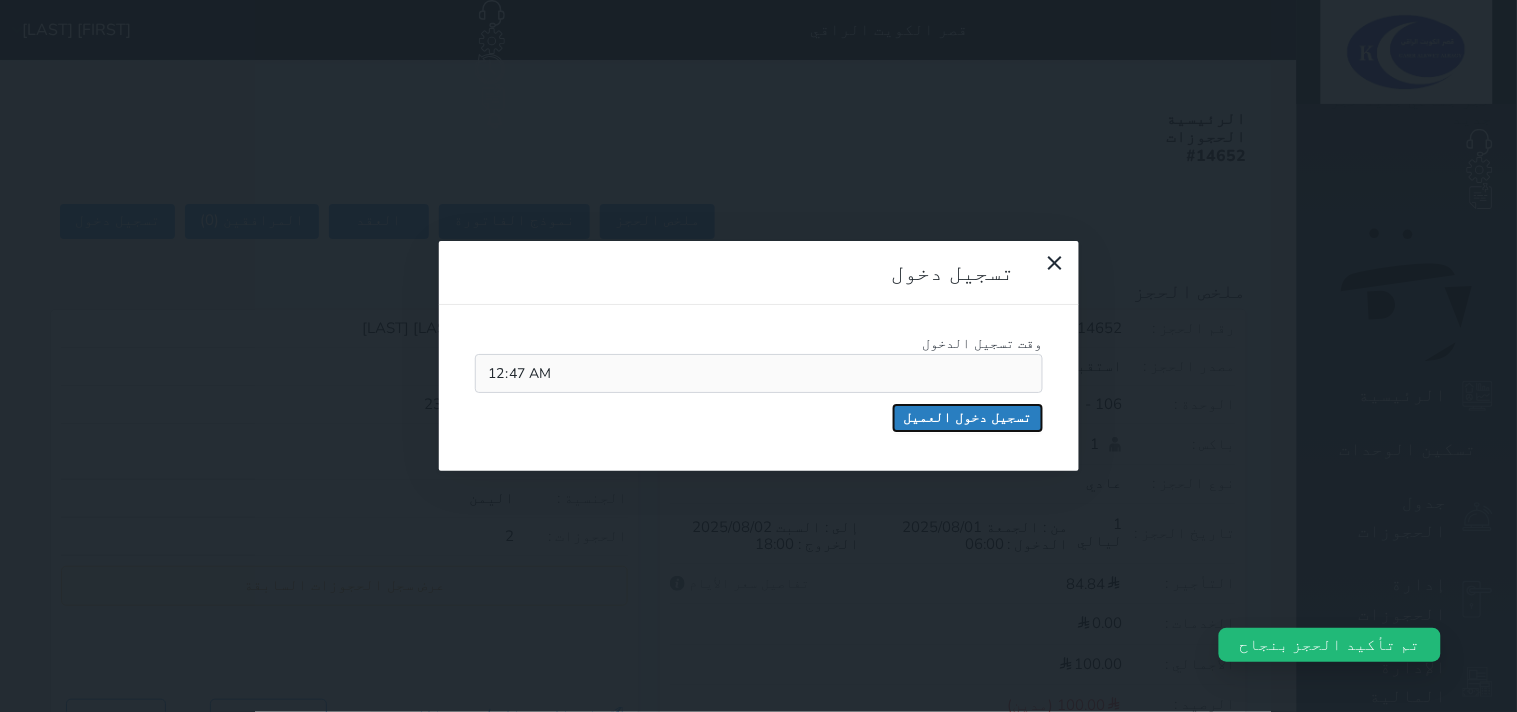 click on "تسجيل دخول العميل" at bounding box center (968, 418) 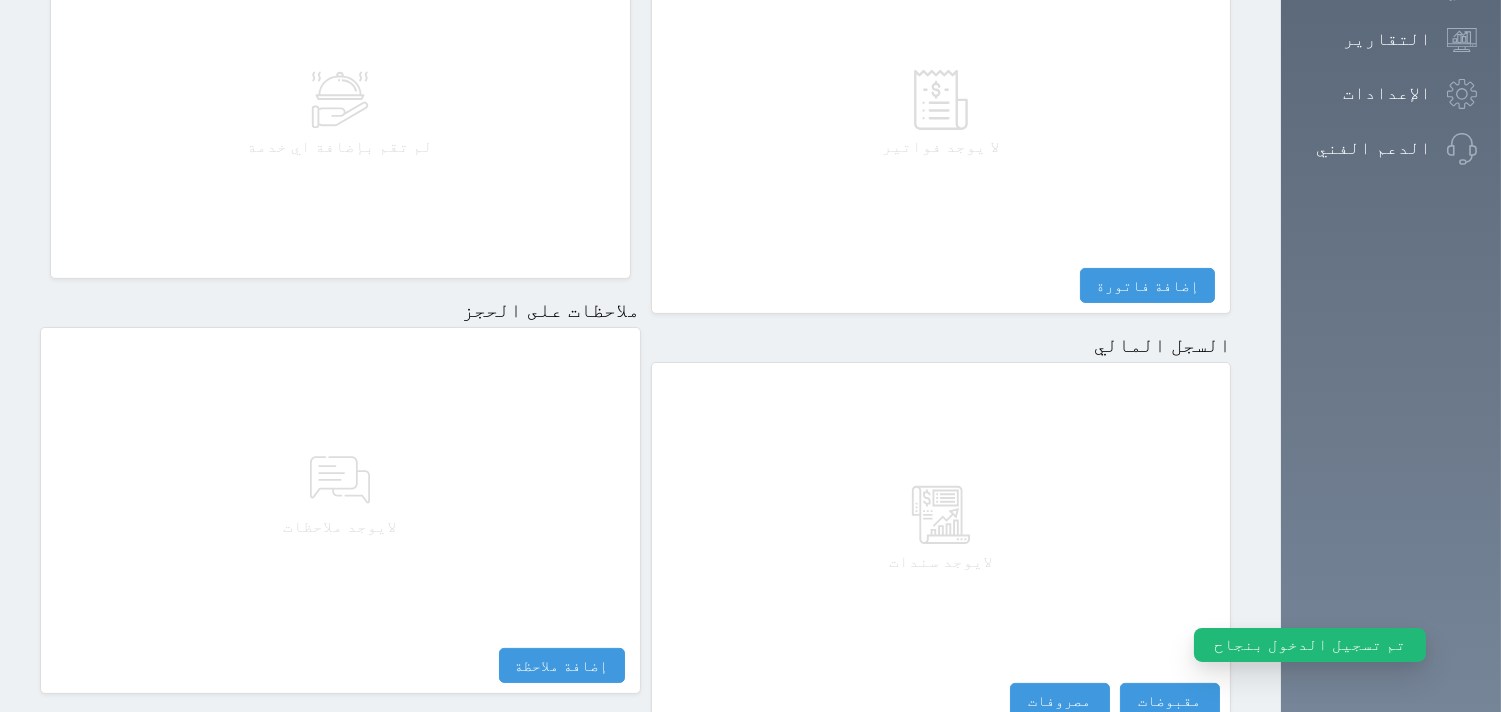 scroll, scrollTop: 1068, scrollLeft: 0, axis: vertical 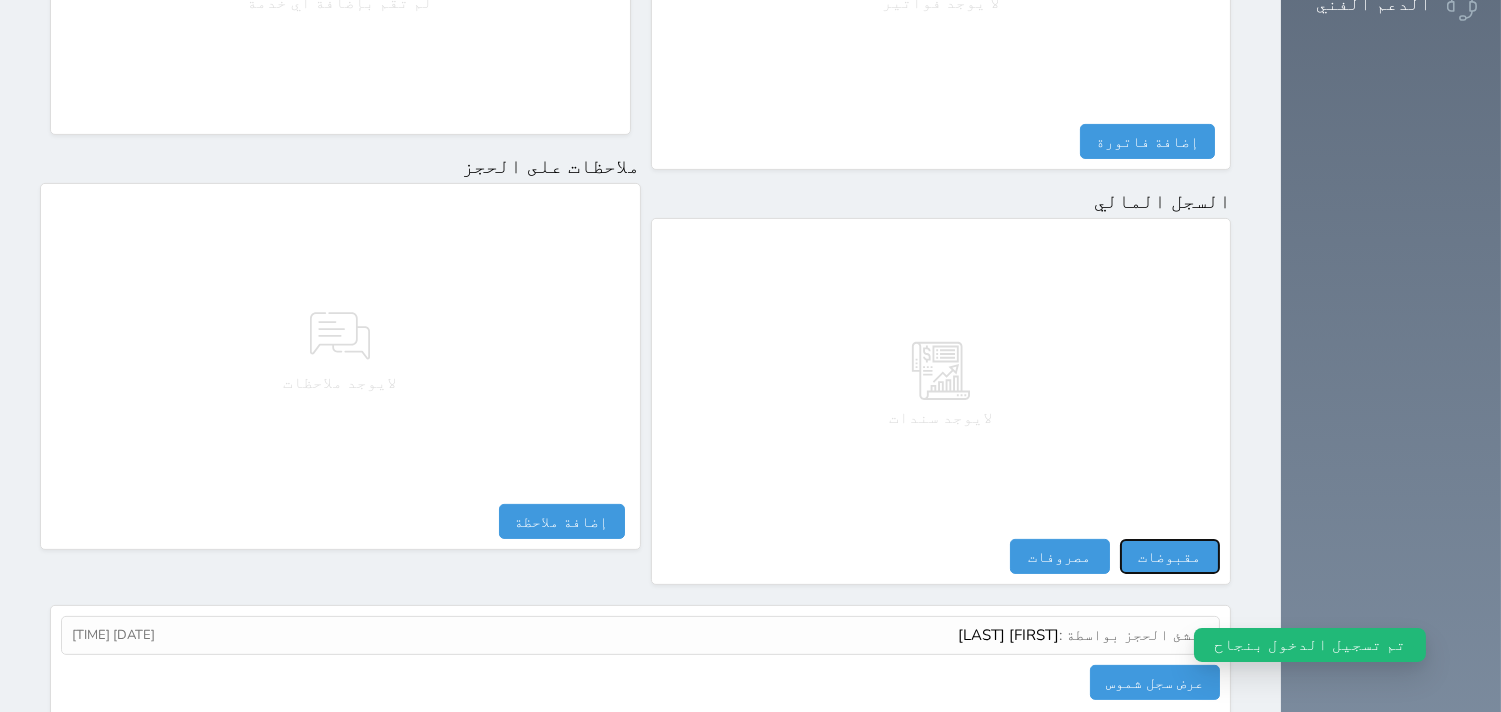 click on "مقبوضات" at bounding box center (1170, 556) 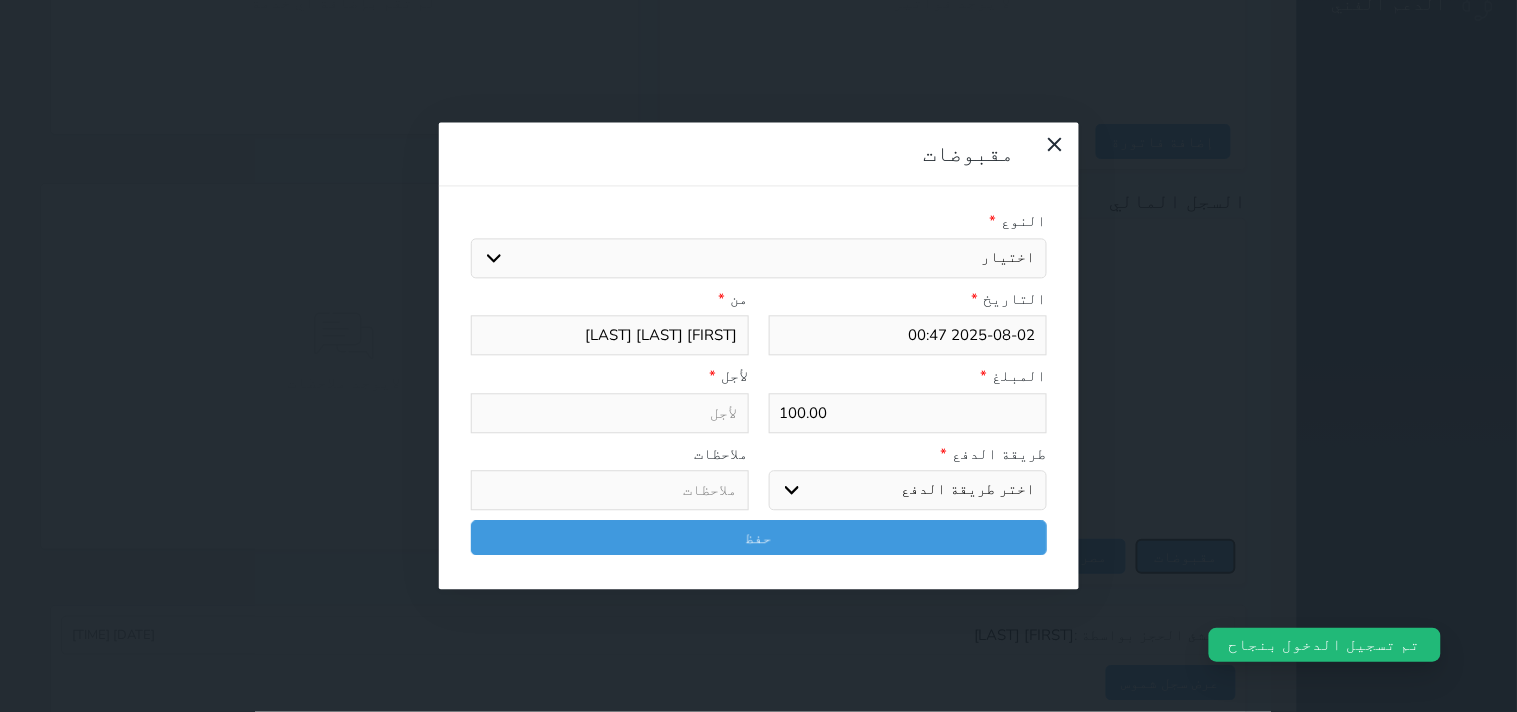 select 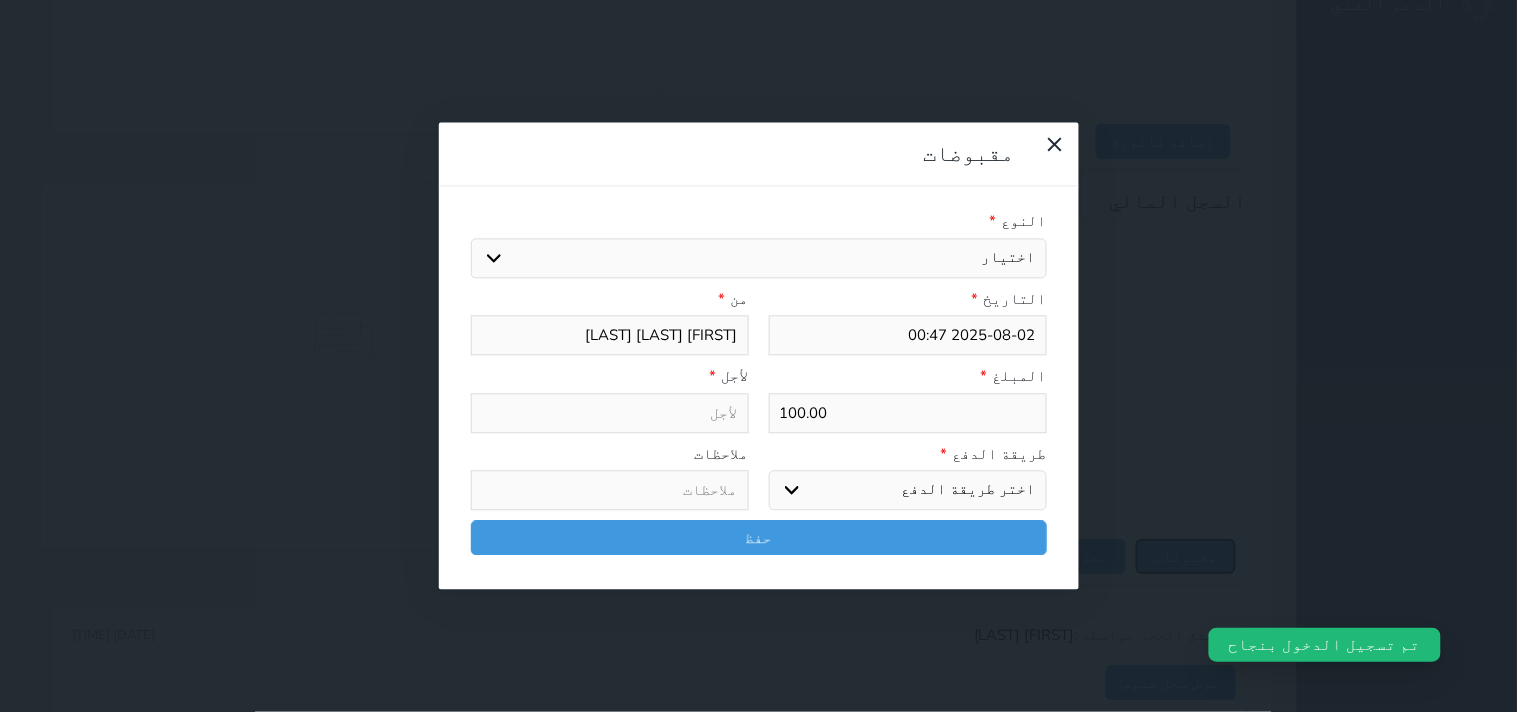 select 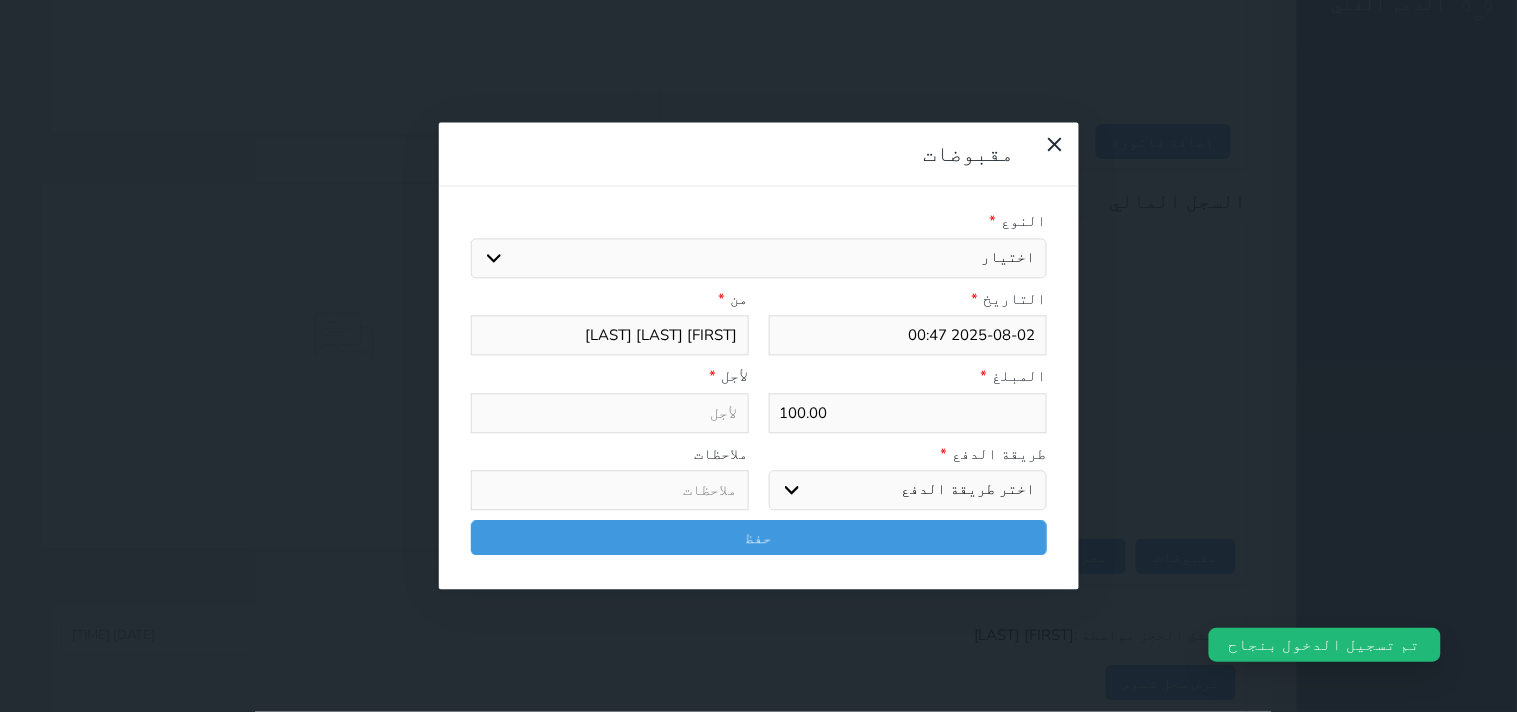click on "اختيار   مقبوضات عامة قيمة إيجار فواتير تامين عربون لا ينطبق آخر مغسلة واي فاي - الإنترنت مواقف السيارات طعام الأغذية والمشروبات مشروبات المشروبات الباردة المشروبات الساخنة الإفطار غداء عشاء مخبز و كعك حمام سباحة الصالة الرياضية سبا و خدمات الجمال اختيار وإسقاط (خدمات النقل) ميني بار كابل - تلفزيون سرير إضافي تصفيف الشعر التسوق خدمات الجولات السياحية المنظمة خدمات الدليل السياحي الضريبه وبلدي" at bounding box center (759, 258) 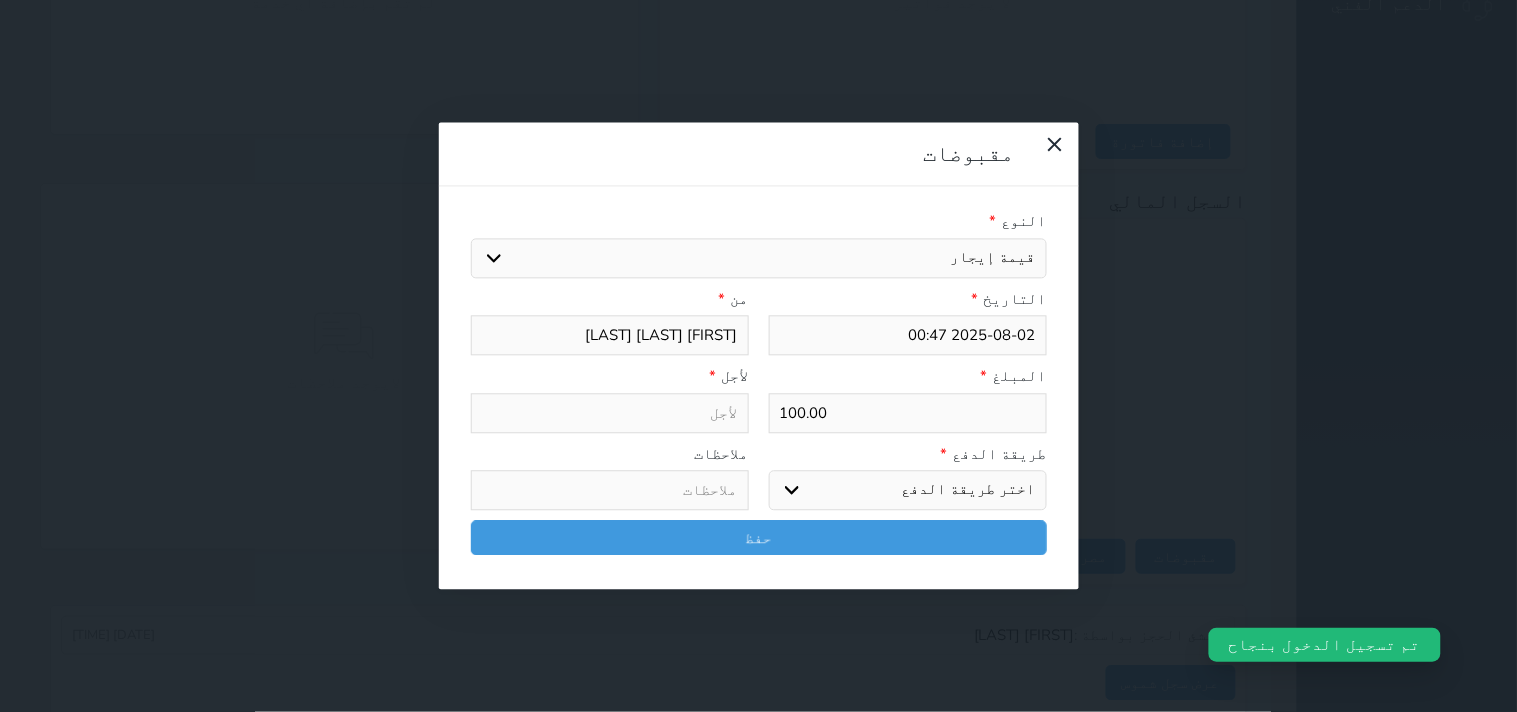 click on "اختيار   مقبوضات عامة قيمة إيجار فواتير تامين عربون لا ينطبق آخر مغسلة واي فاي - الإنترنت مواقف السيارات طعام الأغذية والمشروبات مشروبات المشروبات الباردة المشروبات الساخنة الإفطار غداء عشاء مخبز و كعك حمام سباحة الصالة الرياضية سبا و خدمات الجمال اختيار وإسقاط (خدمات النقل) ميني بار كابل - تلفزيون سرير إضافي تصفيف الشعر التسوق خدمات الجولات السياحية المنظمة خدمات الدليل السياحي الضريبه وبلدي" at bounding box center (759, 258) 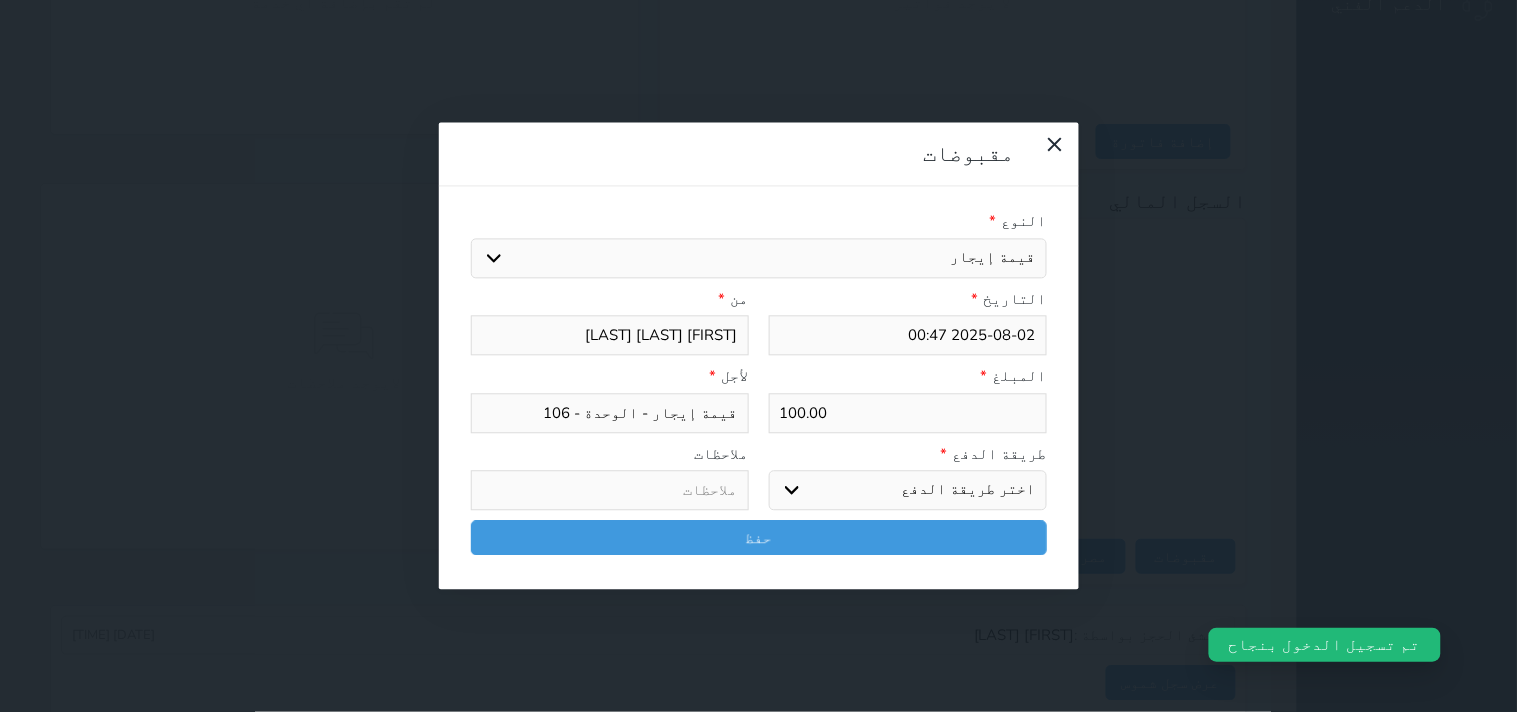 click on "100.00" at bounding box center (908, 413) 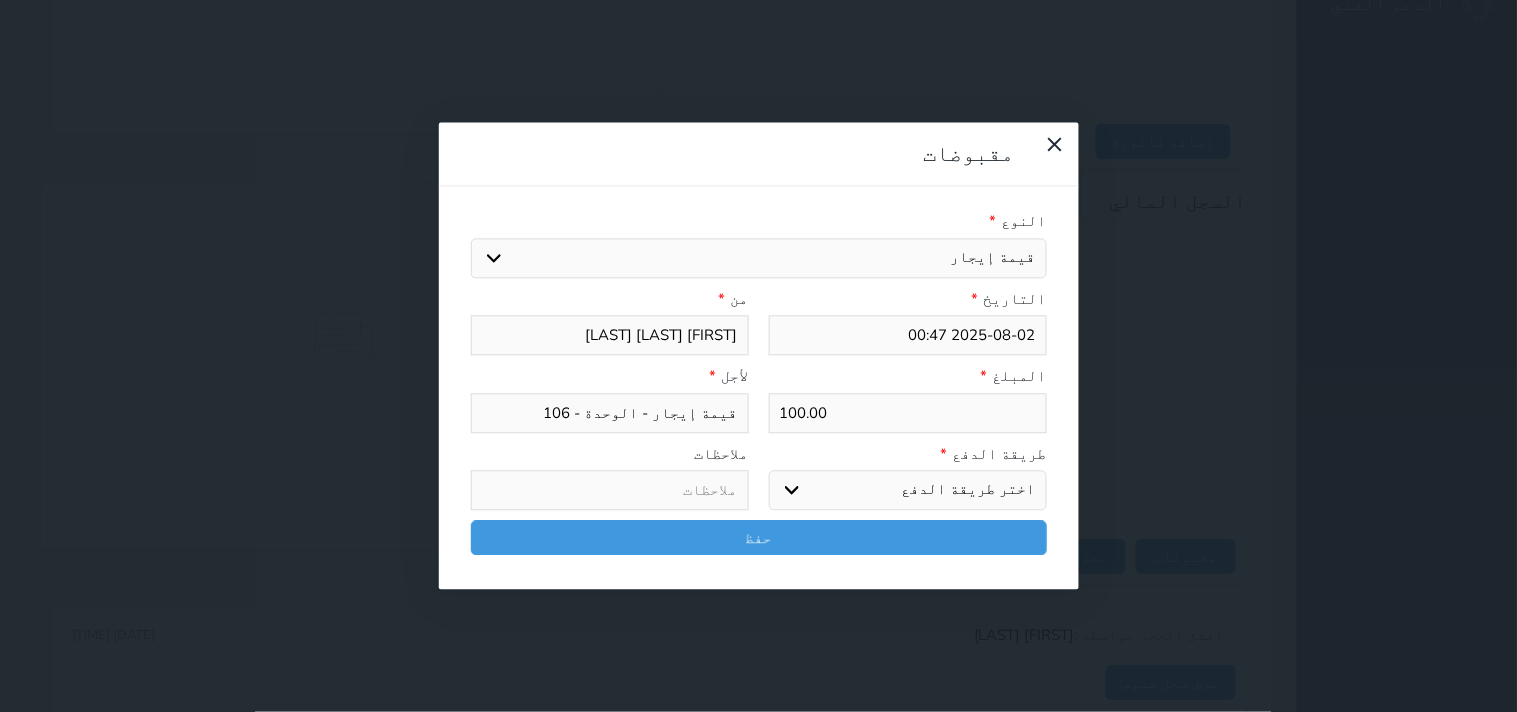 type on "1" 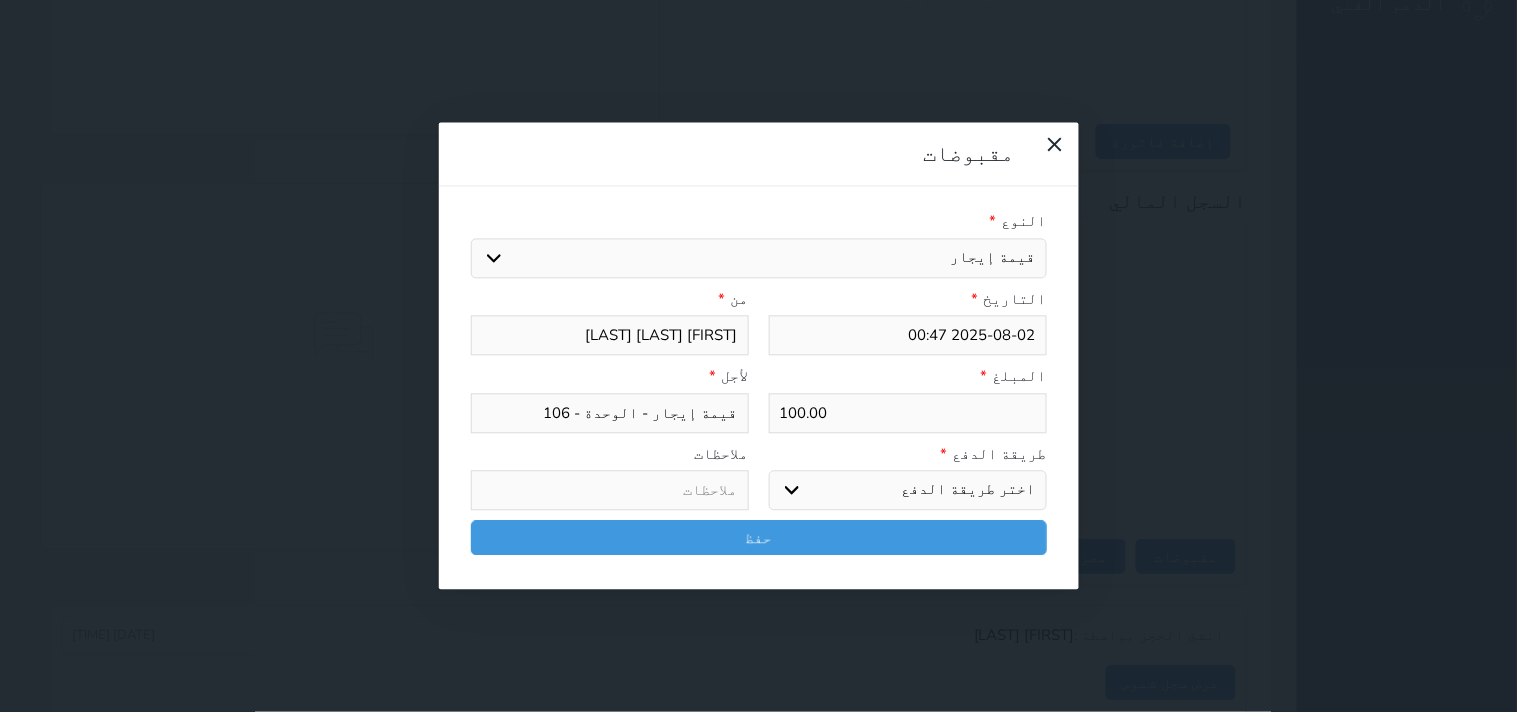 select 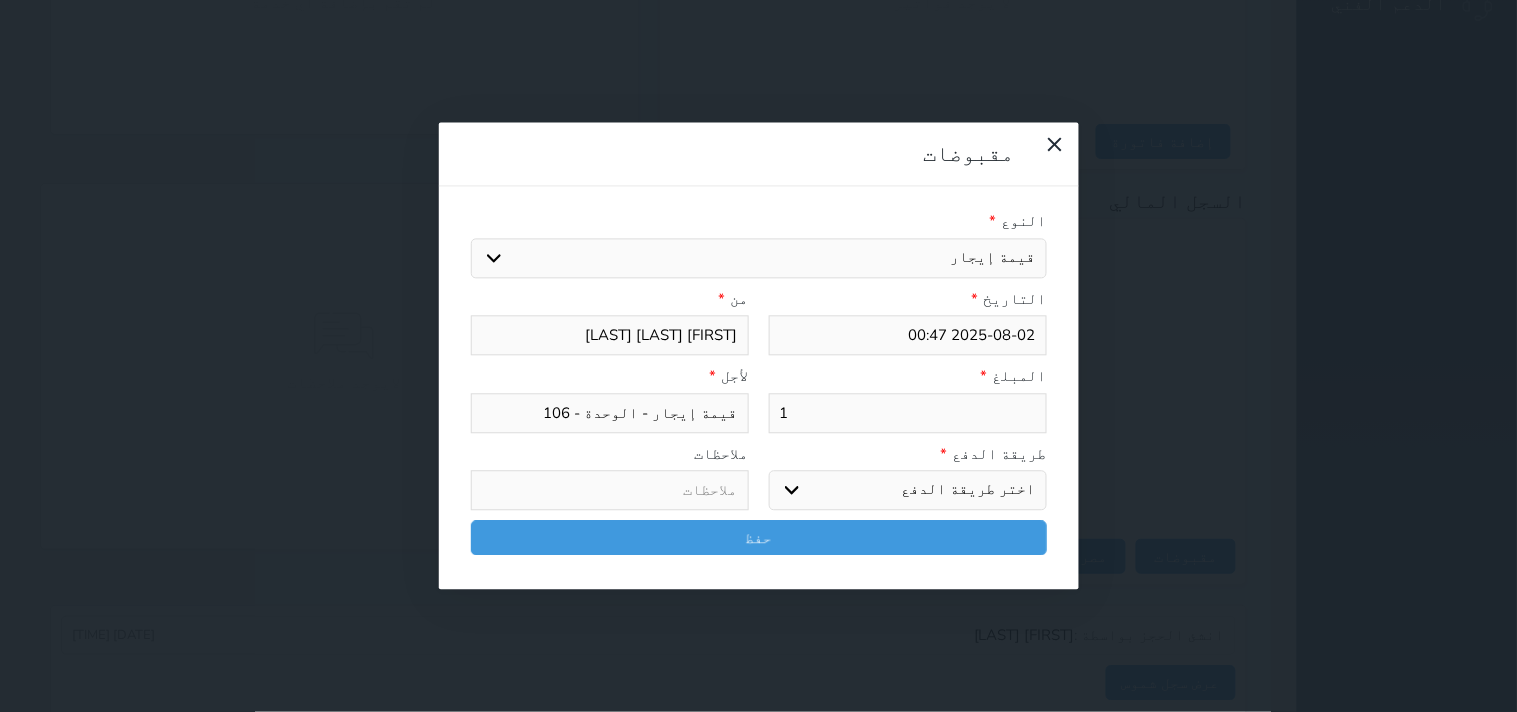 type on "10" 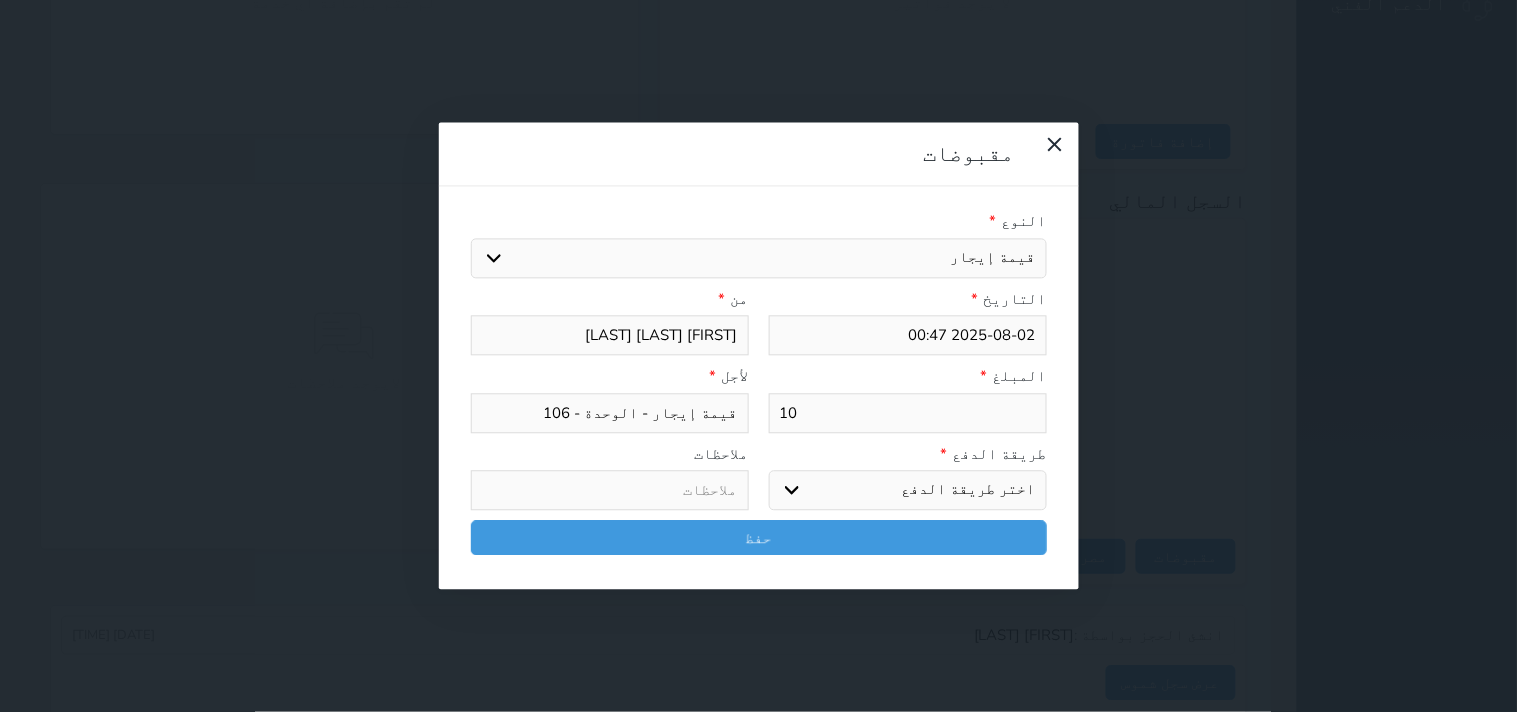 type on "100" 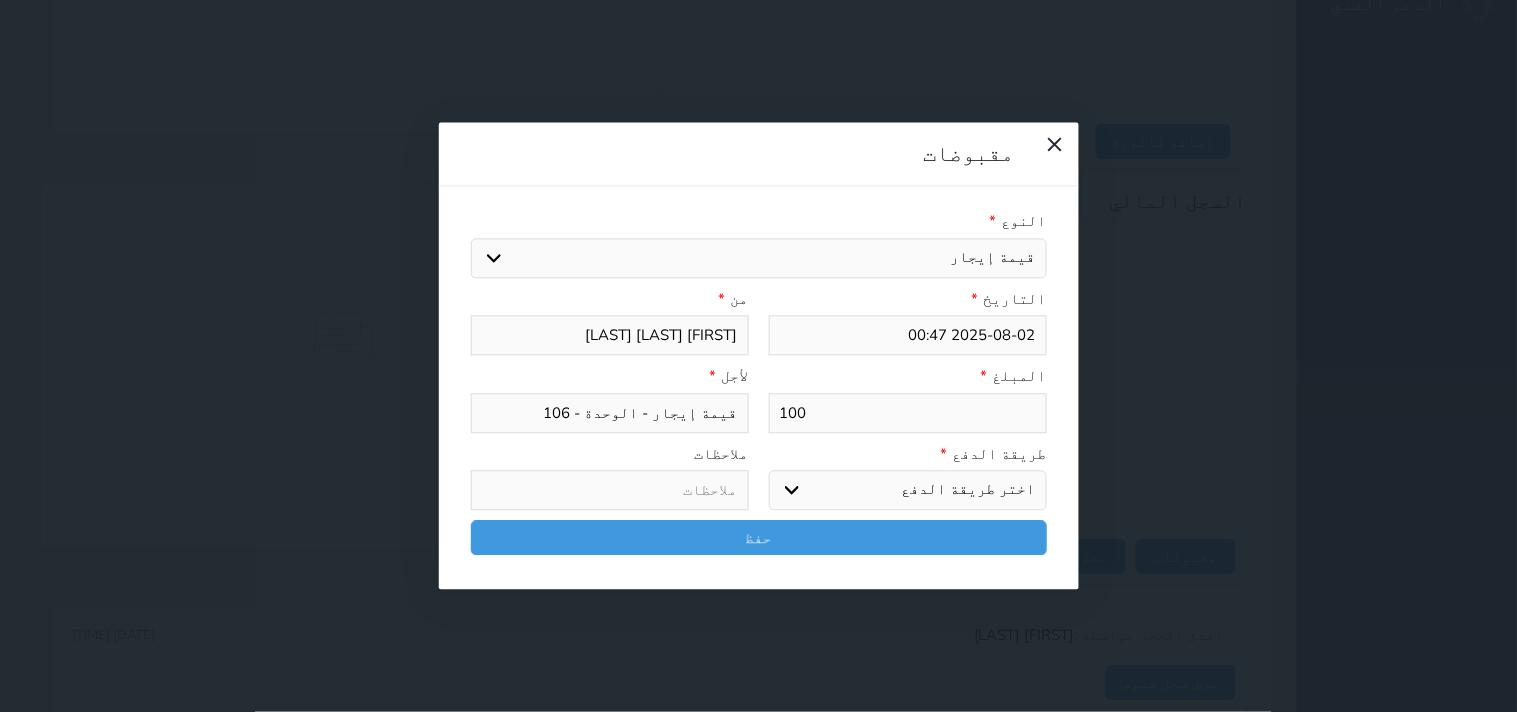 type on "100" 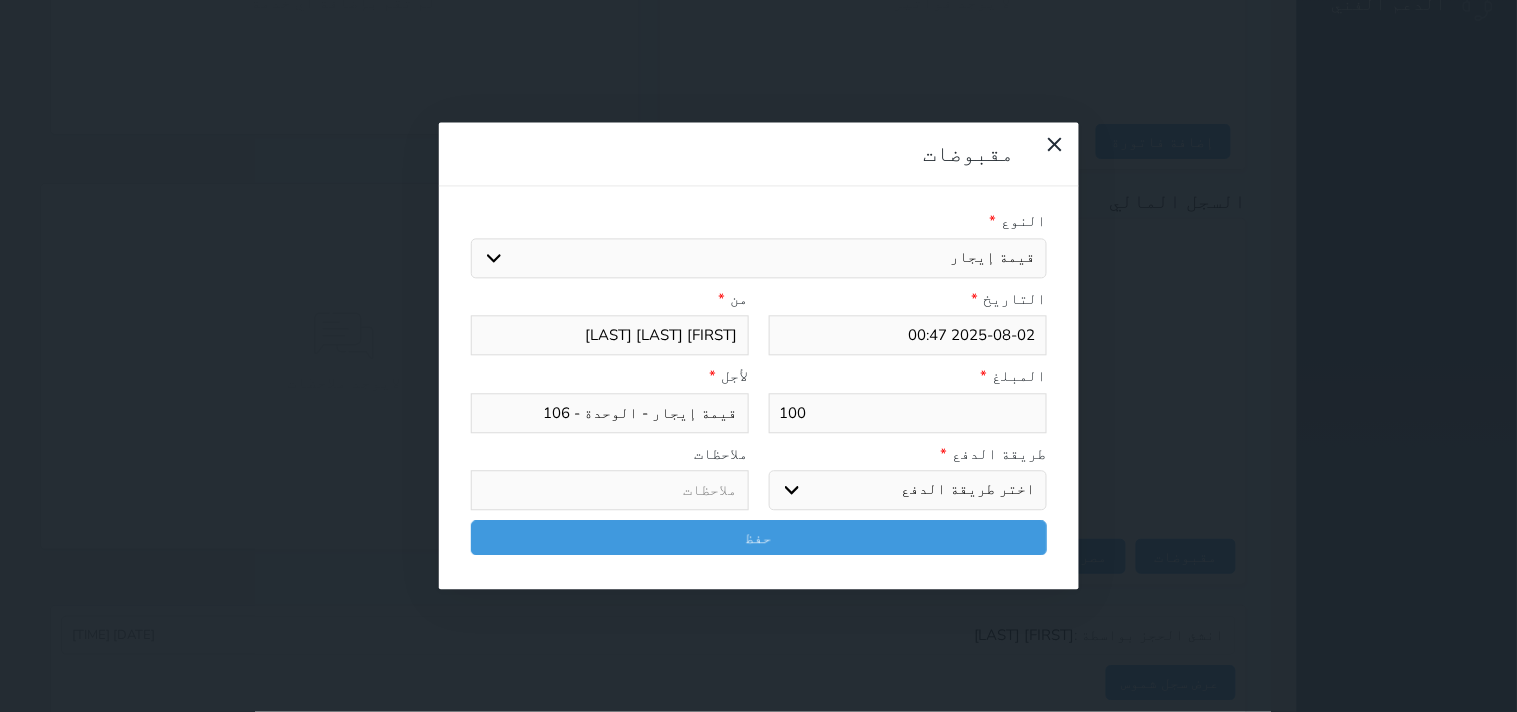 click on "اختر طريقة الدفع   دفع نقدى   تحويل بنكى   مدى   بطاقة ائتمان   آجل" at bounding box center [908, 491] 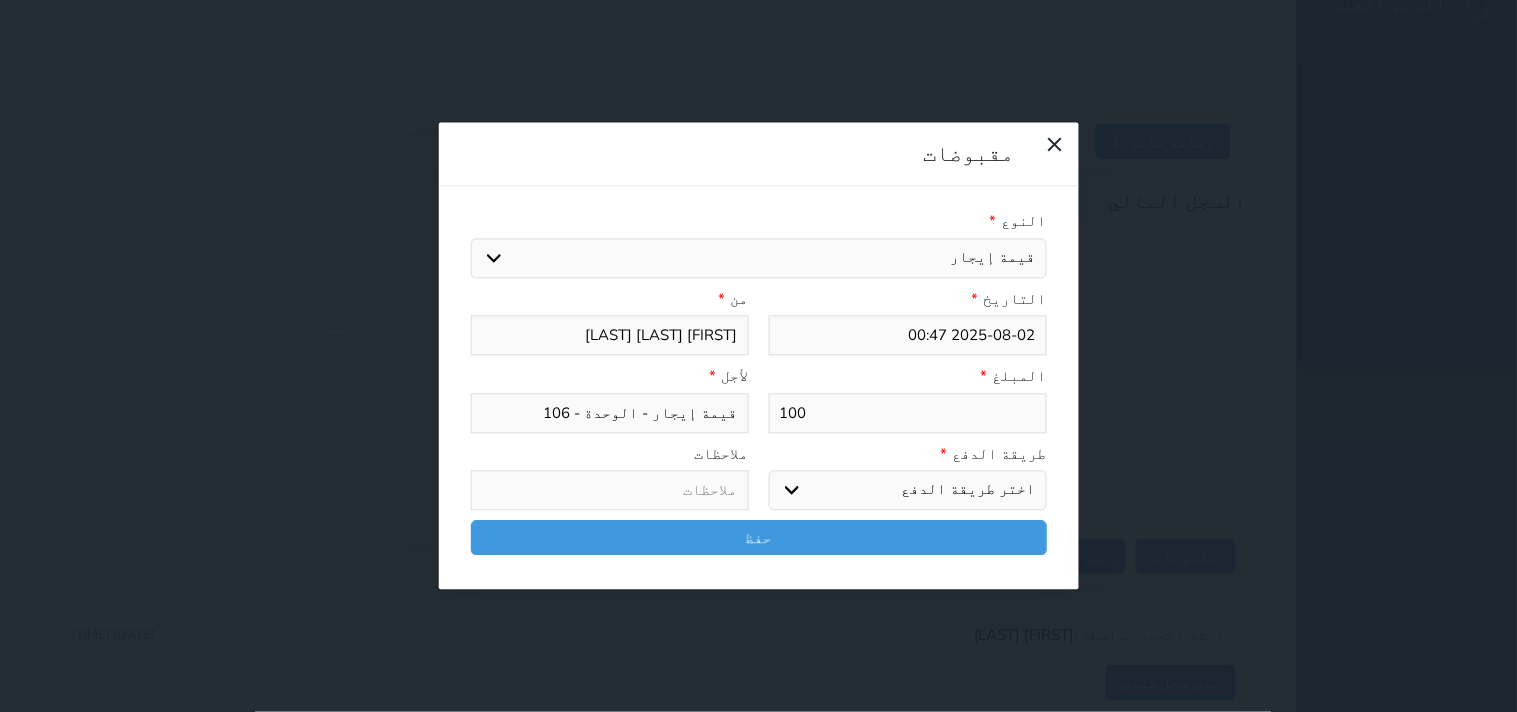 select on "cash" 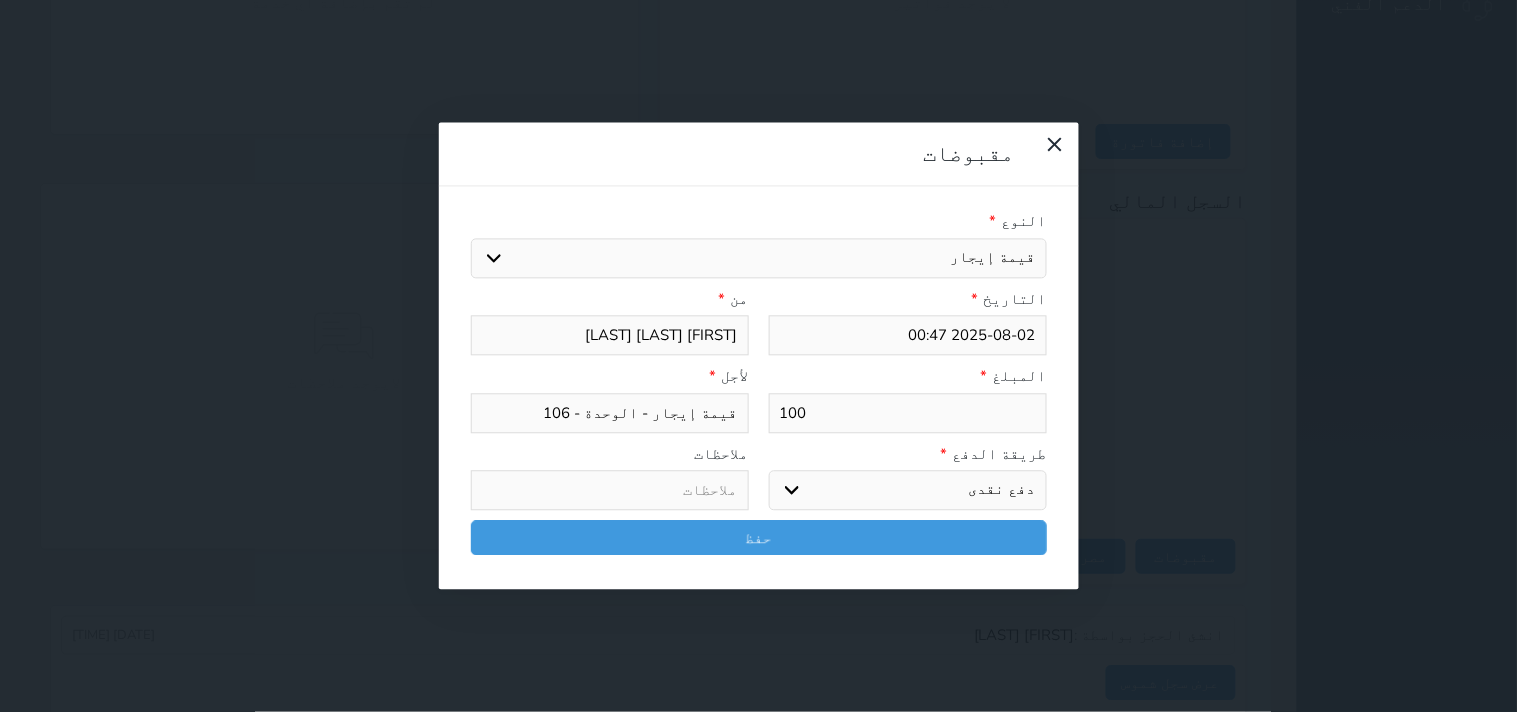 click on "اختر طريقة الدفع   دفع نقدى   تحويل بنكى   مدى   بطاقة ائتمان   آجل" at bounding box center (908, 491) 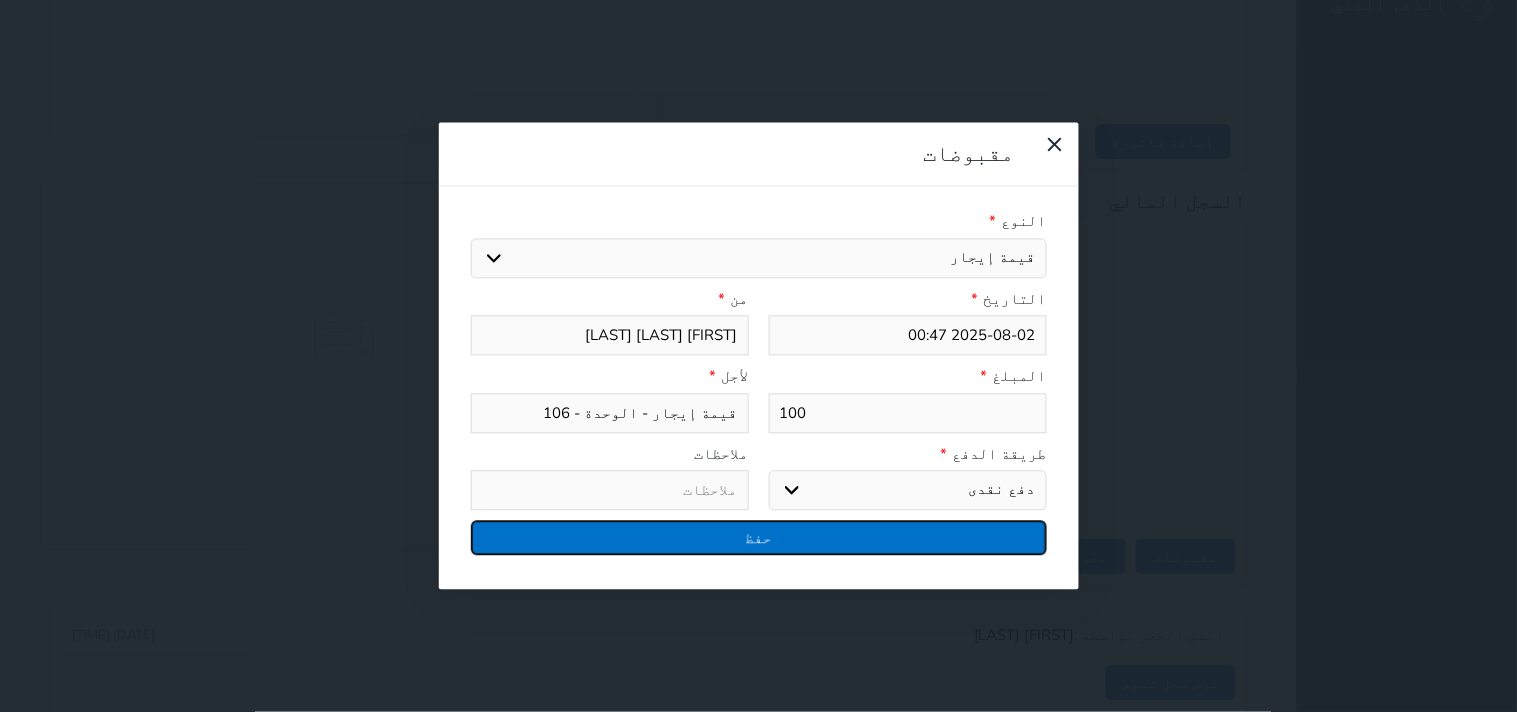click on "حفظ" at bounding box center (759, 538) 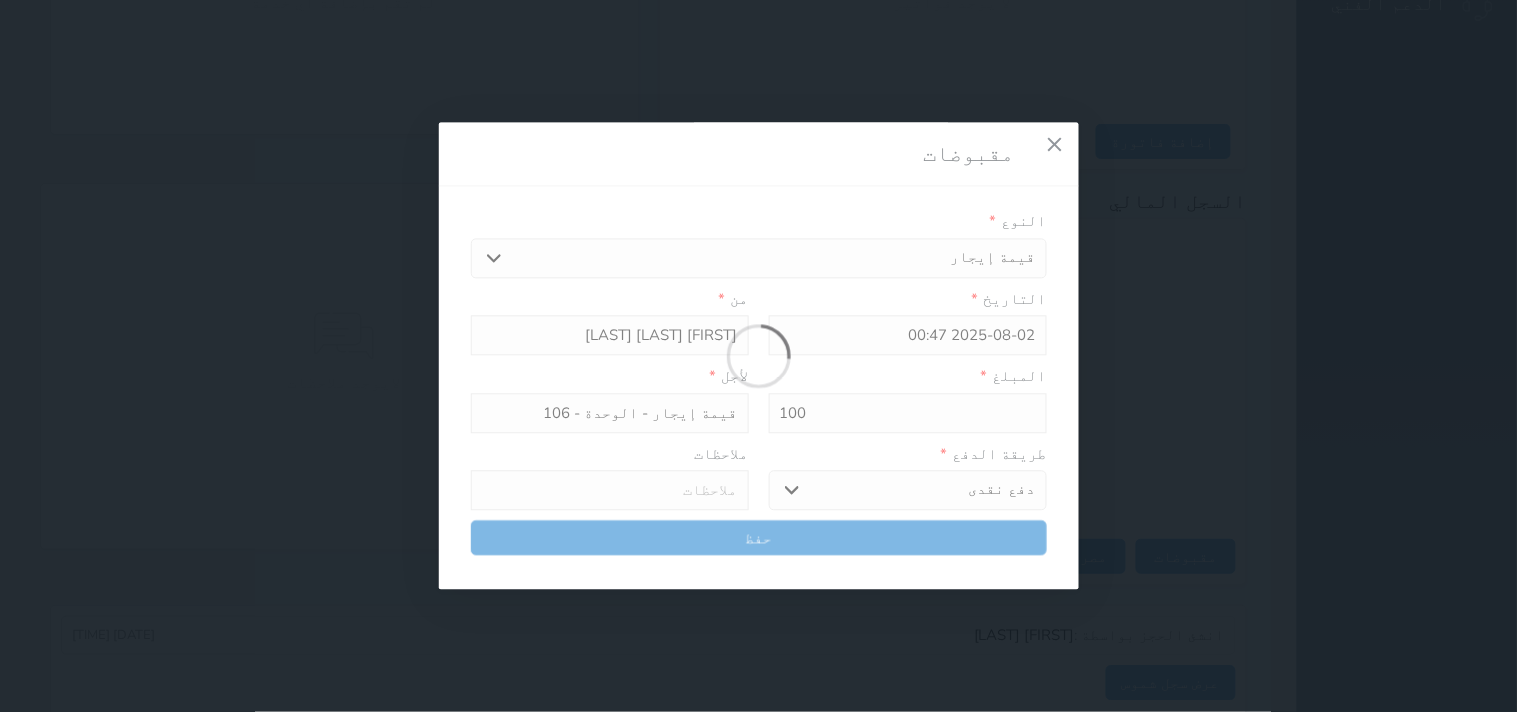 select 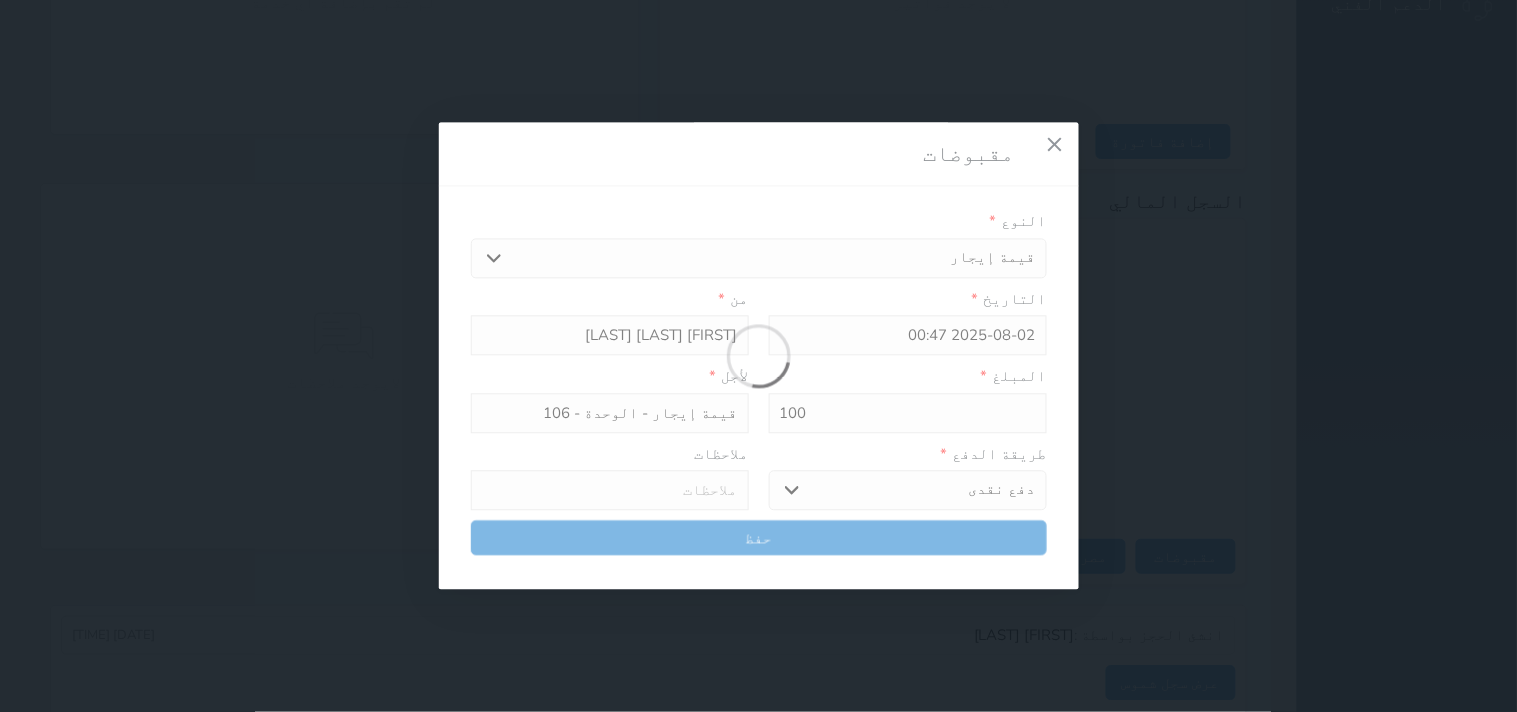 type 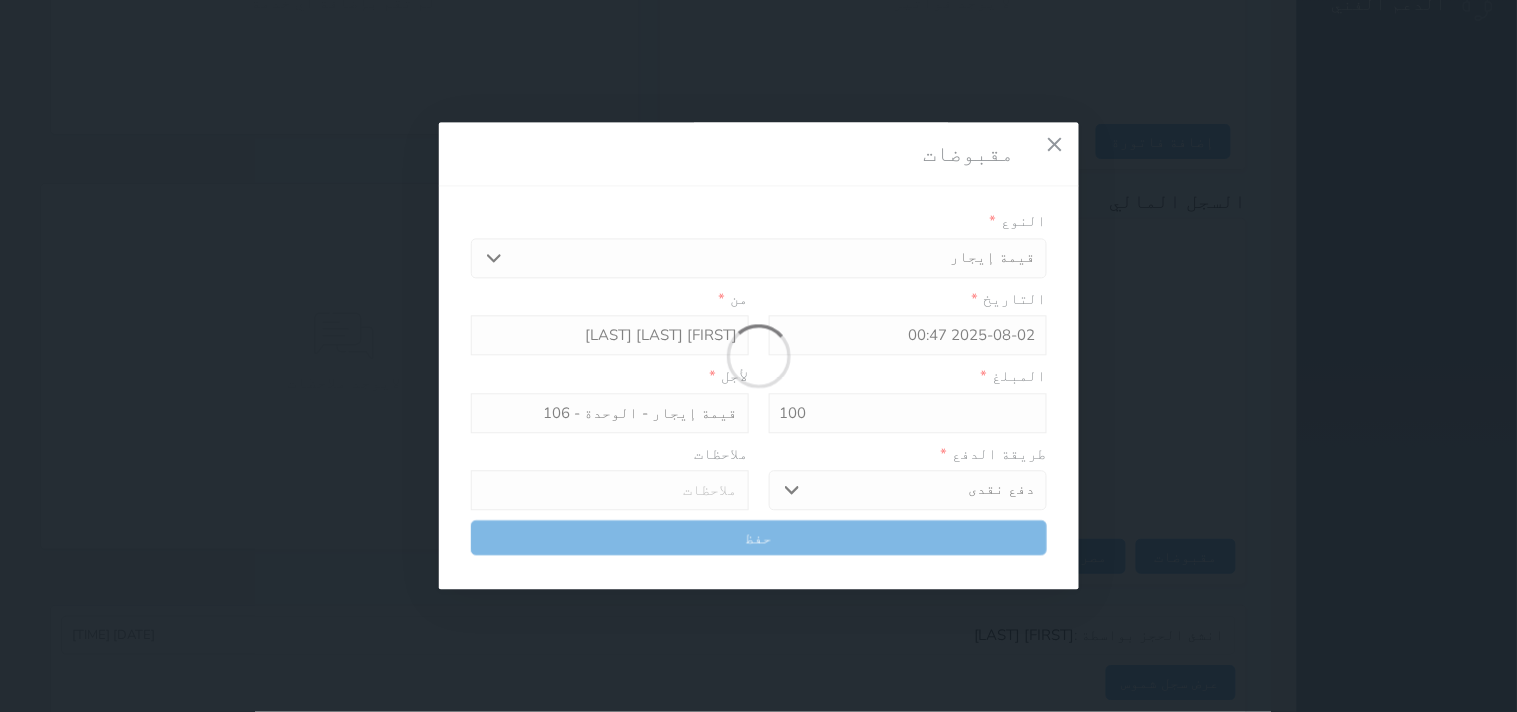 type on "0" 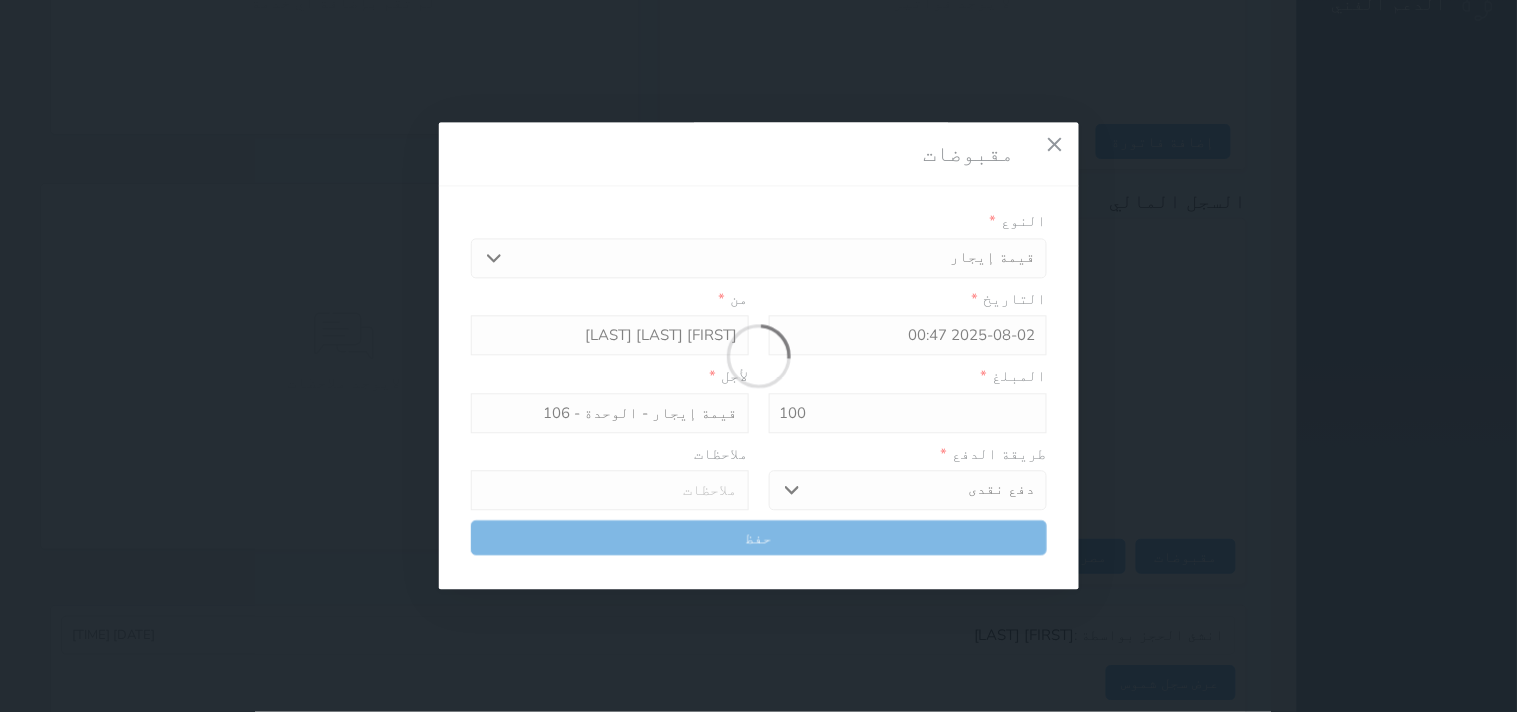 select 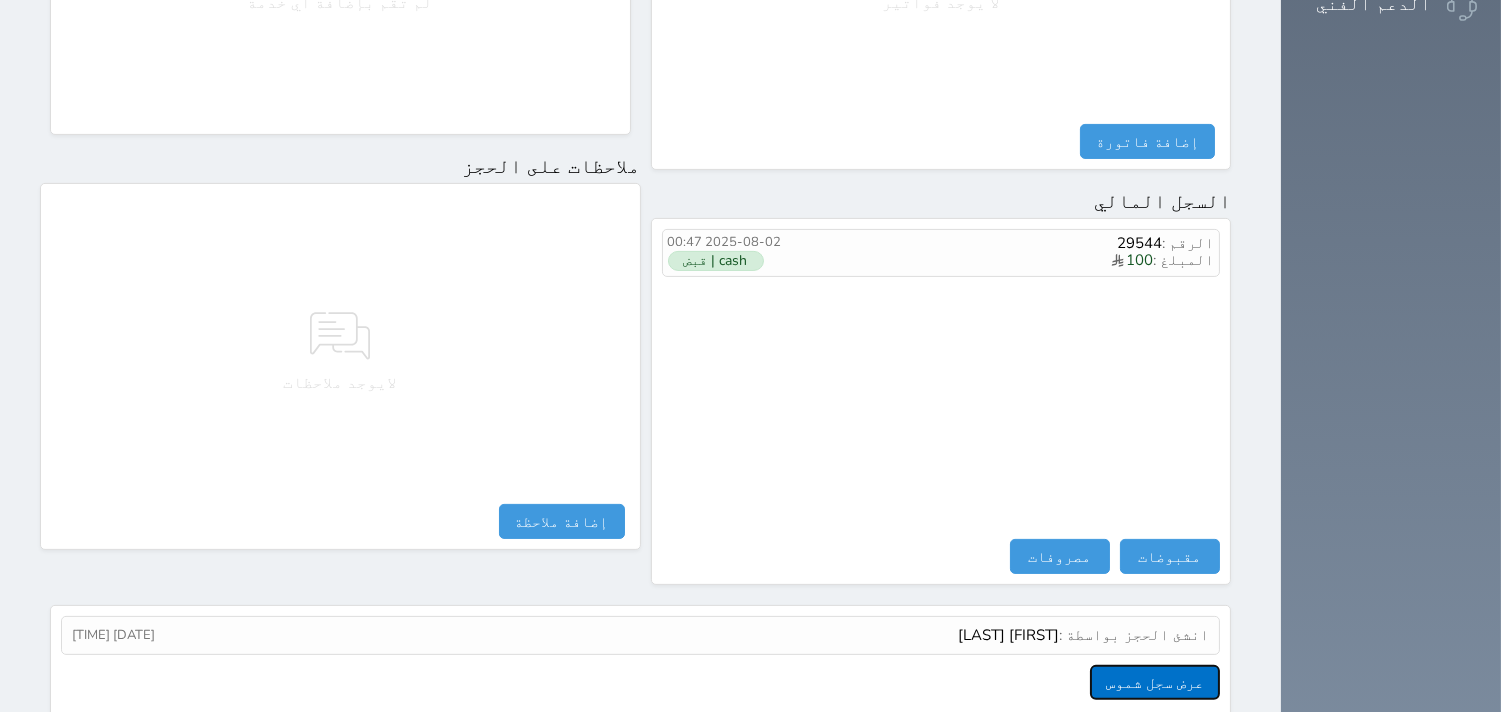 click on "عرض سجل شموس" at bounding box center [1155, 682] 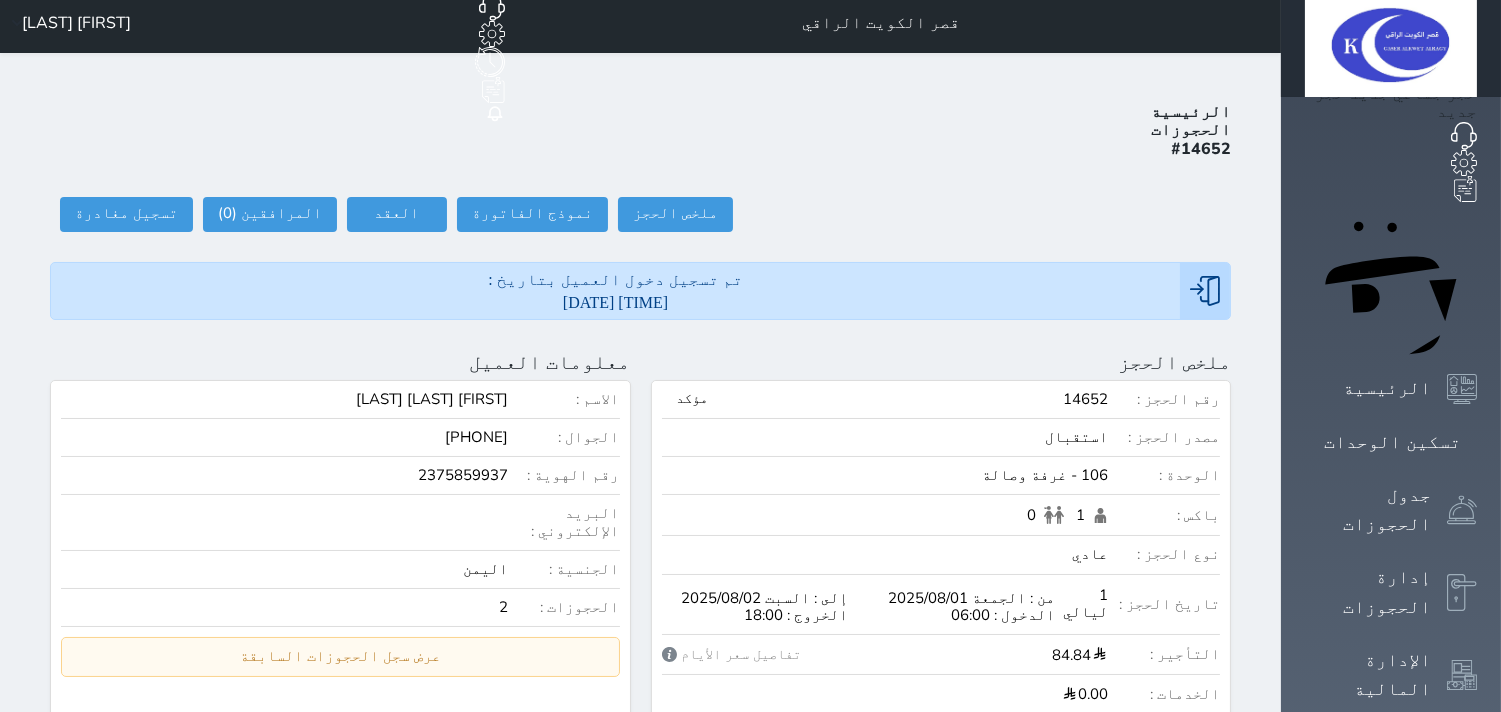 scroll, scrollTop: 0, scrollLeft: 0, axis: both 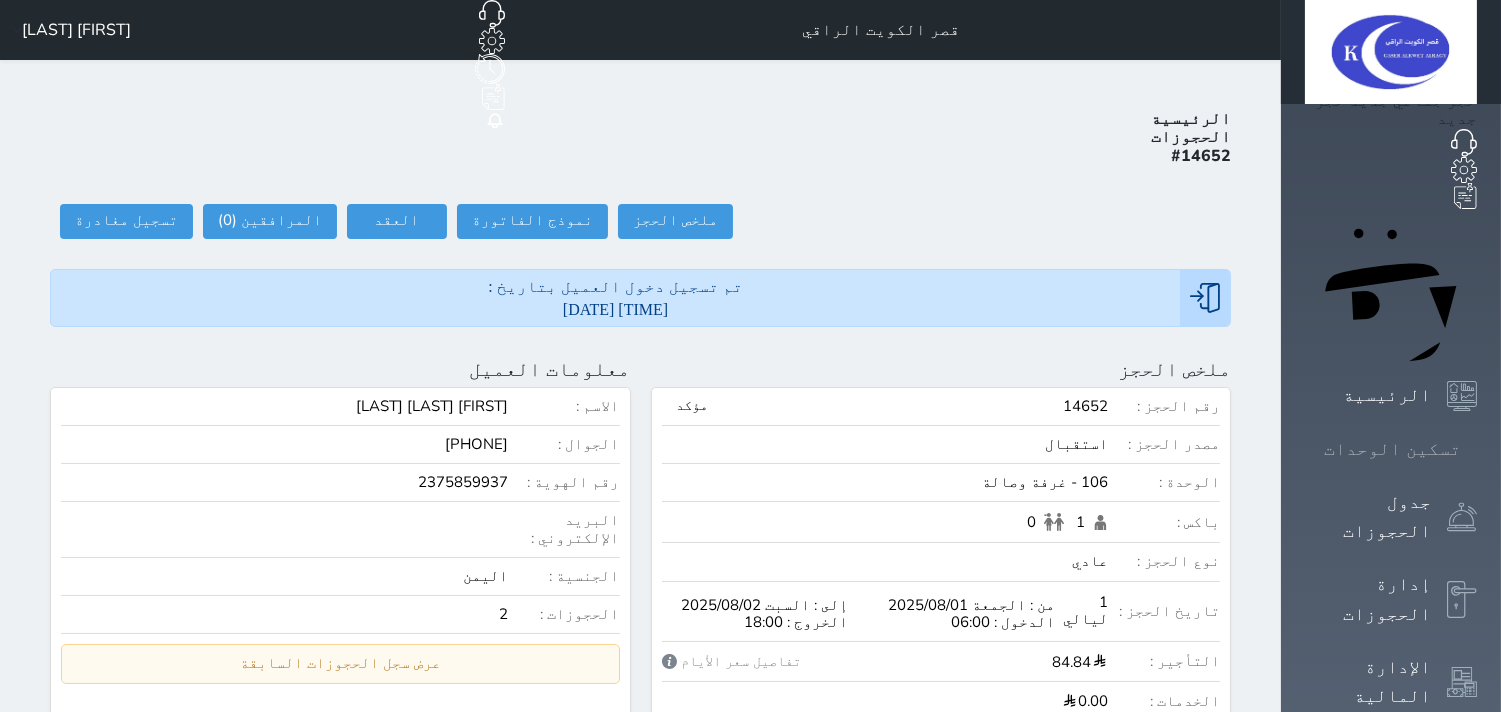 click 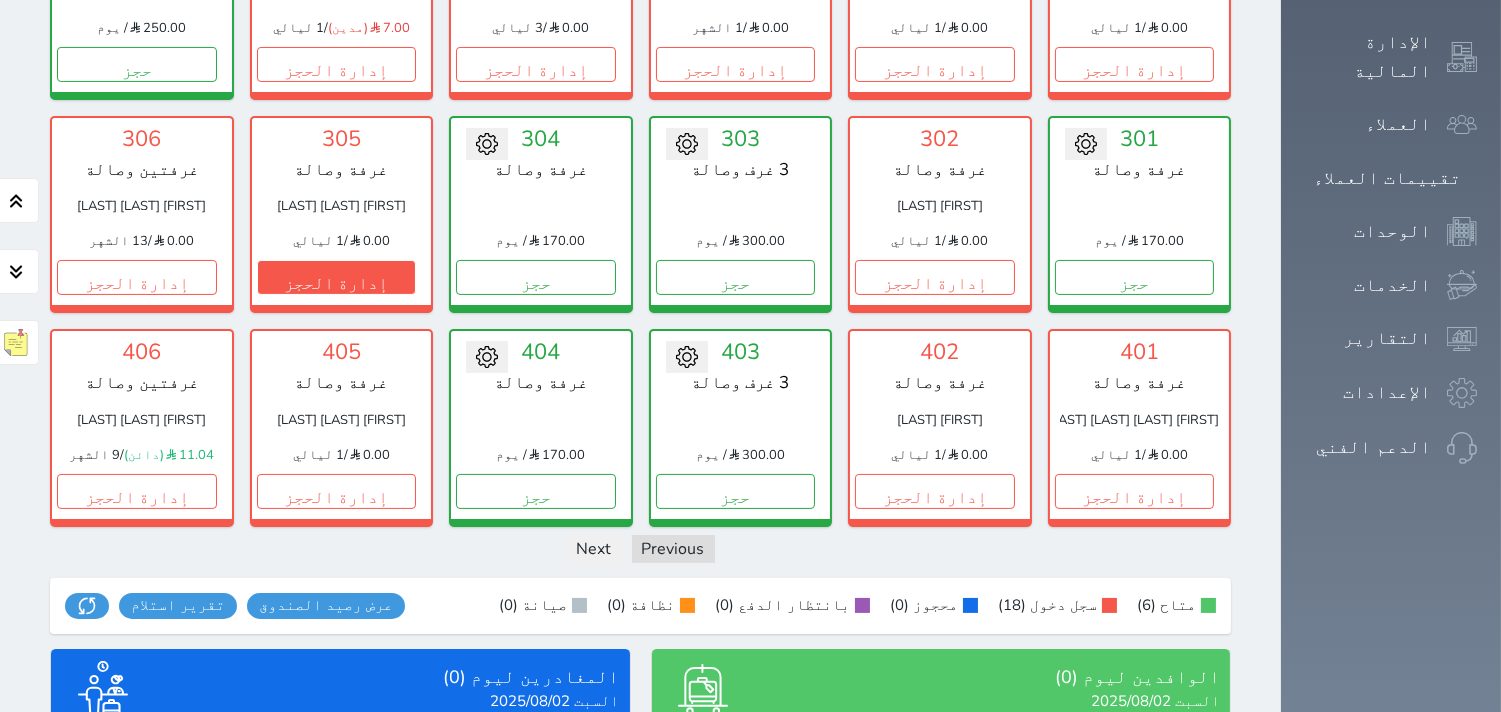 scroll, scrollTop: 844, scrollLeft: 0, axis: vertical 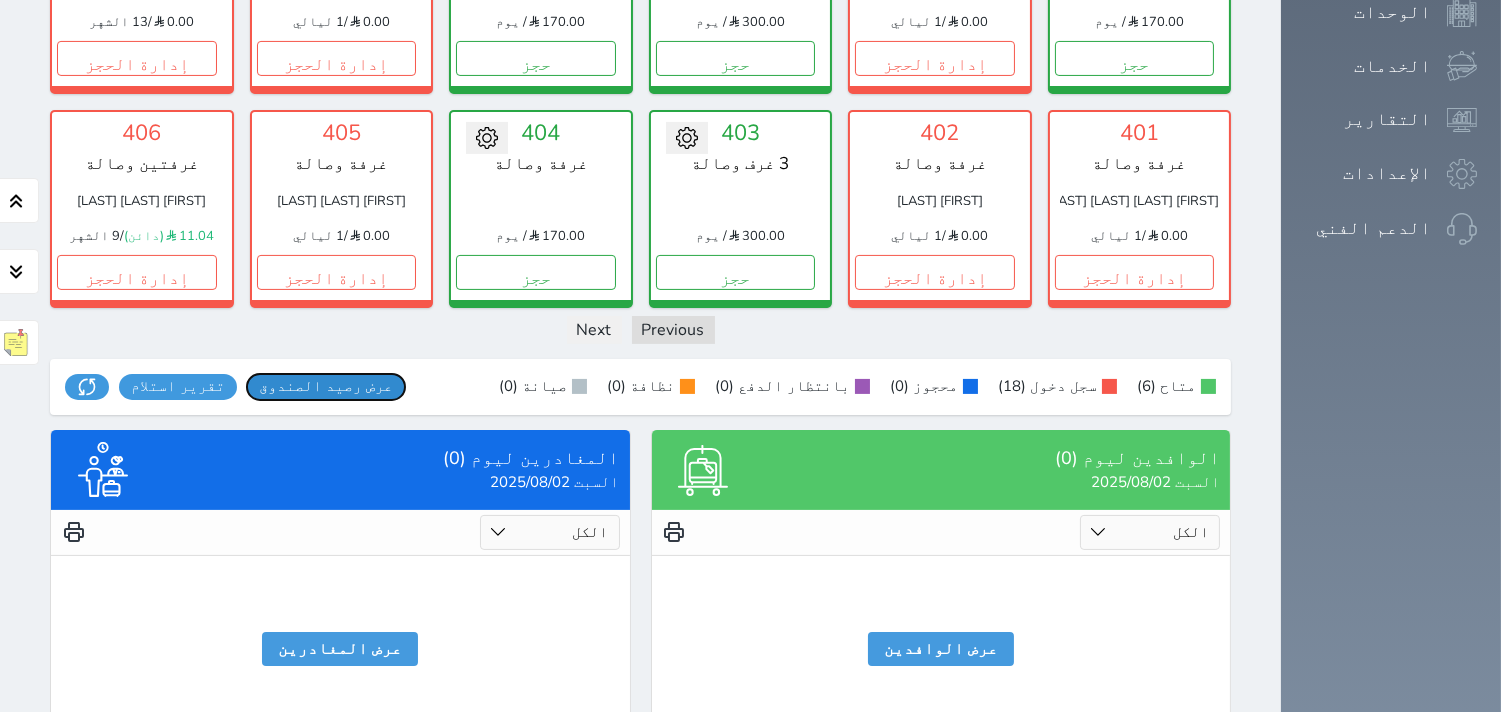 click on "عرض رصيد الصندوق" at bounding box center (326, 386) 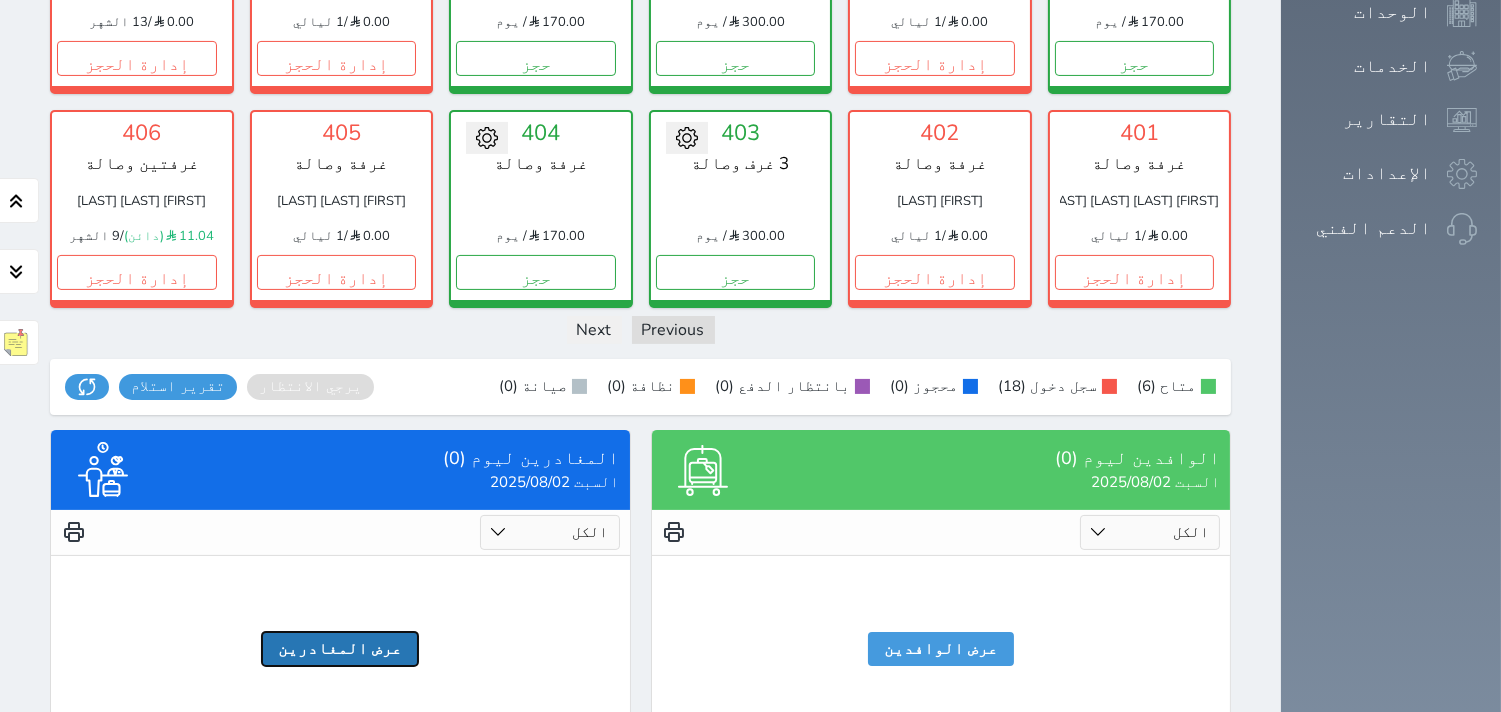 click on "عرض المغادرين" at bounding box center [340, 649] 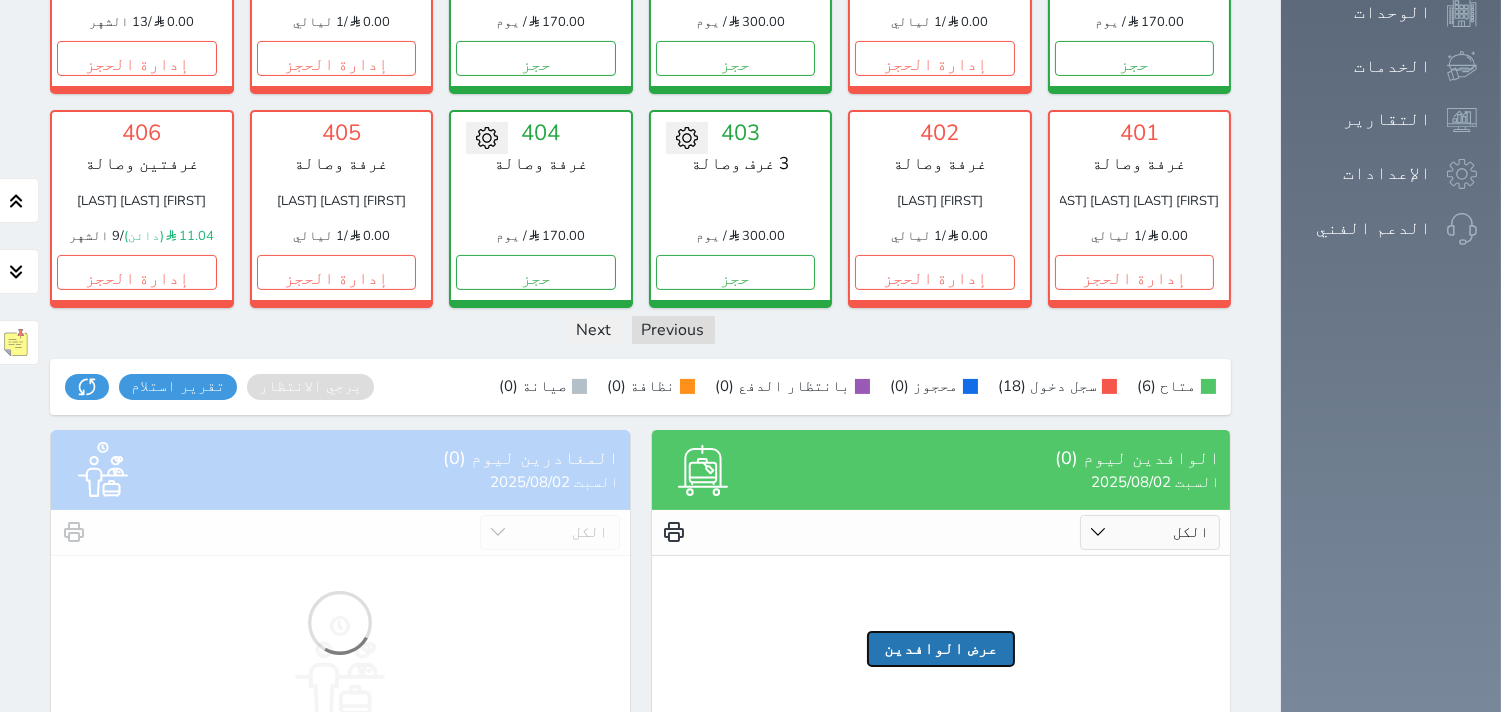 click on "عرض الوافدين" at bounding box center (941, 649) 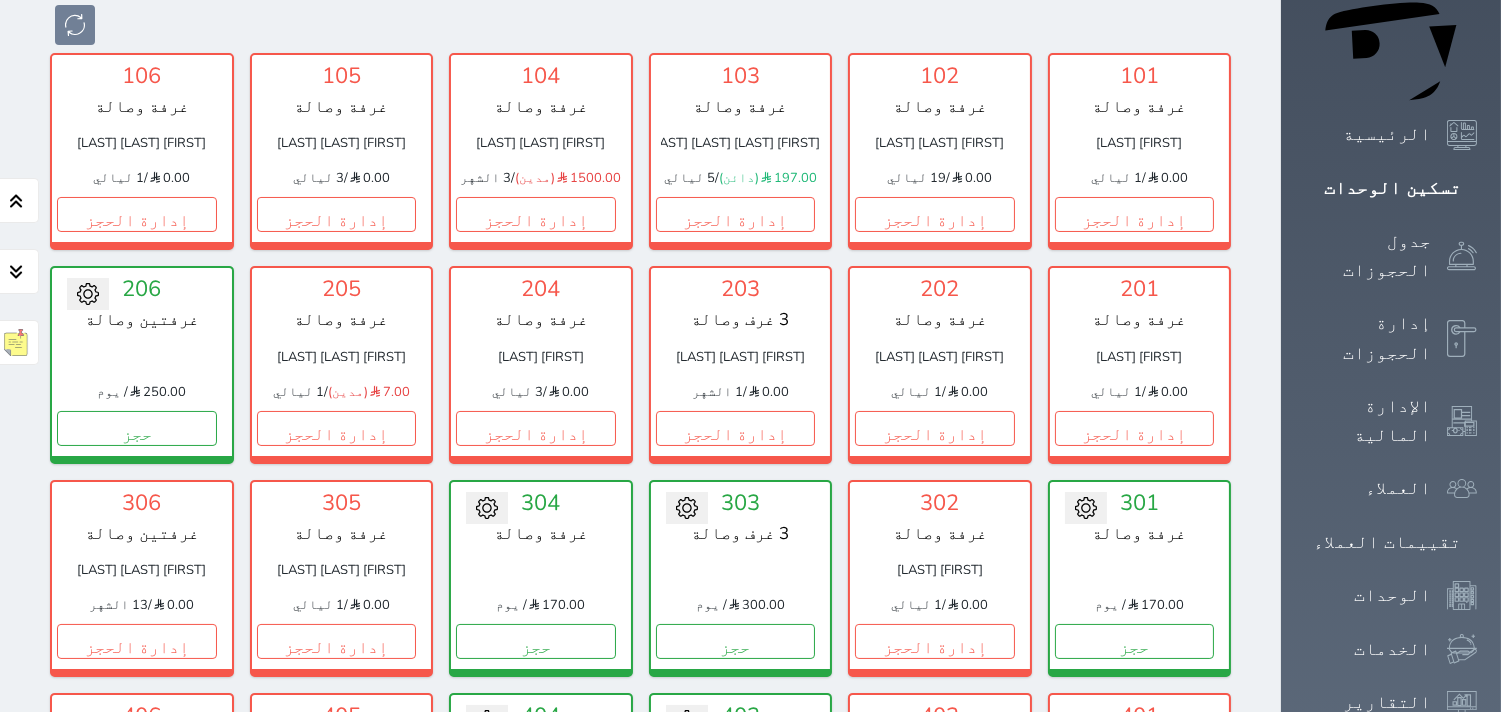 scroll, scrollTop: 237, scrollLeft: 0, axis: vertical 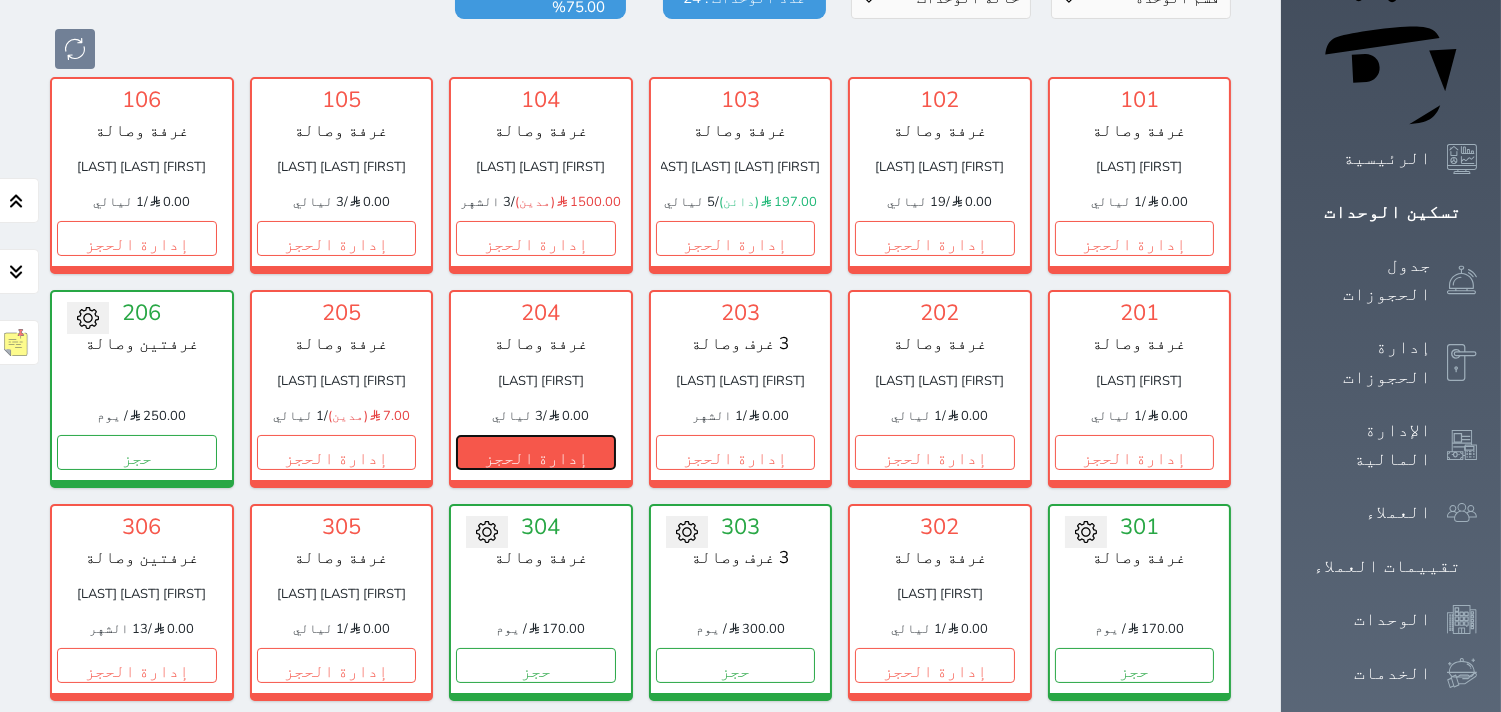 click on "إدارة الحجز" at bounding box center [536, 452] 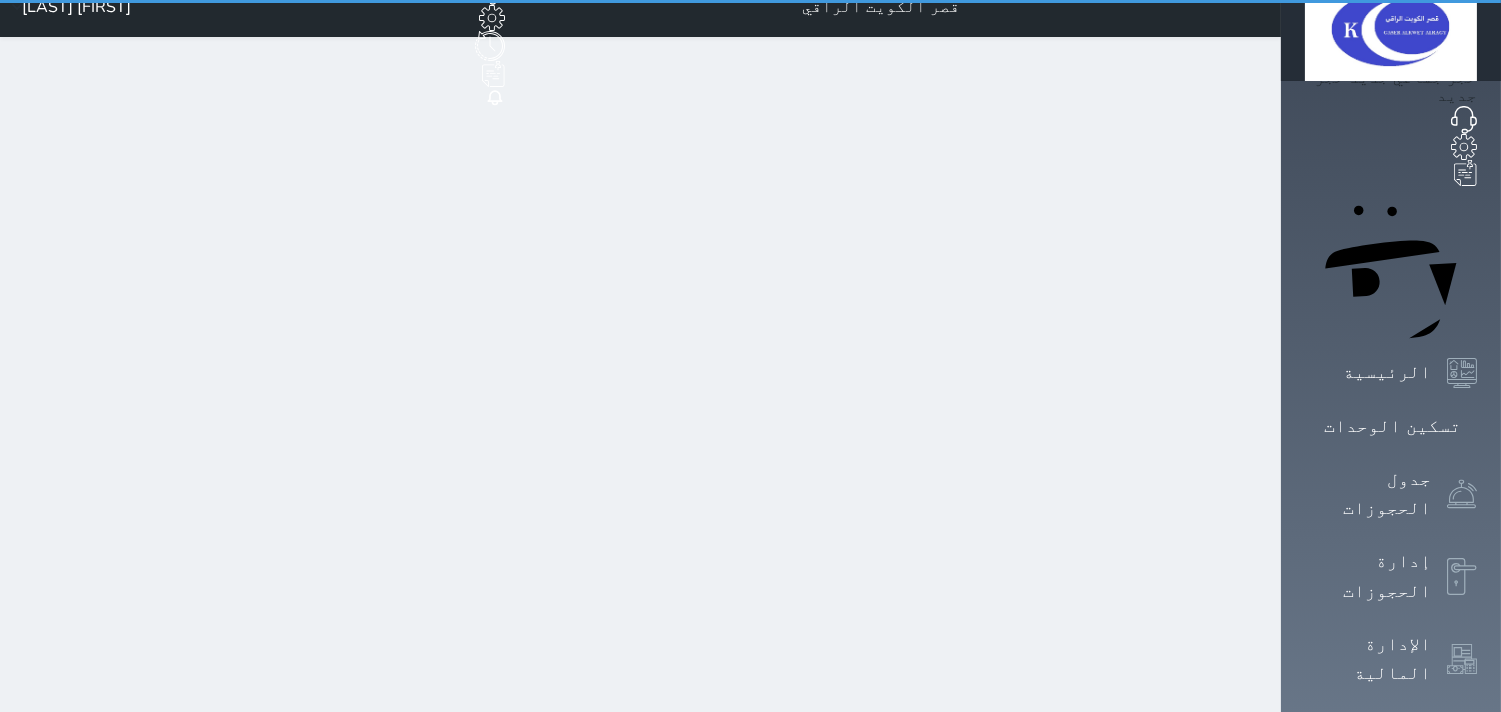 scroll, scrollTop: 0, scrollLeft: 0, axis: both 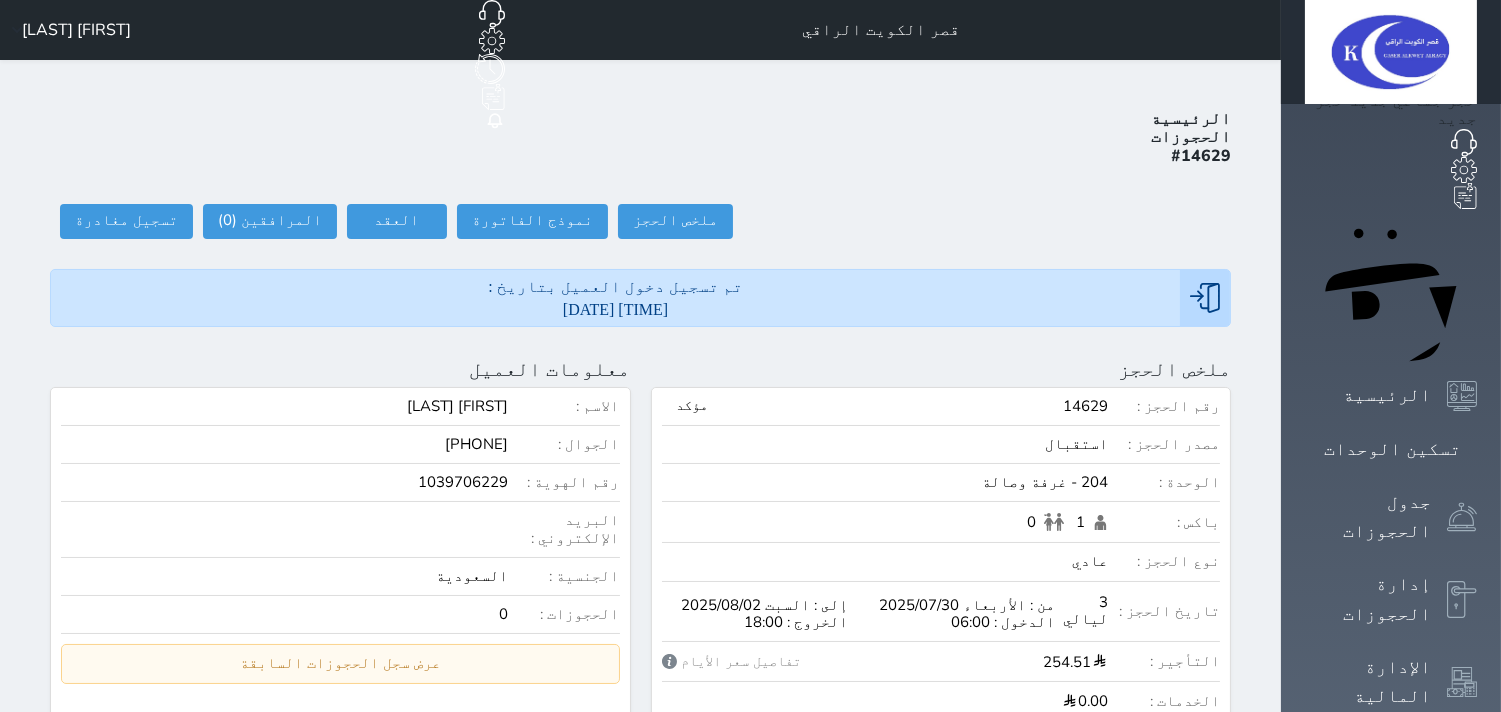 select 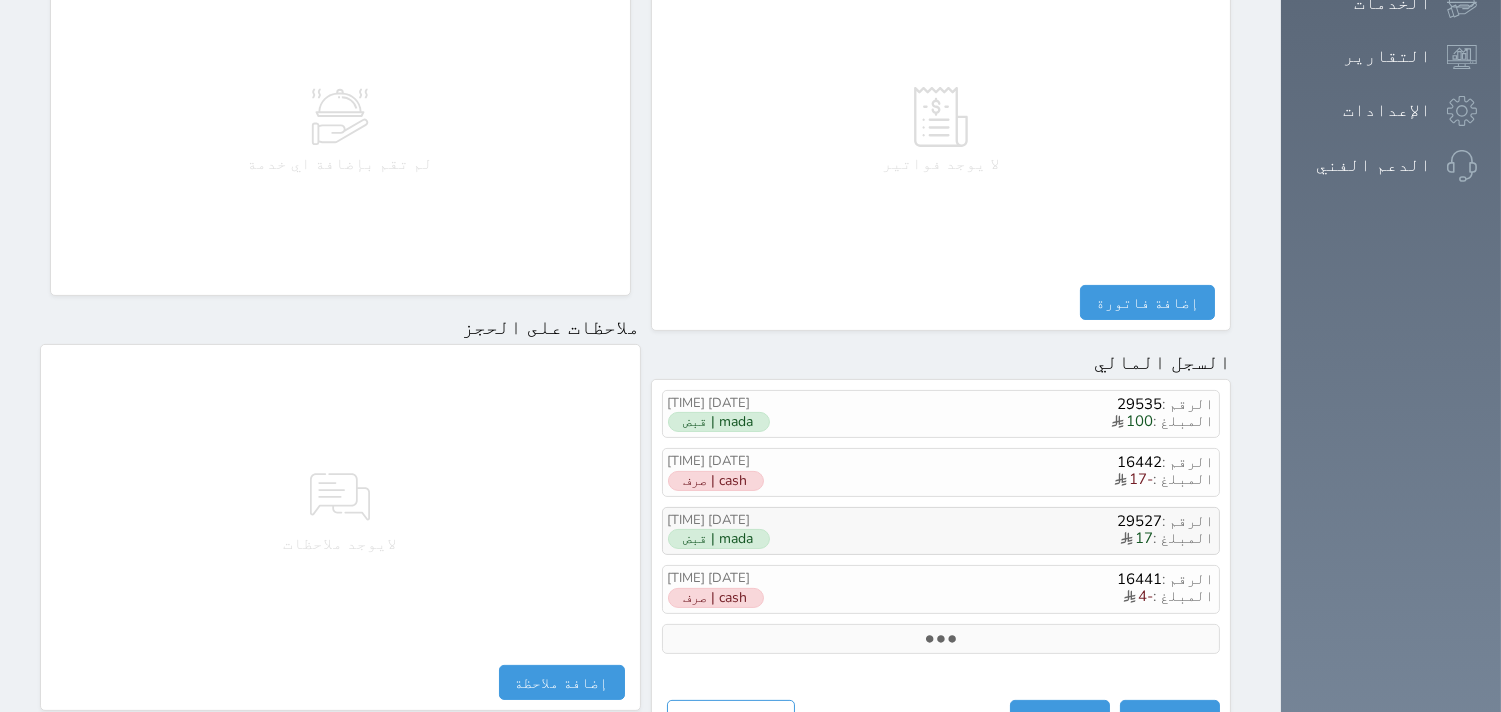 scroll, scrollTop: 1068, scrollLeft: 0, axis: vertical 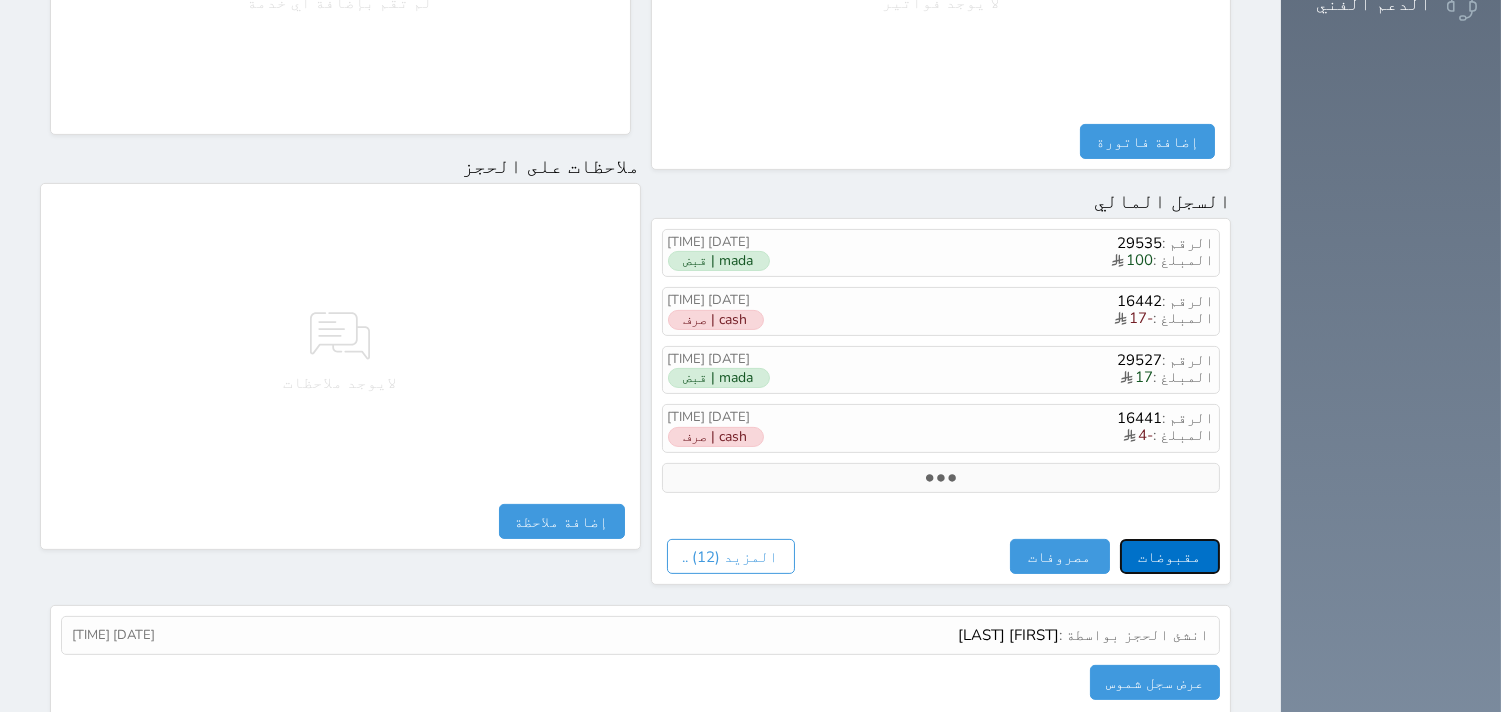 click on "مقبوضات" at bounding box center [1170, 556] 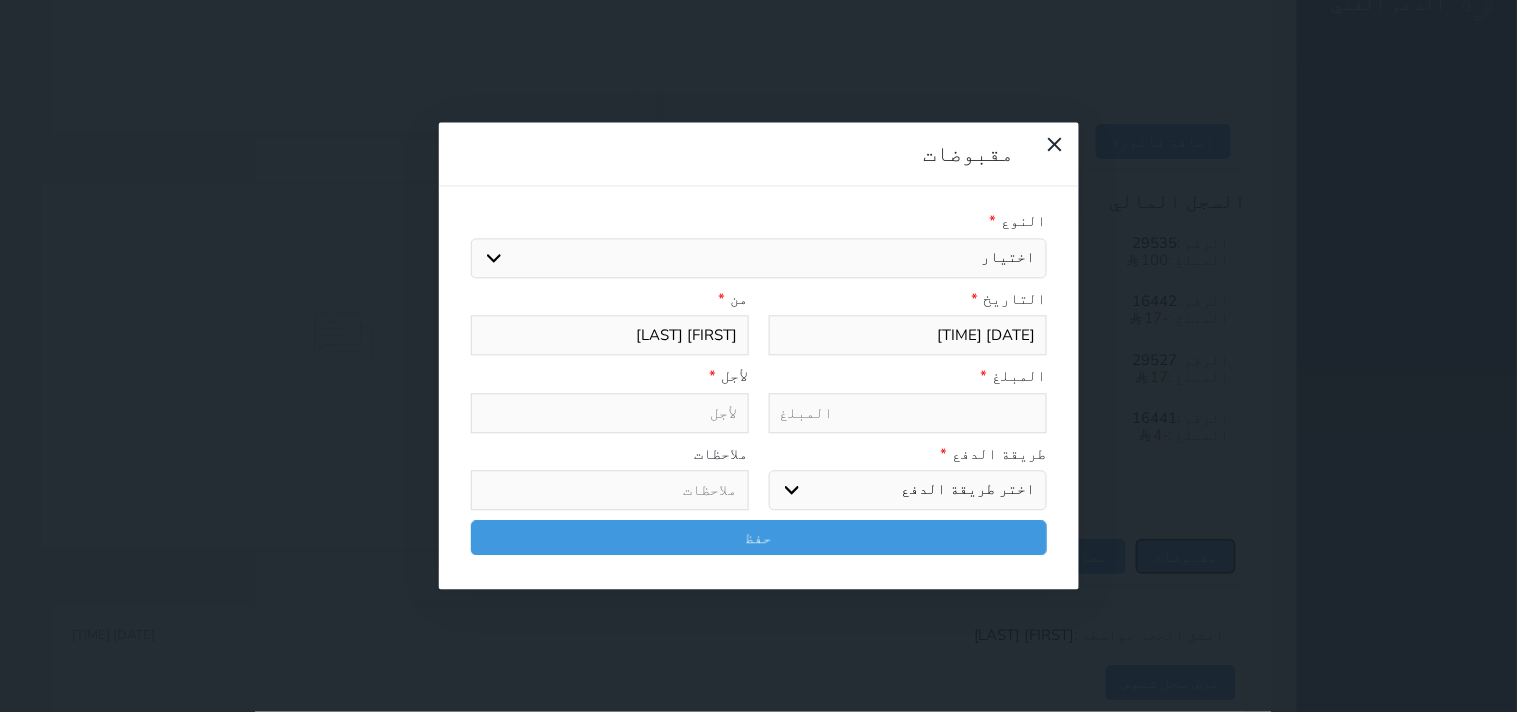 select 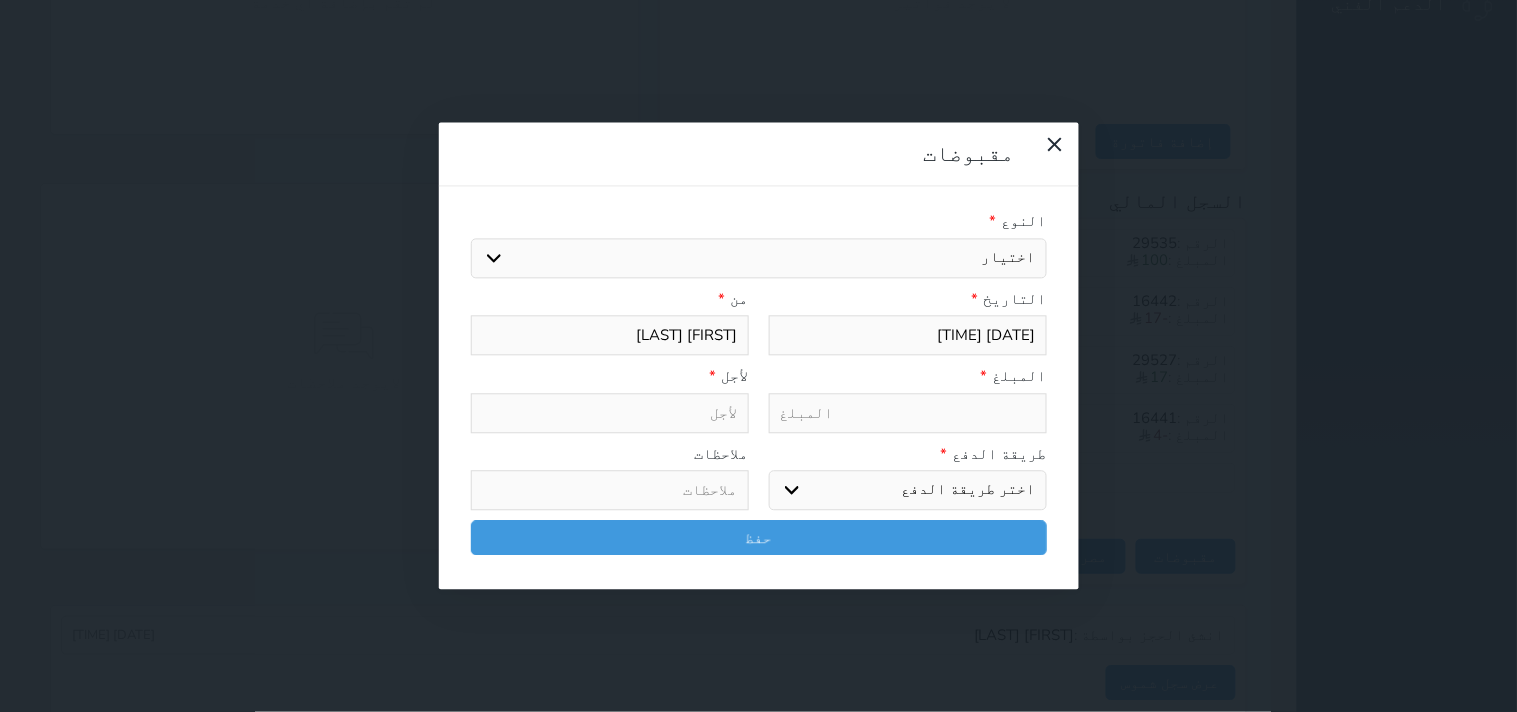 click on "اختيار   مقبوضات عامة قيمة إيجار فواتير تامين عربون لا ينطبق آخر مغسلة واي فاي - الإنترنت مواقف السيارات طعام الأغذية والمشروبات مشروبات المشروبات الباردة المشروبات الساخنة الإفطار غداء عشاء مخبز و كعك حمام سباحة الصالة الرياضية سبا و خدمات الجمال اختيار وإسقاط (خدمات النقل) ميني بار كابل - تلفزيون سرير إضافي تصفيف الشعر التسوق خدمات الجولات السياحية المنظمة خدمات الدليل السياحي الضريبه وبلدي" at bounding box center (759, 258) 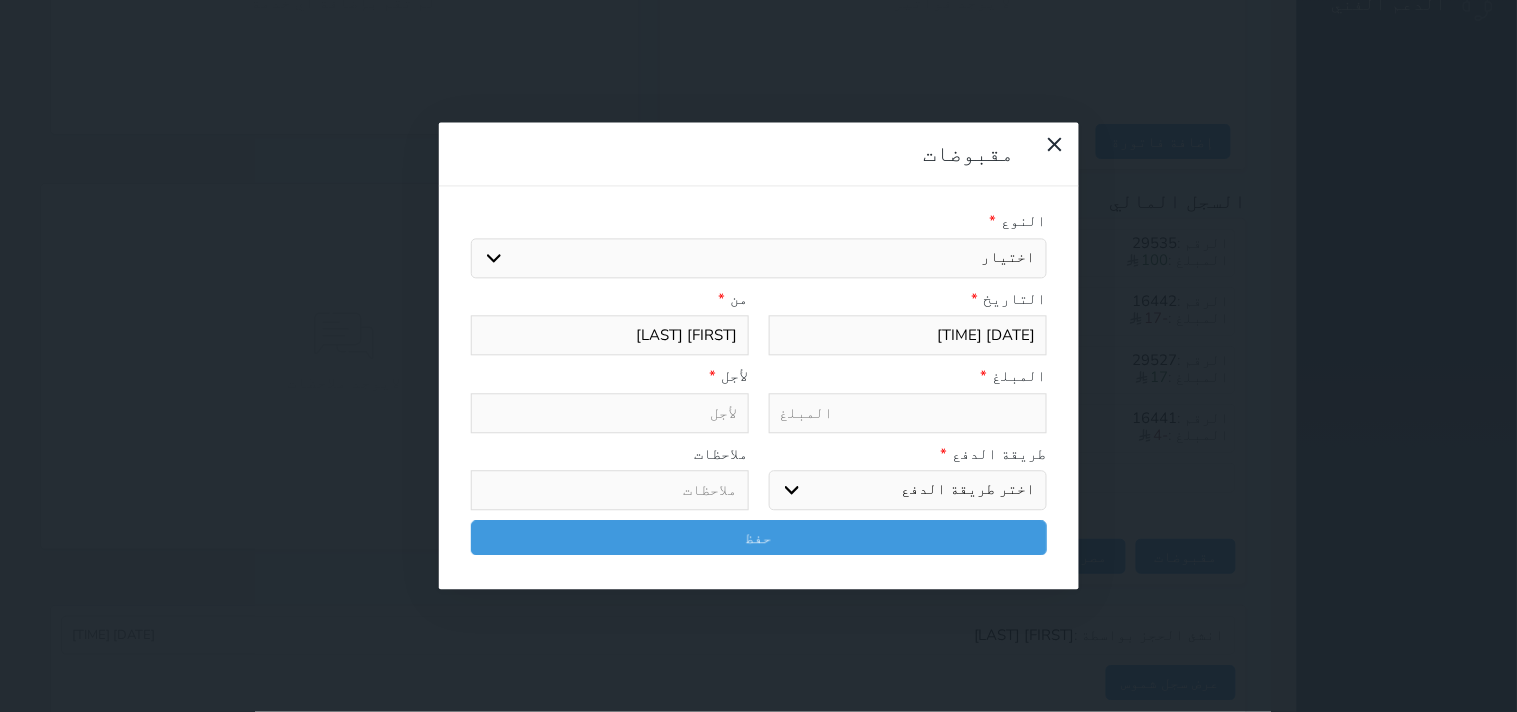 select on "28440" 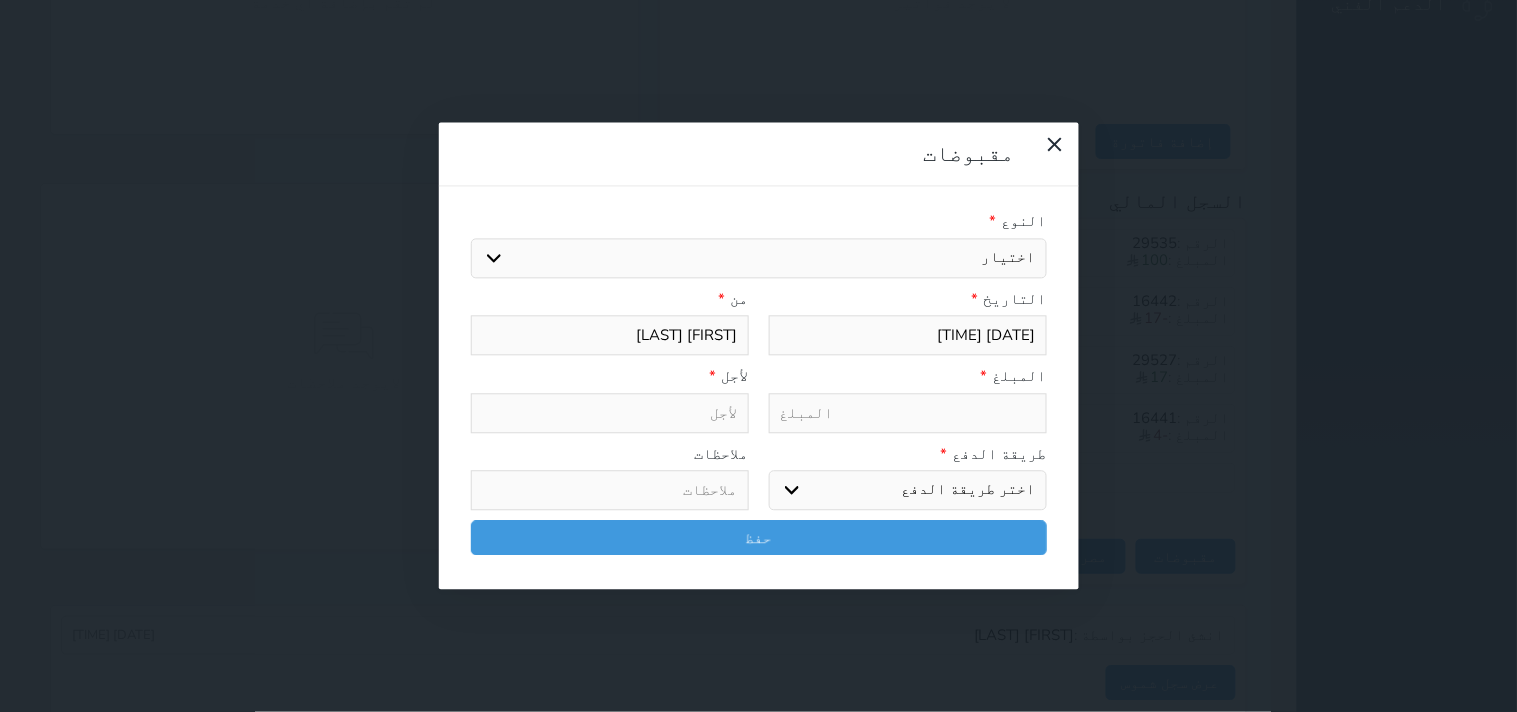 click on "اختيار   مقبوضات عامة قيمة إيجار فواتير تامين عربون لا ينطبق آخر مغسلة واي فاي - الإنترنت مواقف السيارات طعام الأغذية والمشروبات مشروبات المشروبات الباردة المشروبات الساخنة الإفطار غداء عشاء مخبز و كعك حمام سباحة الصالة الرياضية سبا و خدمات الجمال اختيار وإسقاط (خدمات النقل) ميني بار كابل - تلفزيون سرير إضافي تصفيف الشعر التسوق خدمات الجولات السياحية المنظمة خدمات الدليل السياحي الضريبه وبلدي" at bounding box center (759, 258) 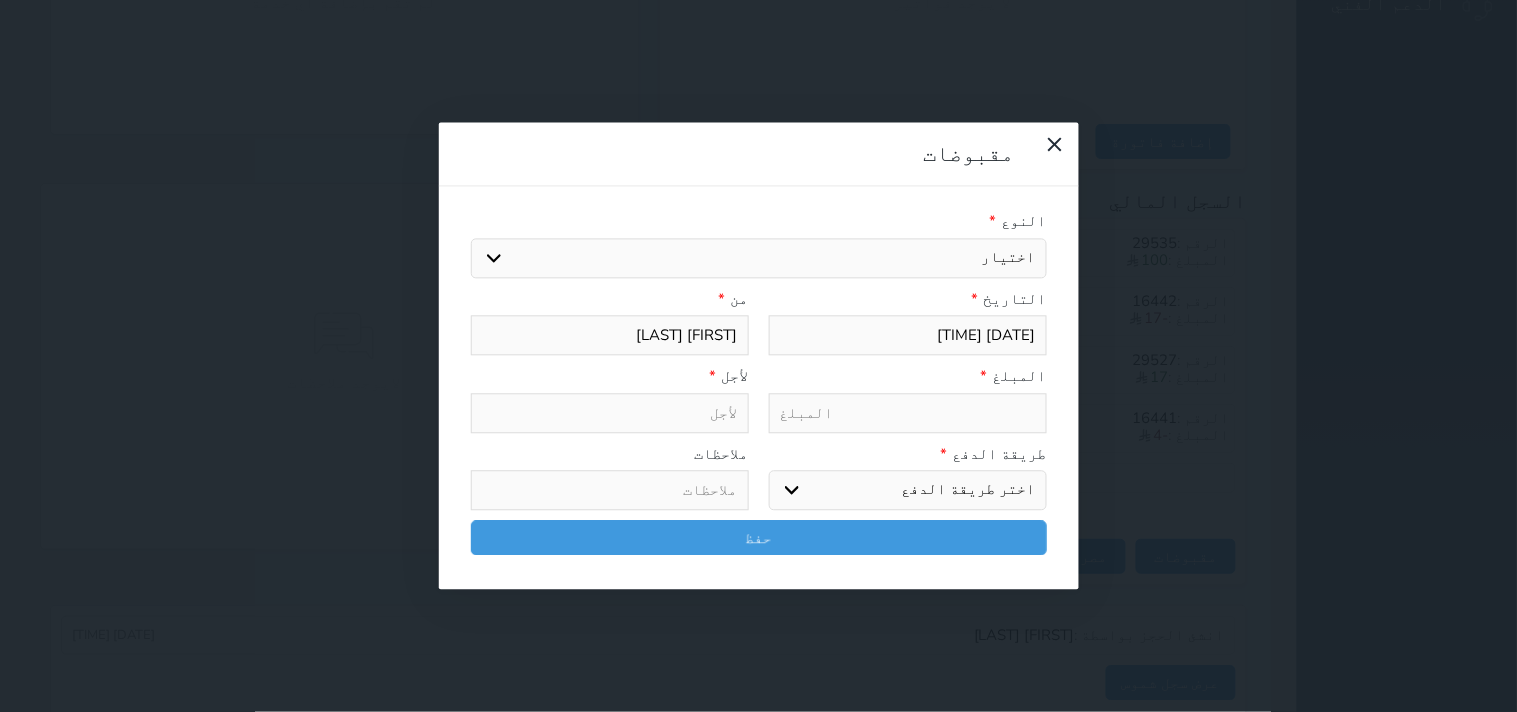 select 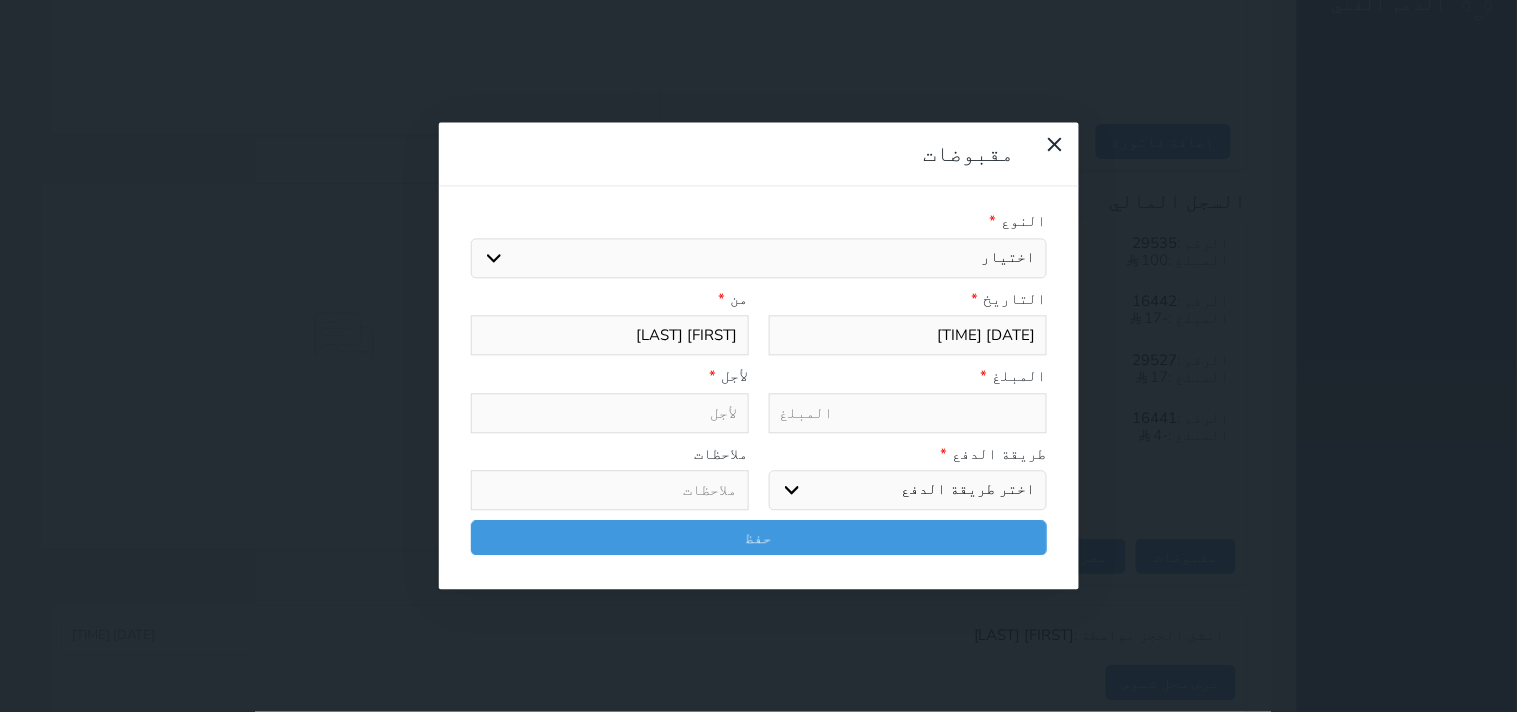 type on "مقبوضات عامة - الوحدة - 204" 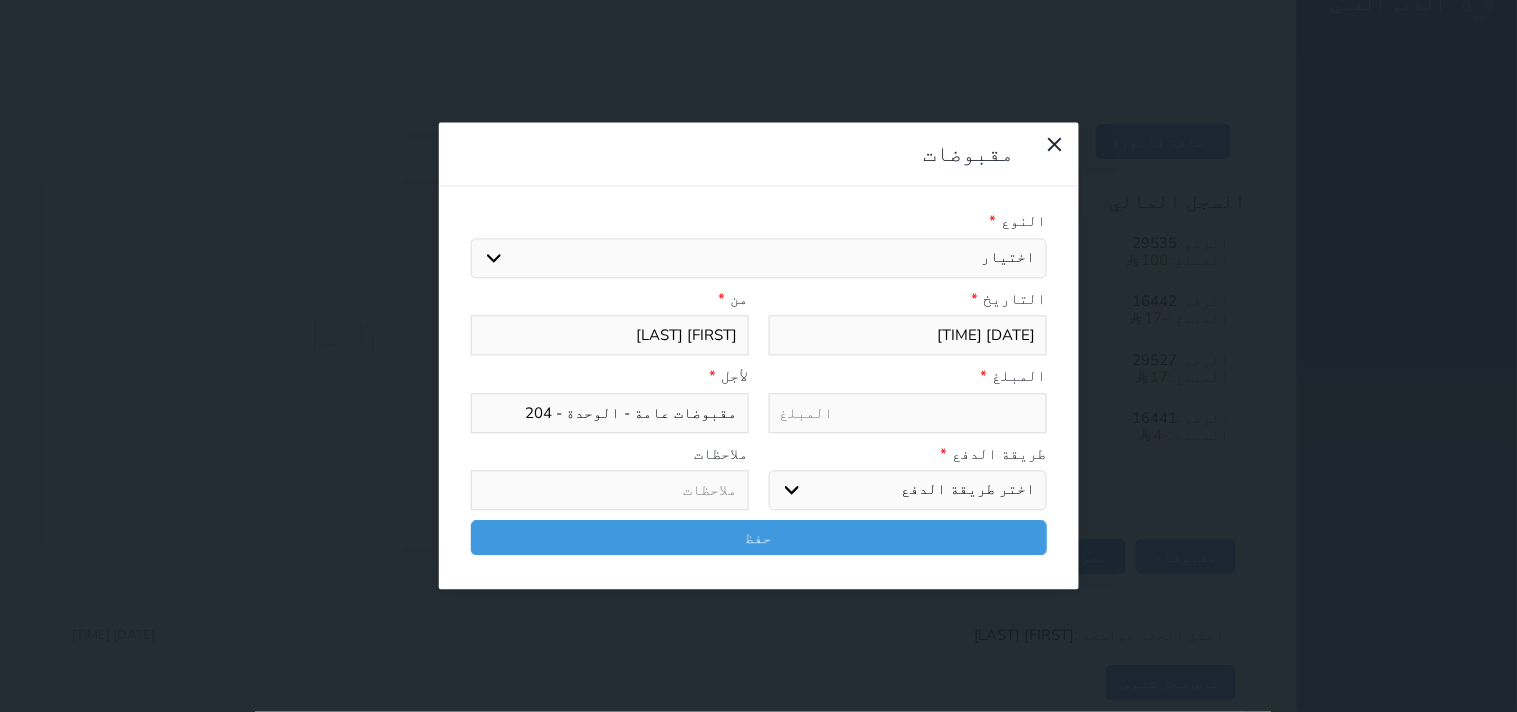 click at bounding box center (908, 413) 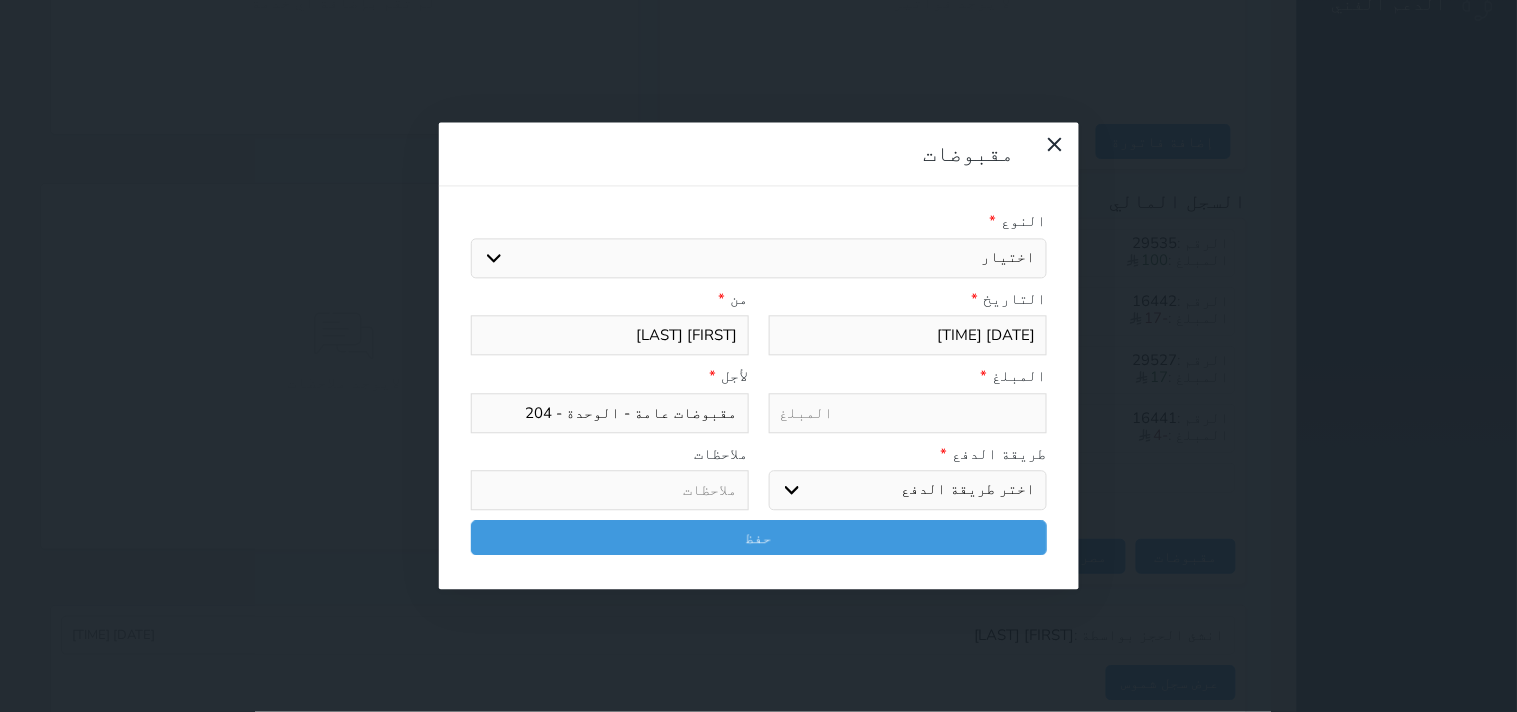 type on "3" 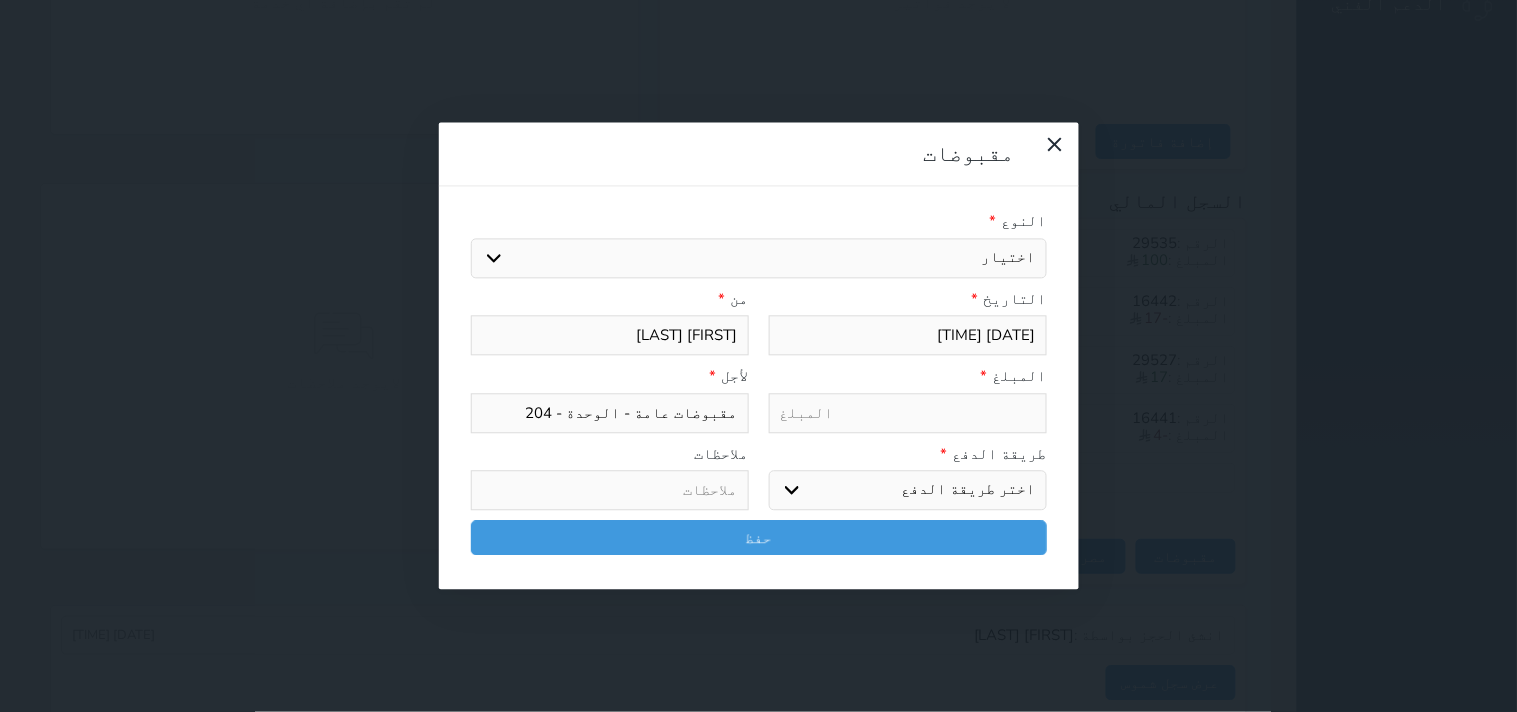 select 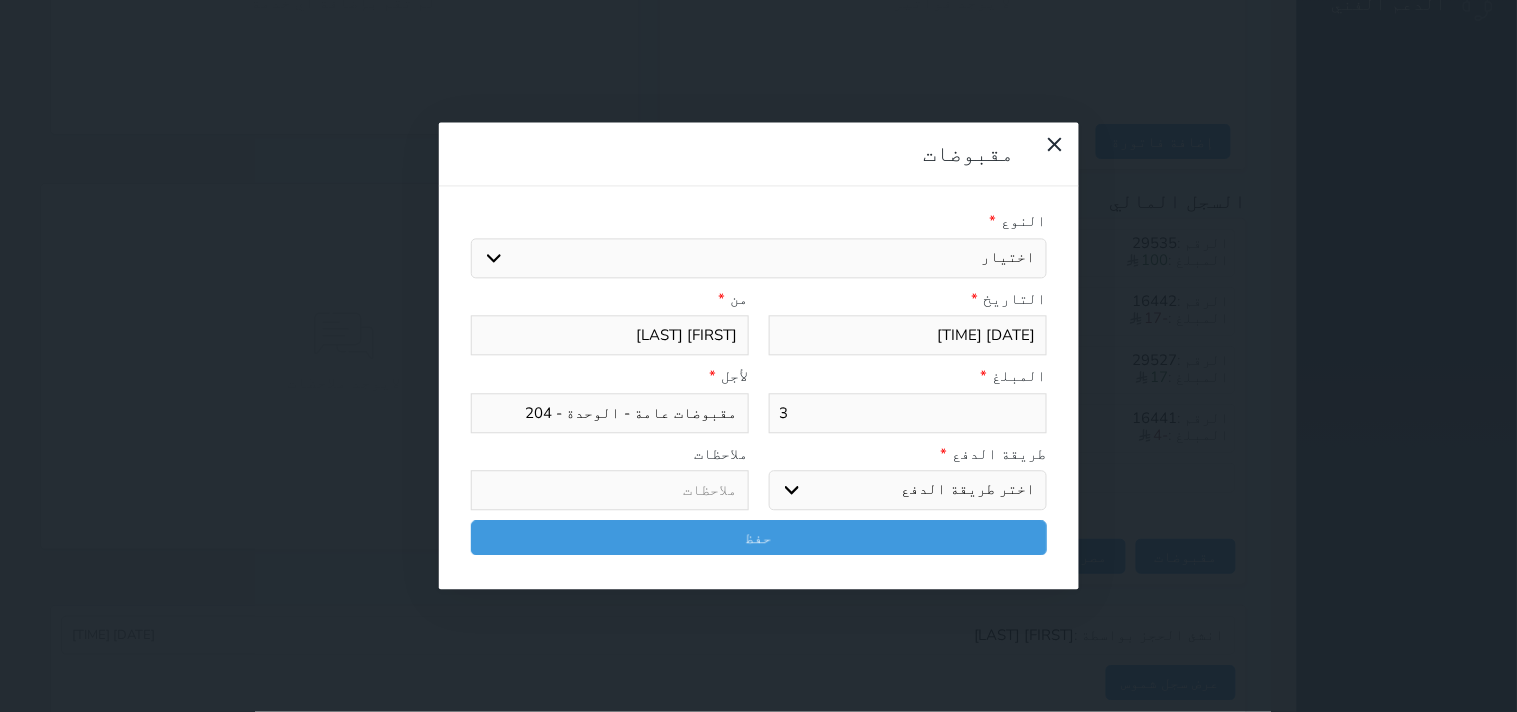 type on "3" 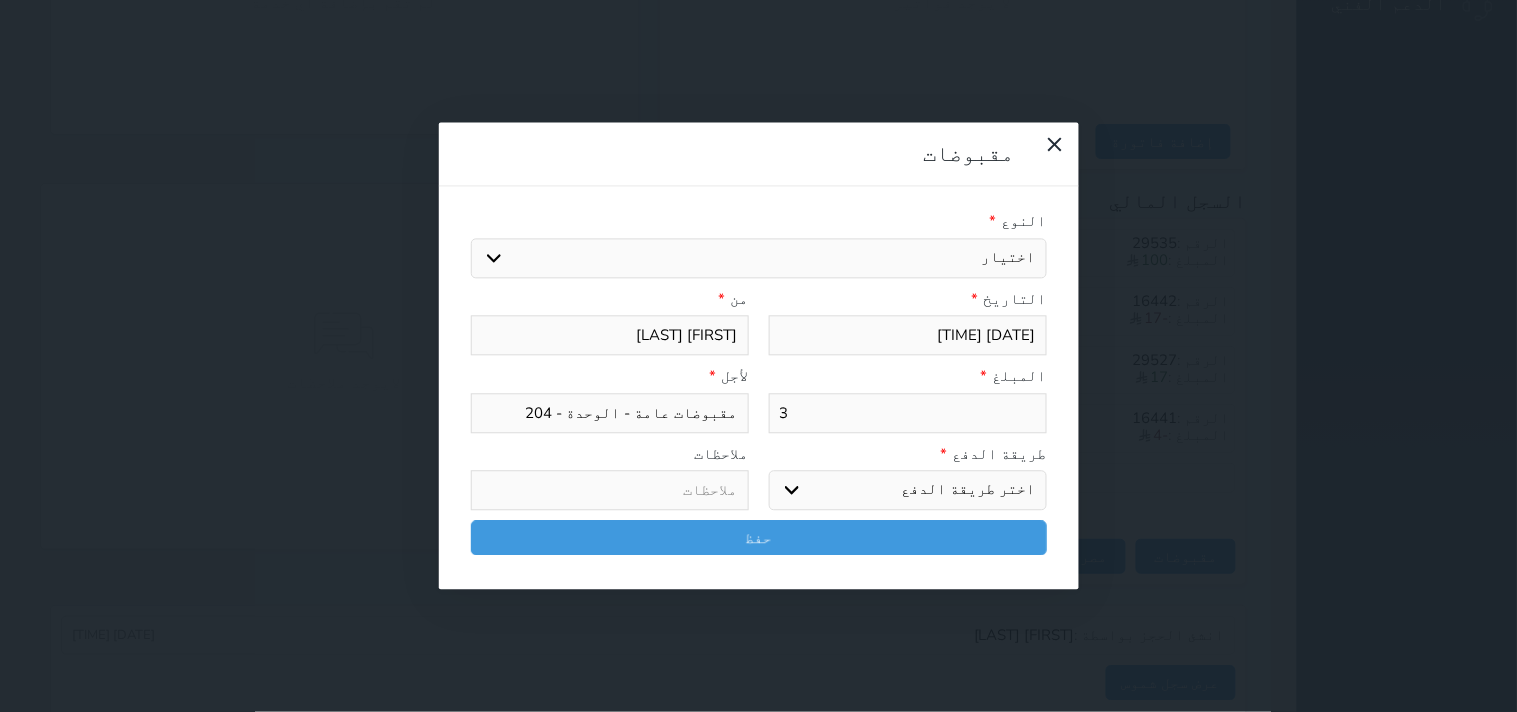 click on "اختر طريقة الدفع   دفع نقدى   تحويل بنكى   مدى   بطاقة ائتمان   آجل" at bounding box center (908, 491) 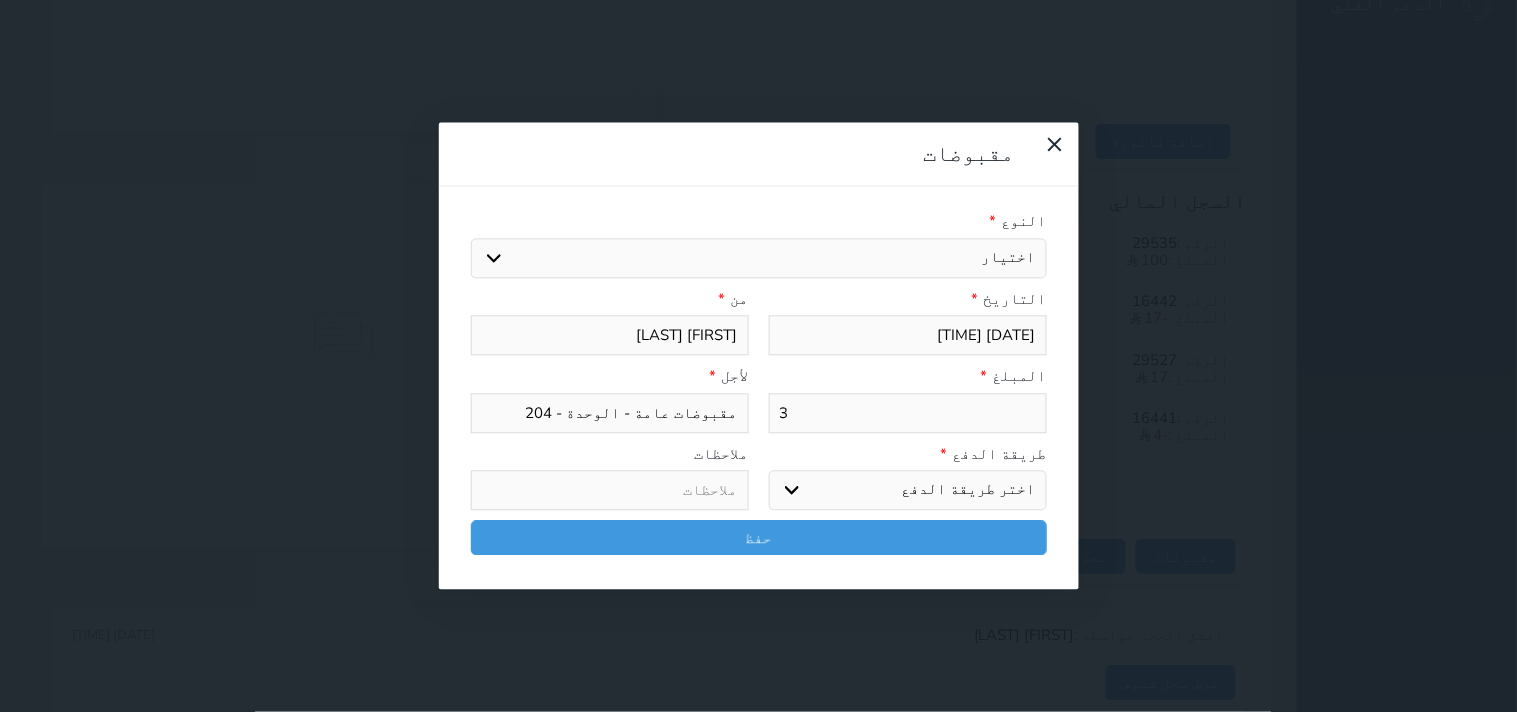 select on "mada" 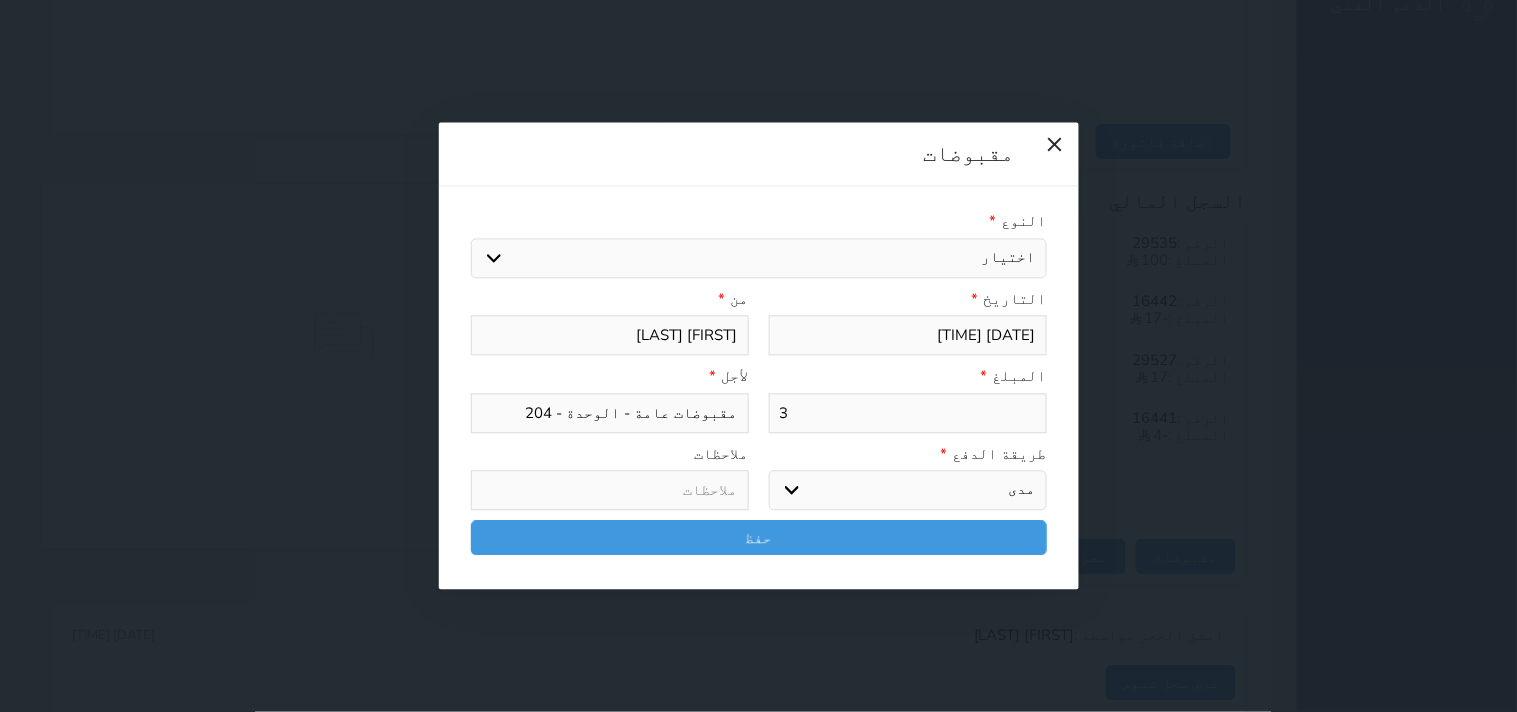 click on "اختر طريقة الدفع   دفع نقدى   تحويل بنكى   مدى   بطاقة ائتمان   آجل" at bounding box center (908, 491) 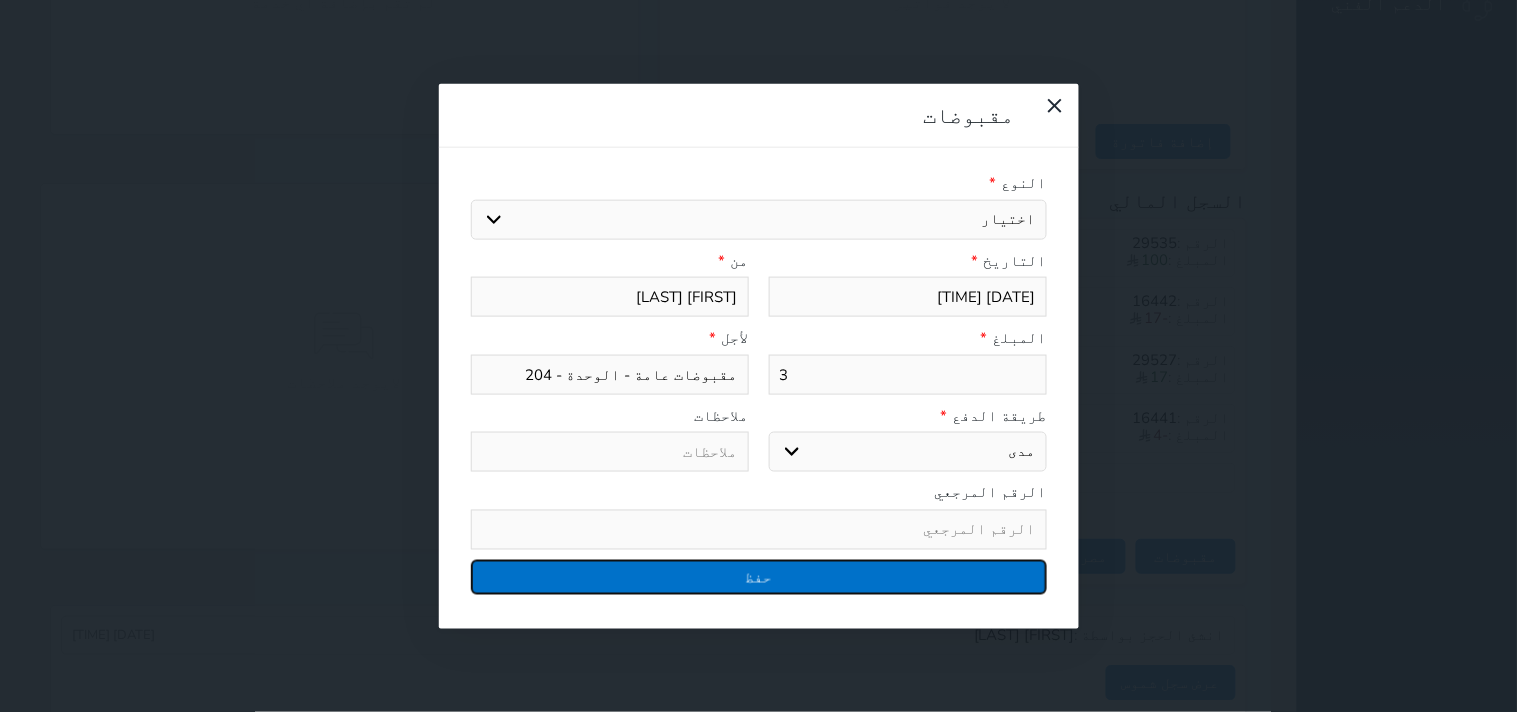 click on "حفظ" at bounding box center (759, 576) 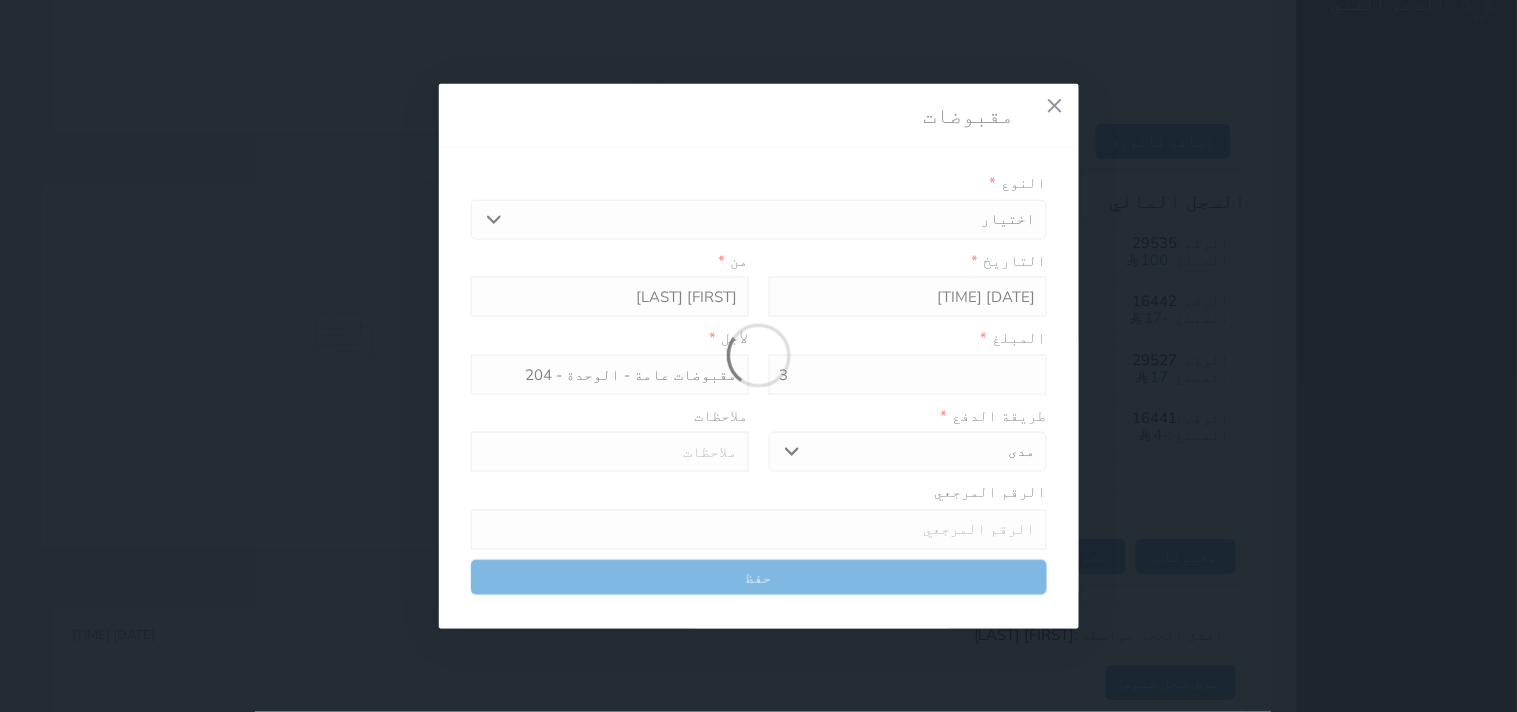 select 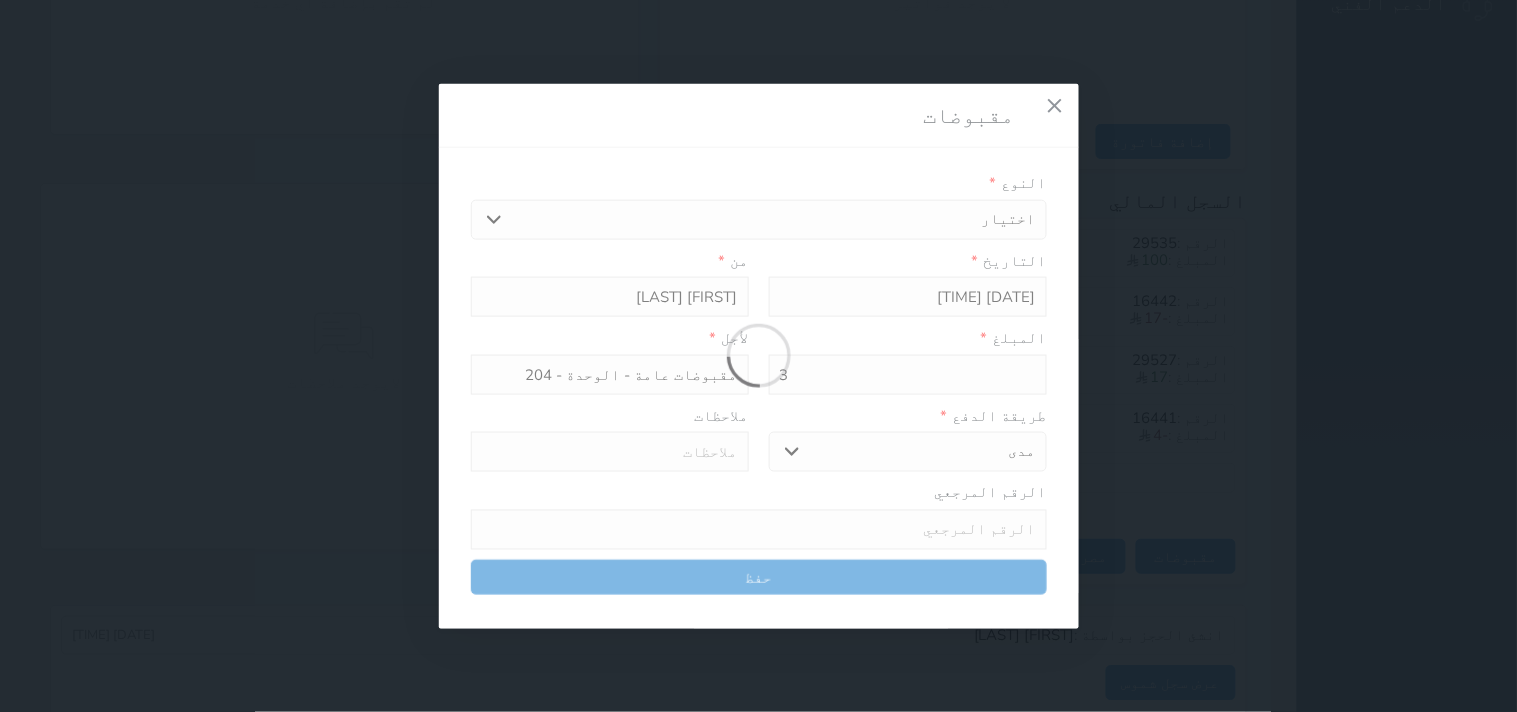 type 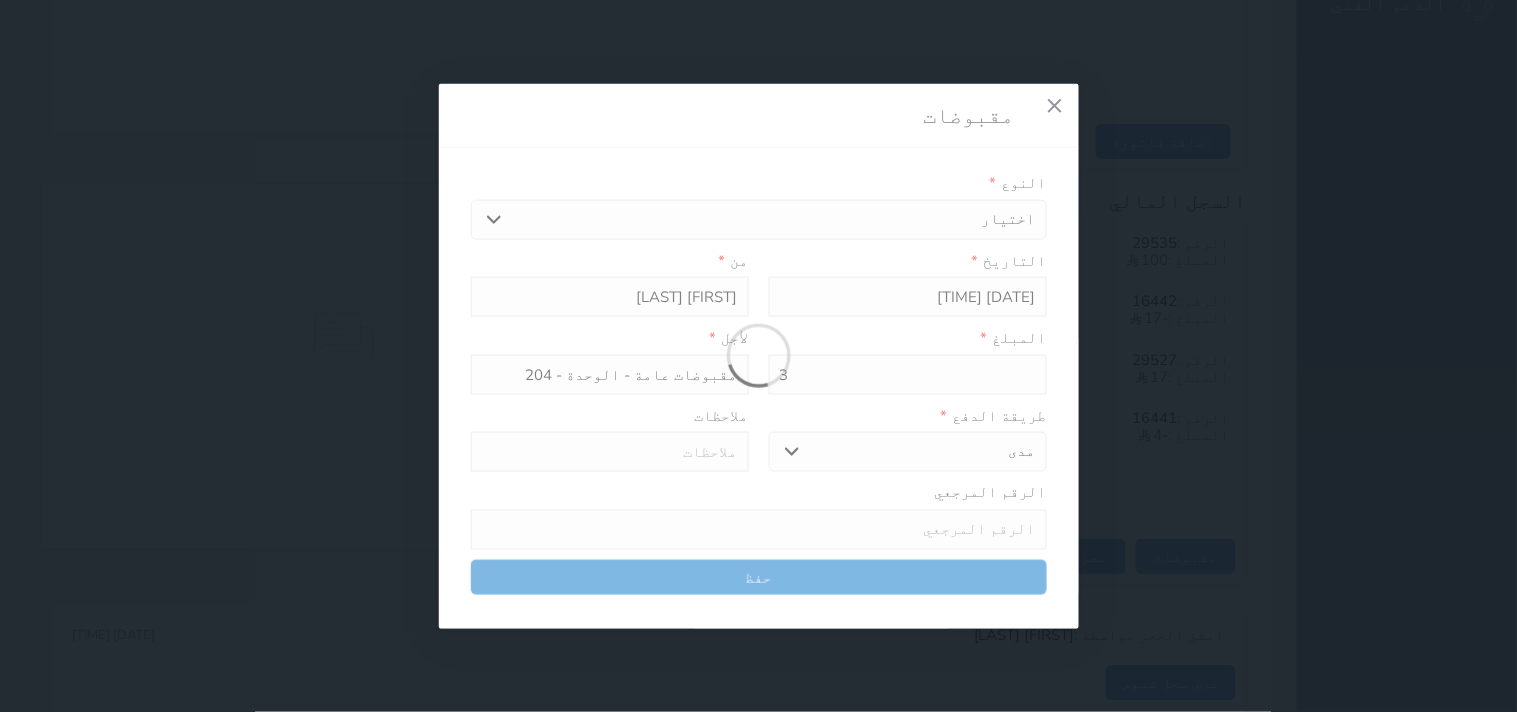 type on "0" 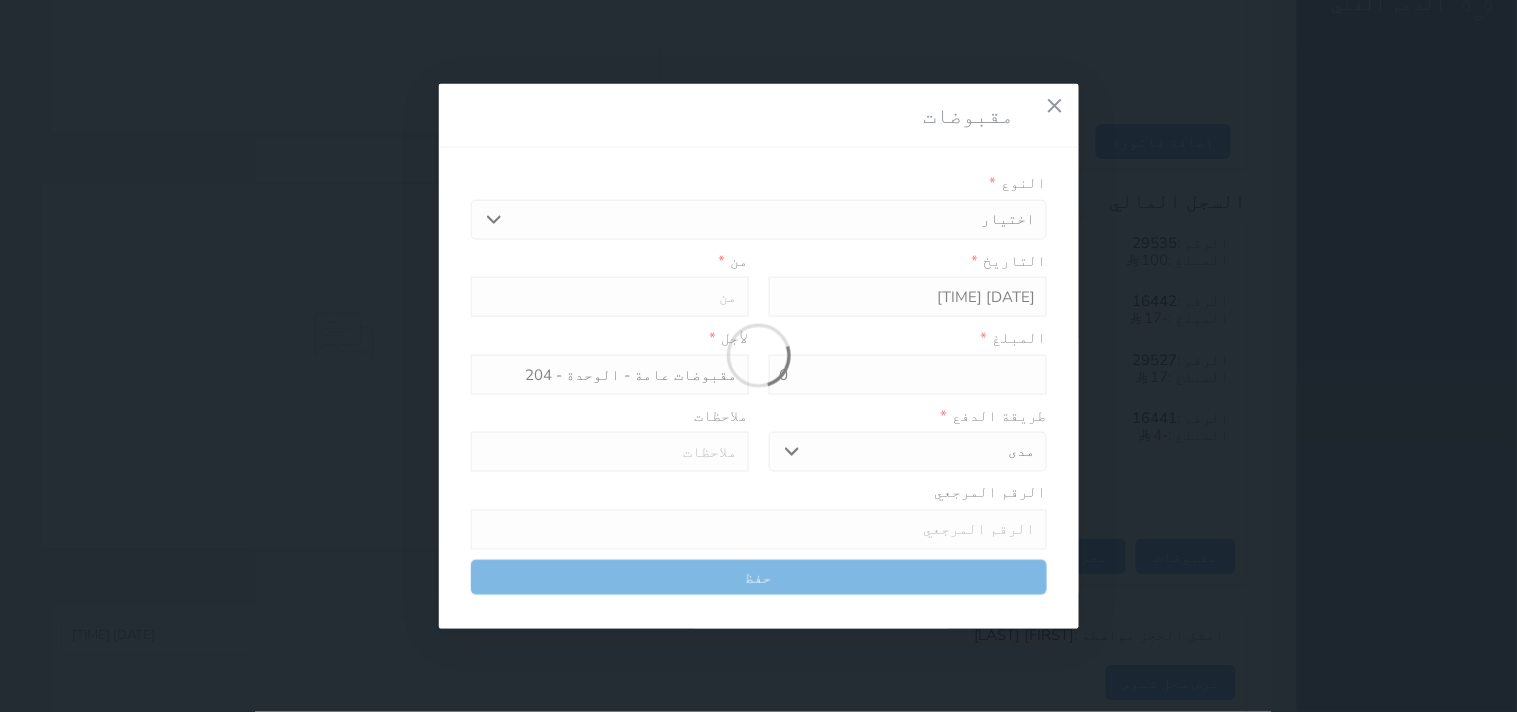 select 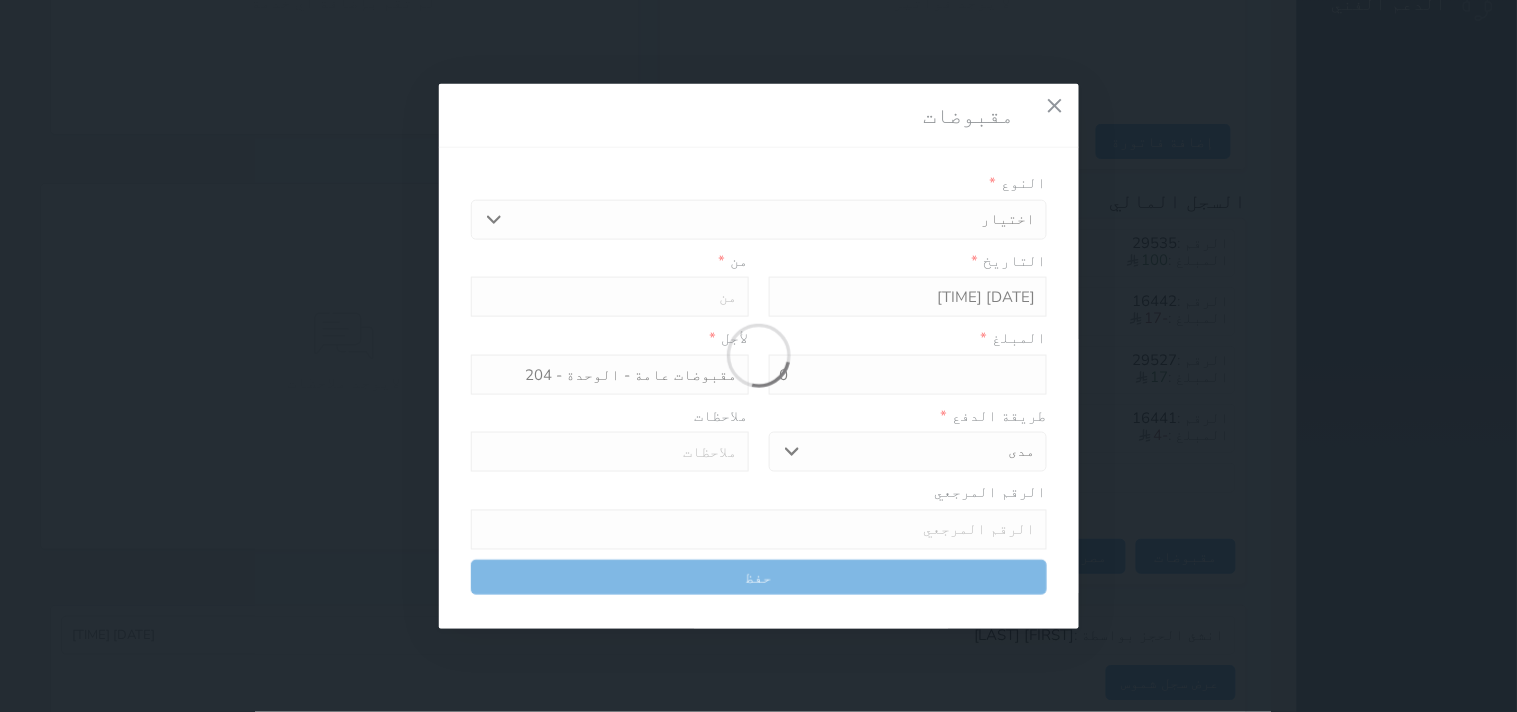 type on "0" 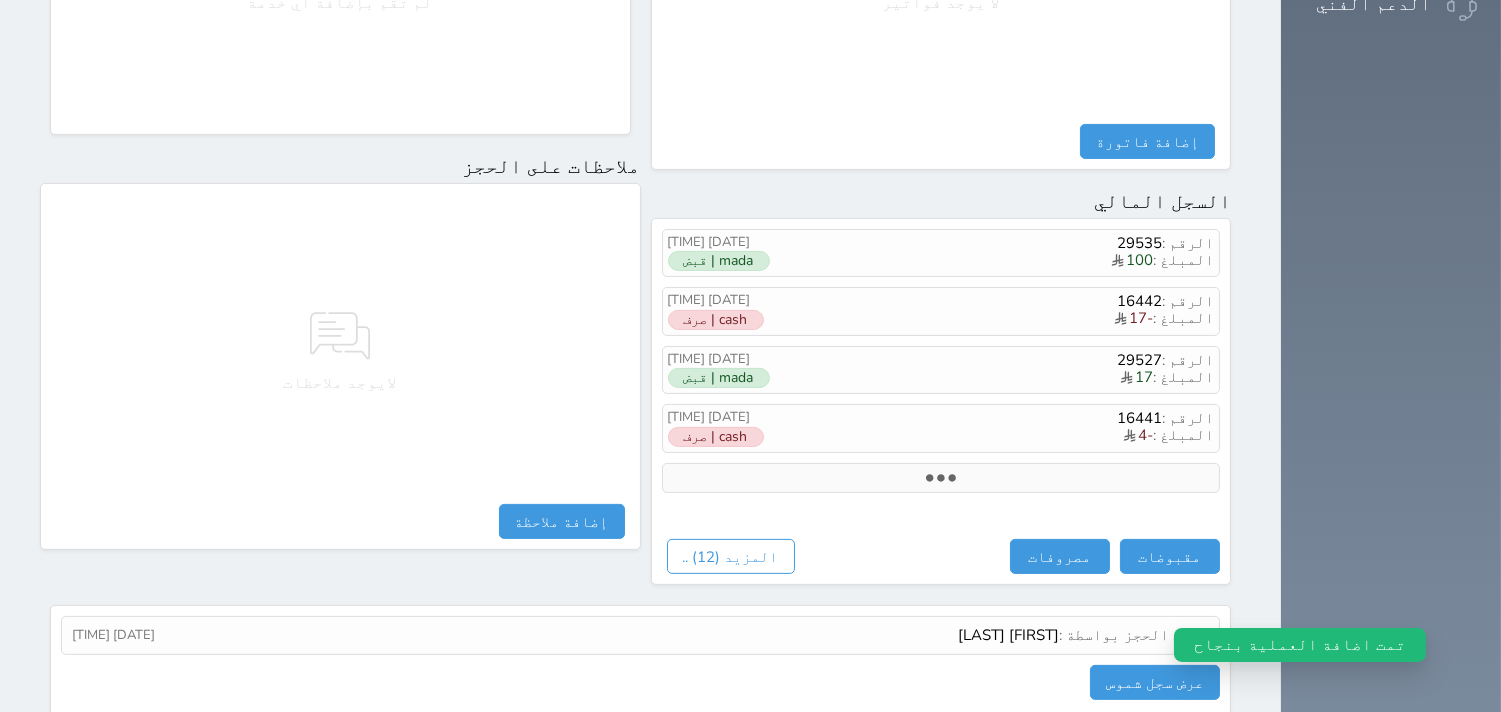 select 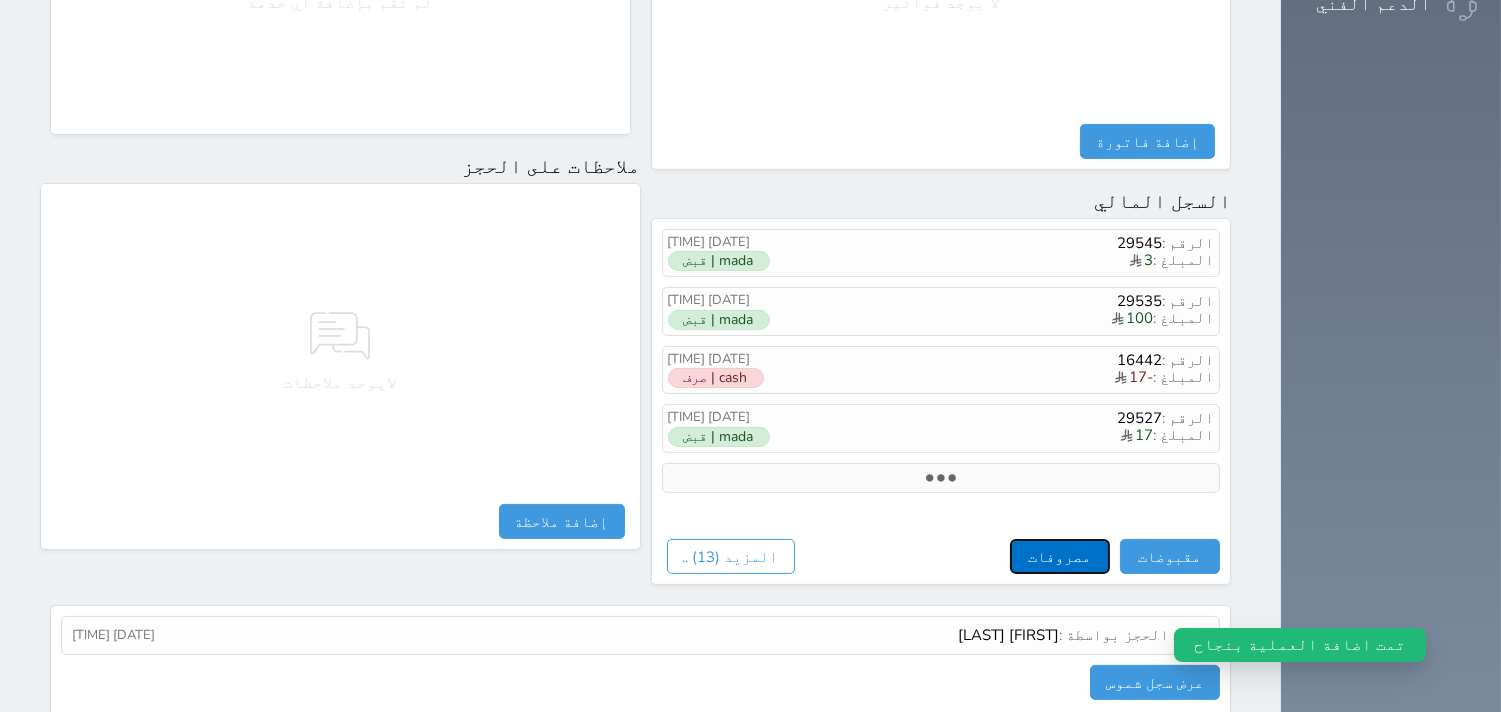 click on "مصروفات" at bounding box center (1060, 556) 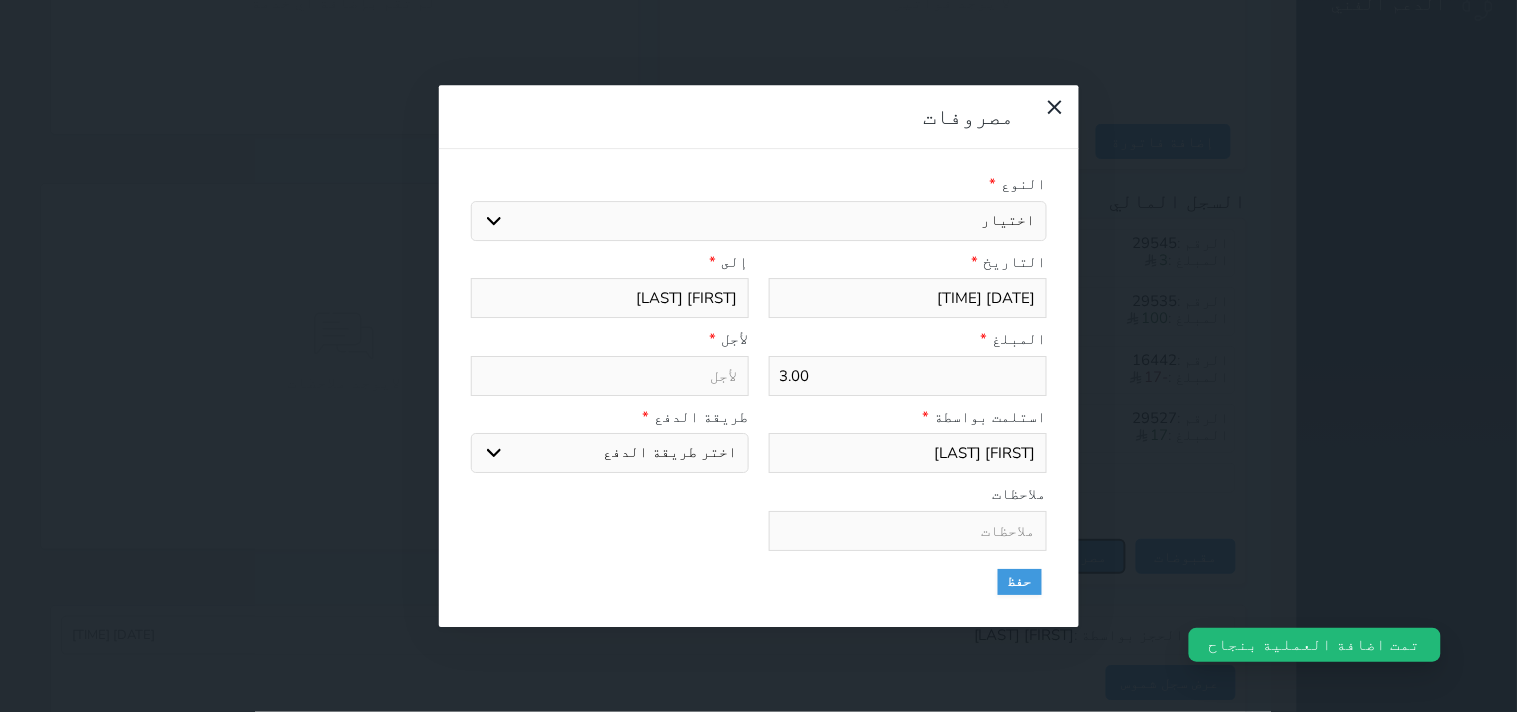 select 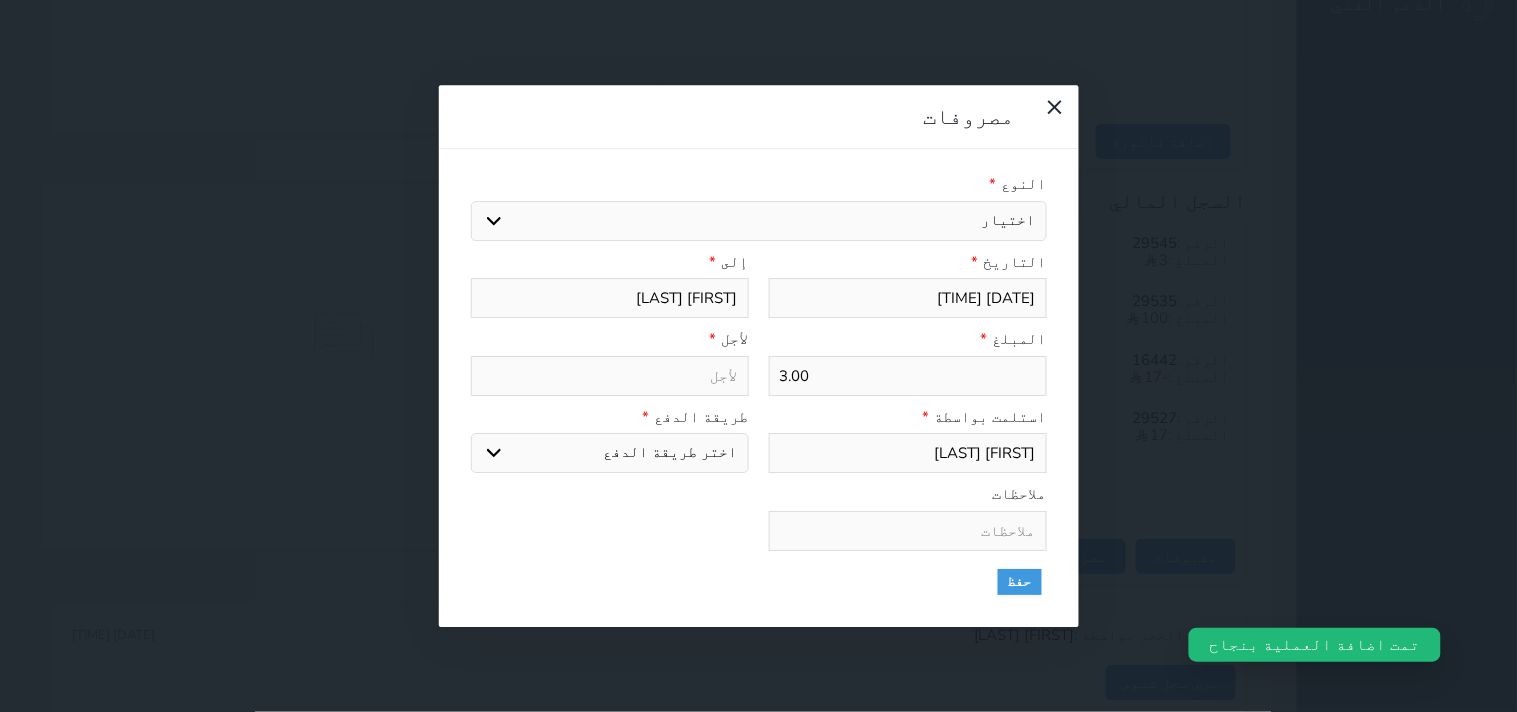 click on "اختيار   مرتجع إيجار رواتب صيانة مصروفات عامة استرجاع تامين استرجاع العربون الضريبه وبلدي" at bounding box center (759, 221) 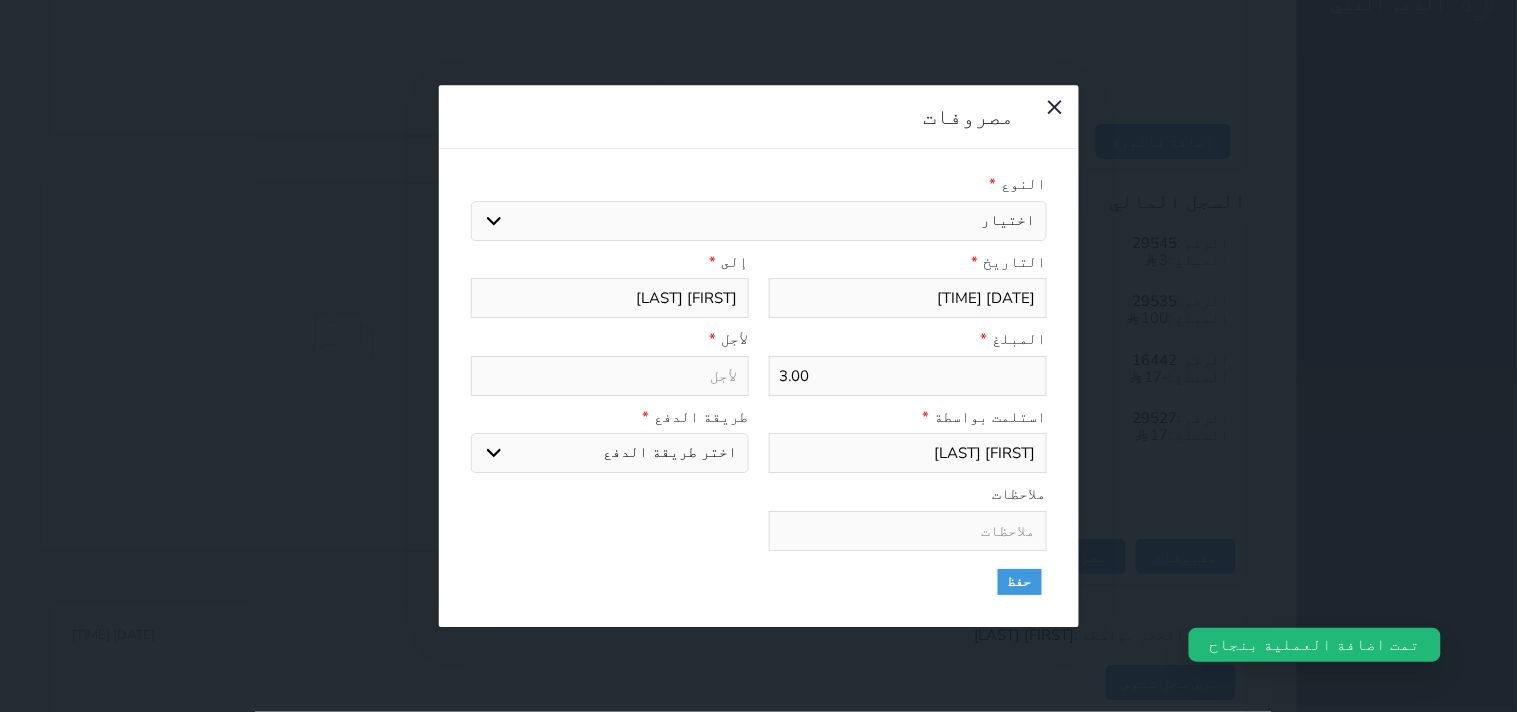 select on "28441" 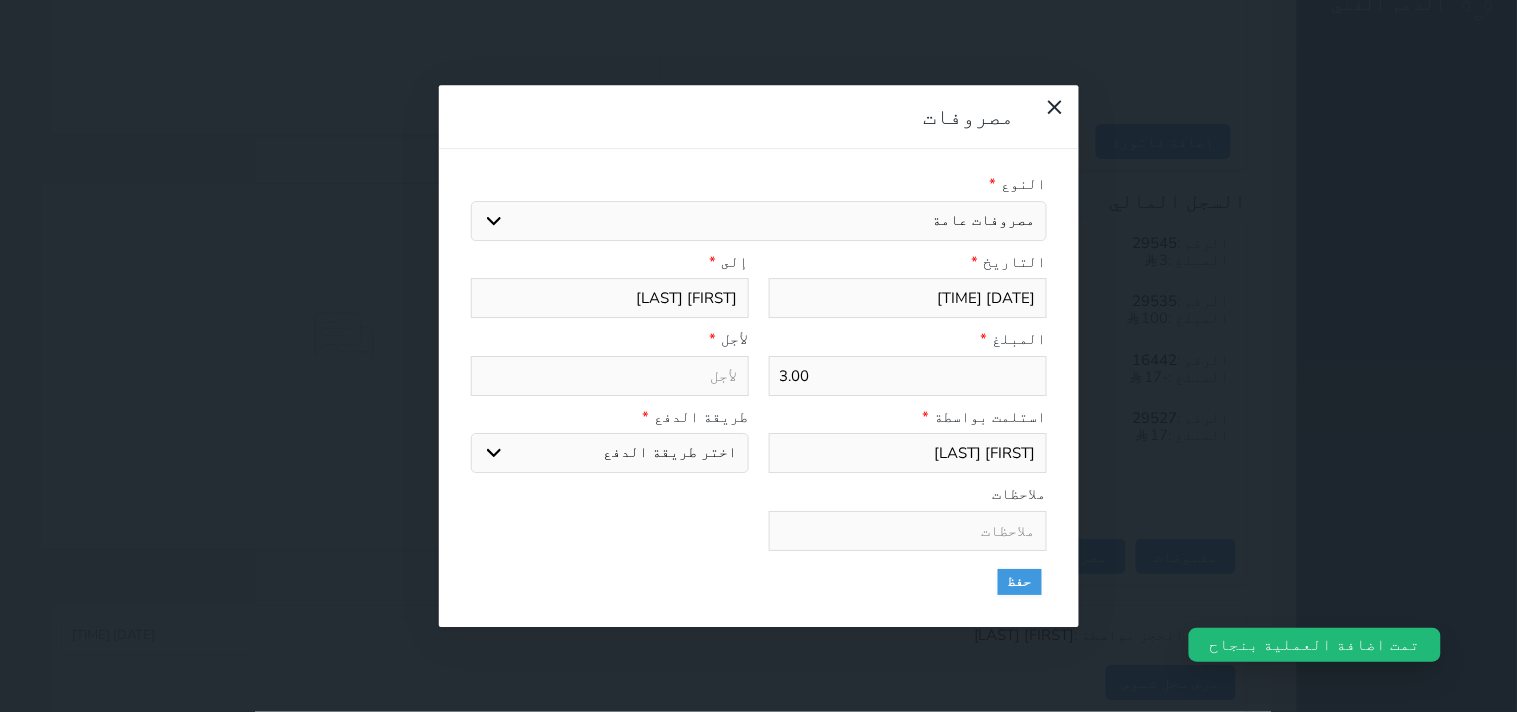 click on "اختيار   مرتجع إيجار رواتب صيانة مصروفات عامة استرجاع تامين استرجاع العربون الضريبه وبلدي" at bounding box center [759, 221] 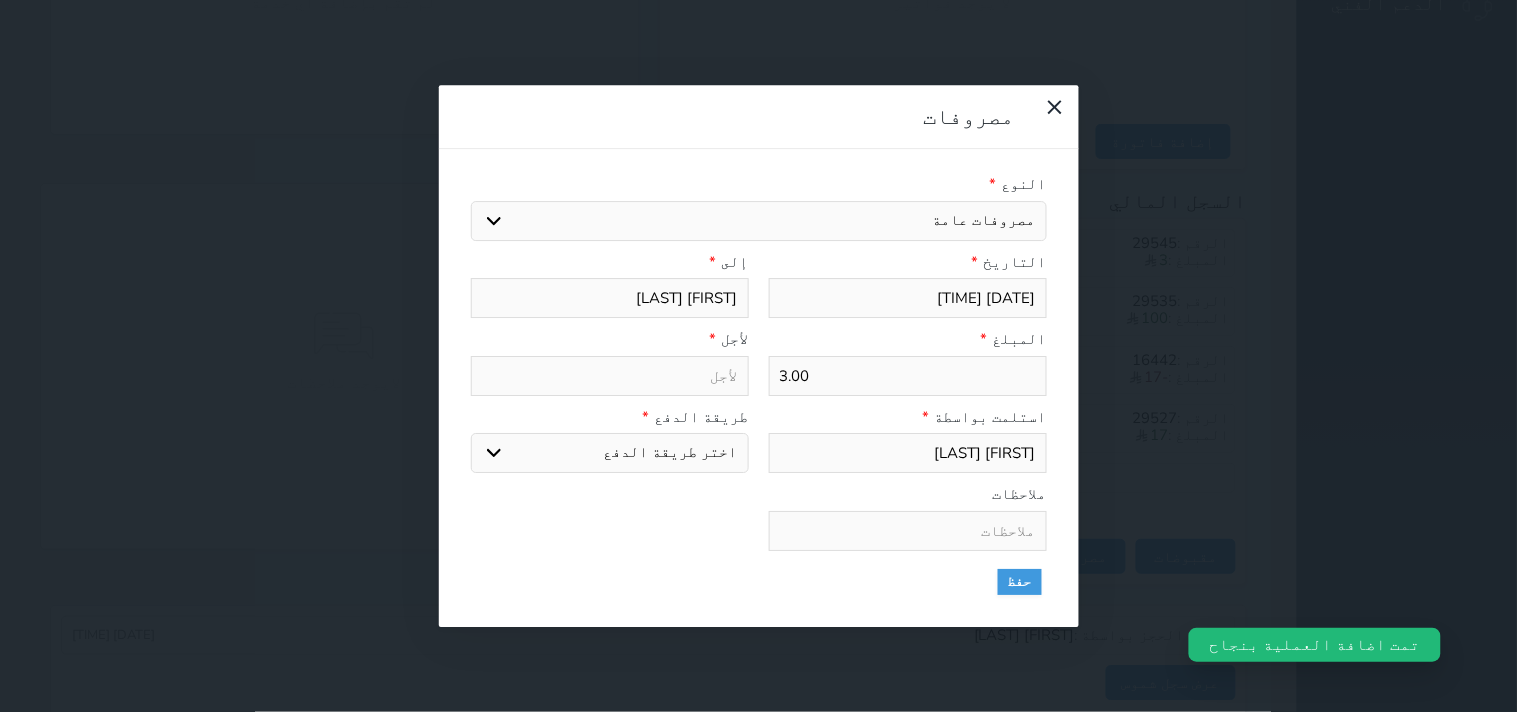 type on "مصروفات عامة - الوحدة - 204" 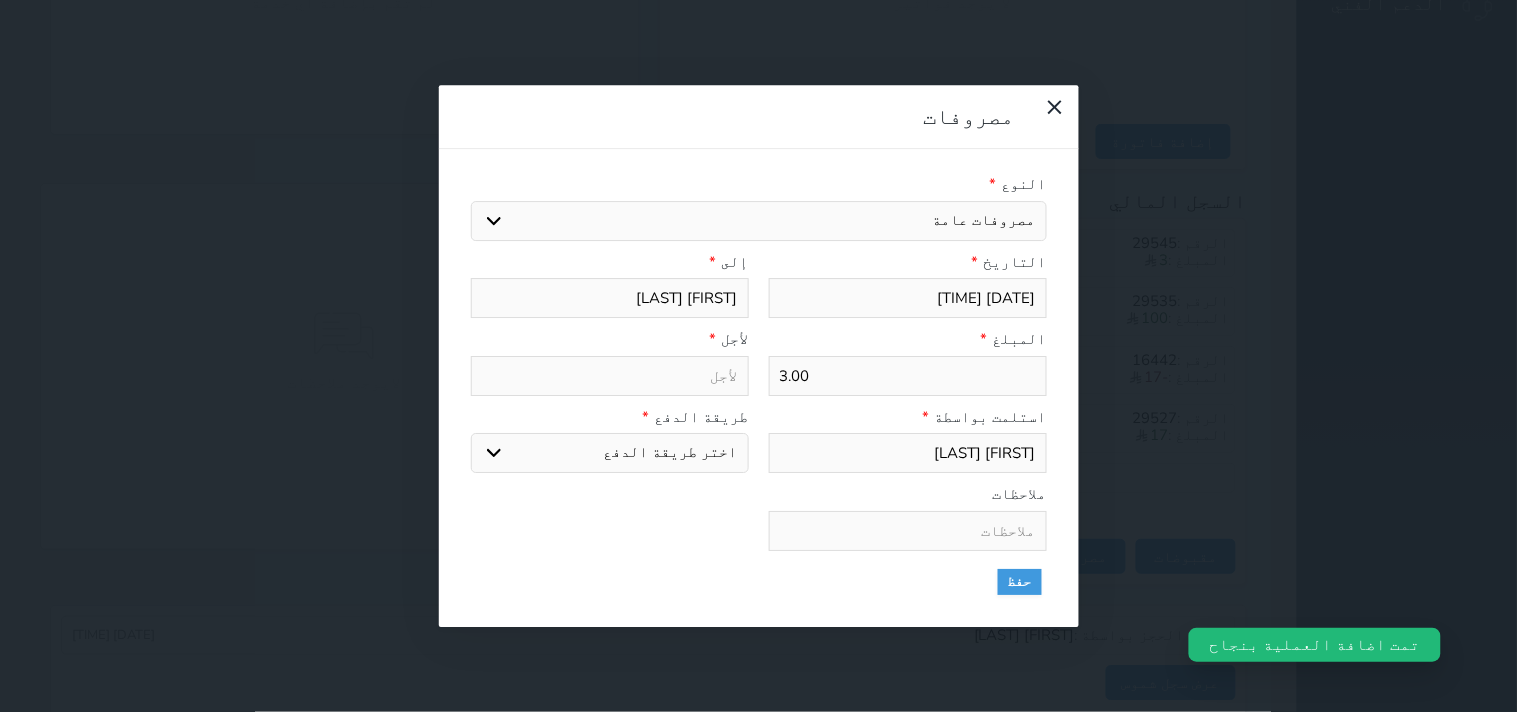 select 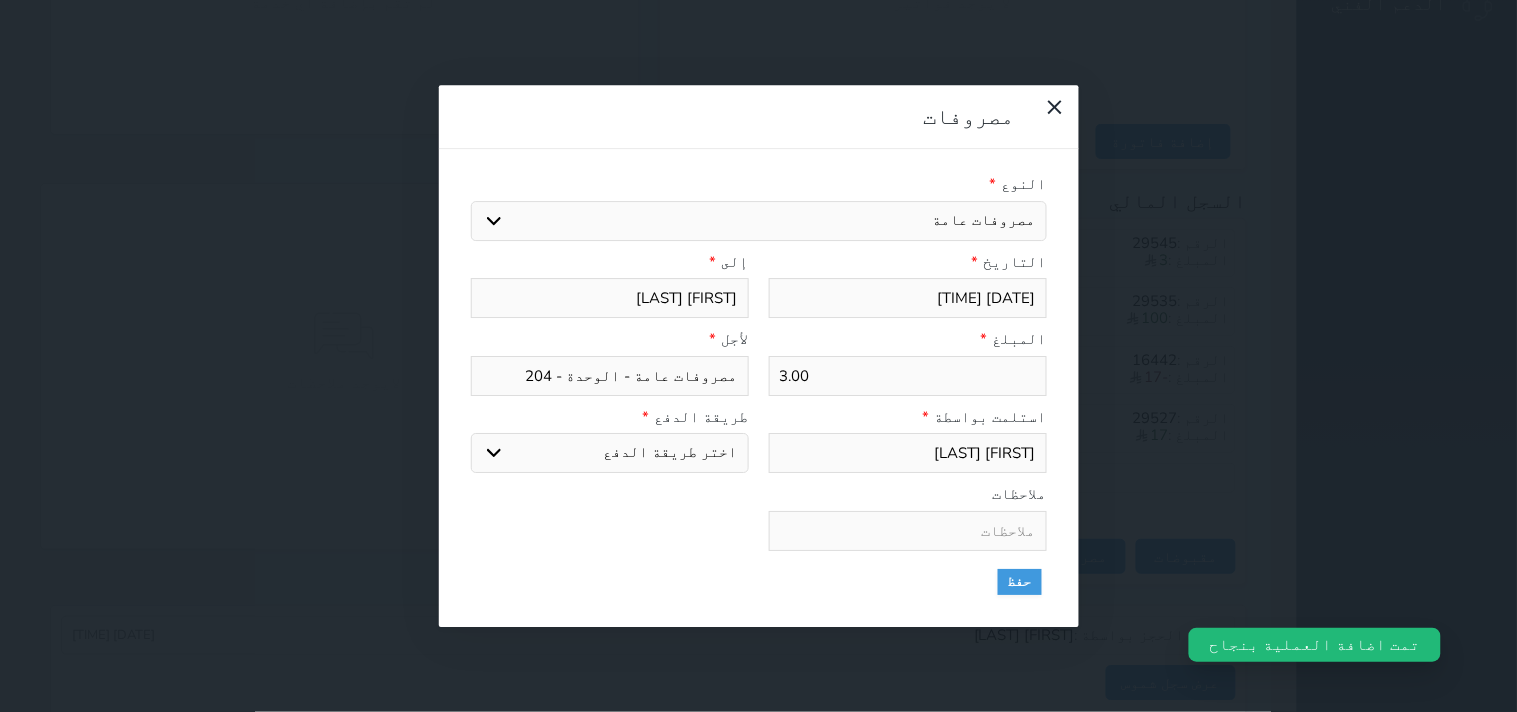 click on "3.00" at bounding box center (908, 376) 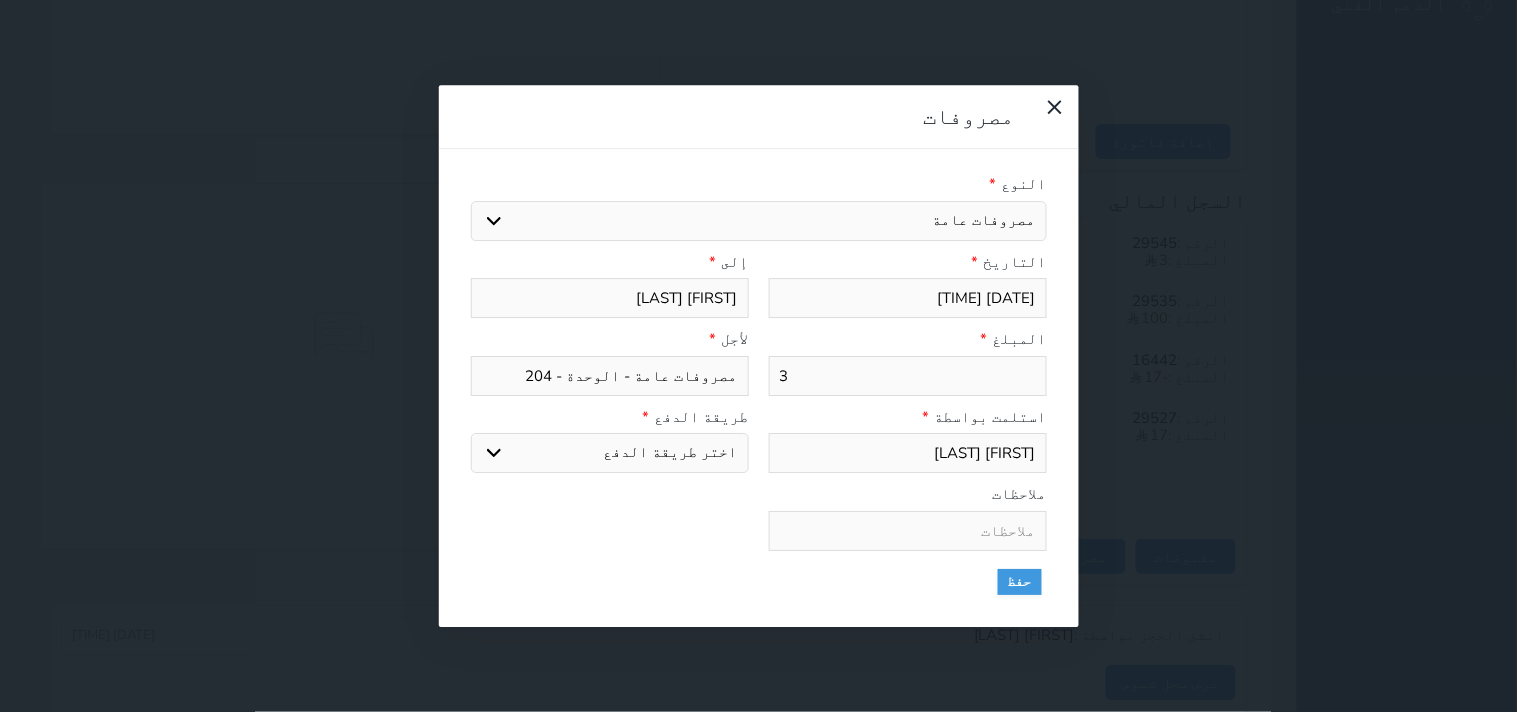 type on "3" 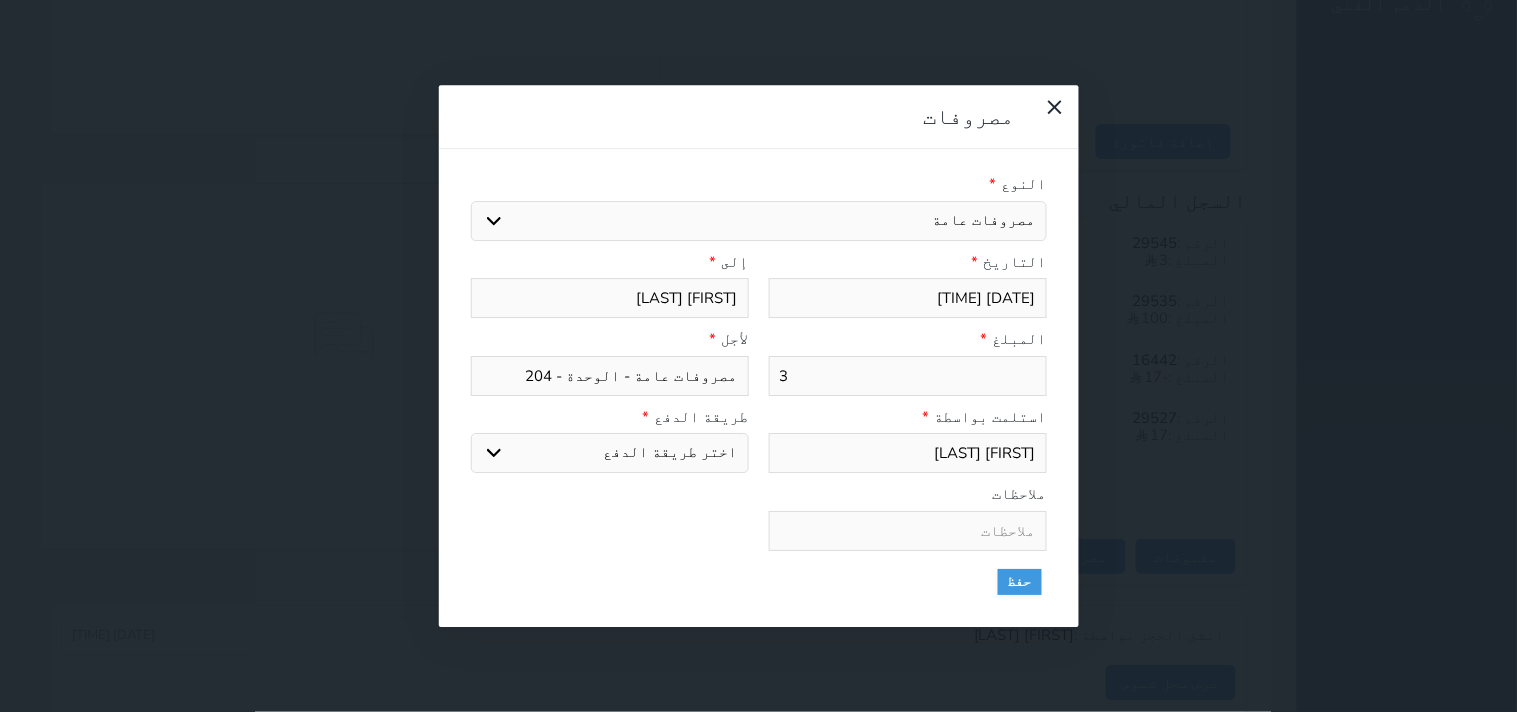 click on "اختر طريقة الدفع   دفع نقدى   تحويل بنكى   مدى   بطاقة ائتمان" at bounding box center (610, 453) 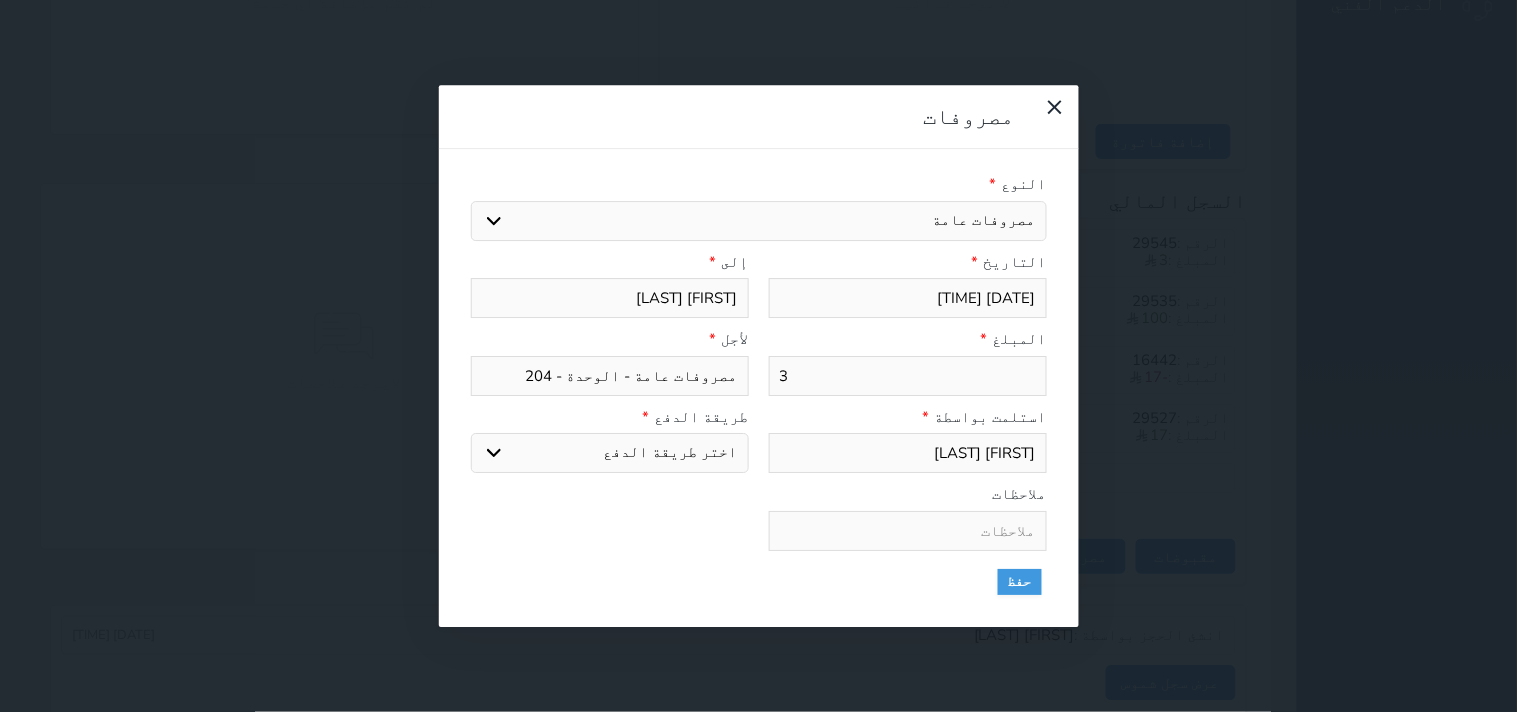 select on "cash" 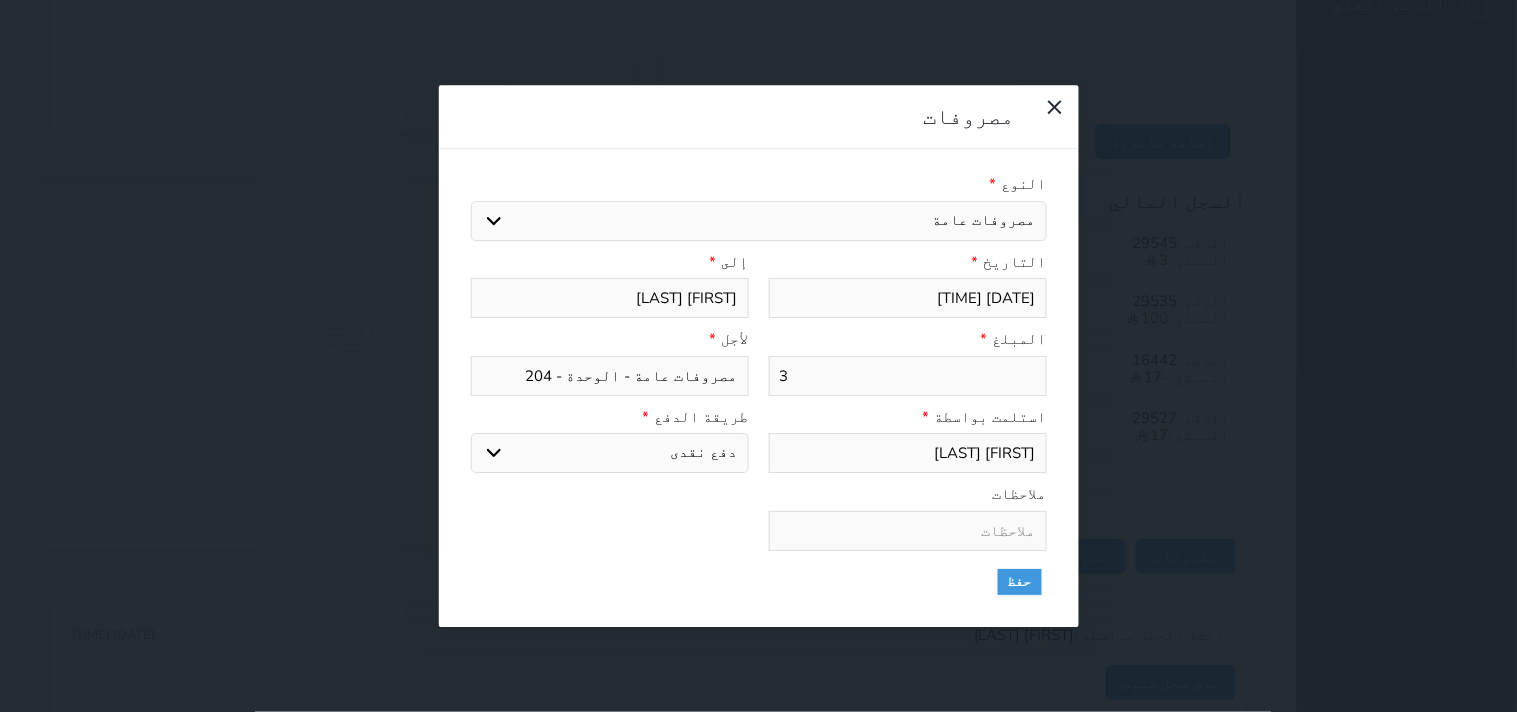 click on "اختر طريقة الدفع   دفع نقدى   تحويل بنكى   مدى   بطاقة ائتمان" at bounding box center (610, 453) 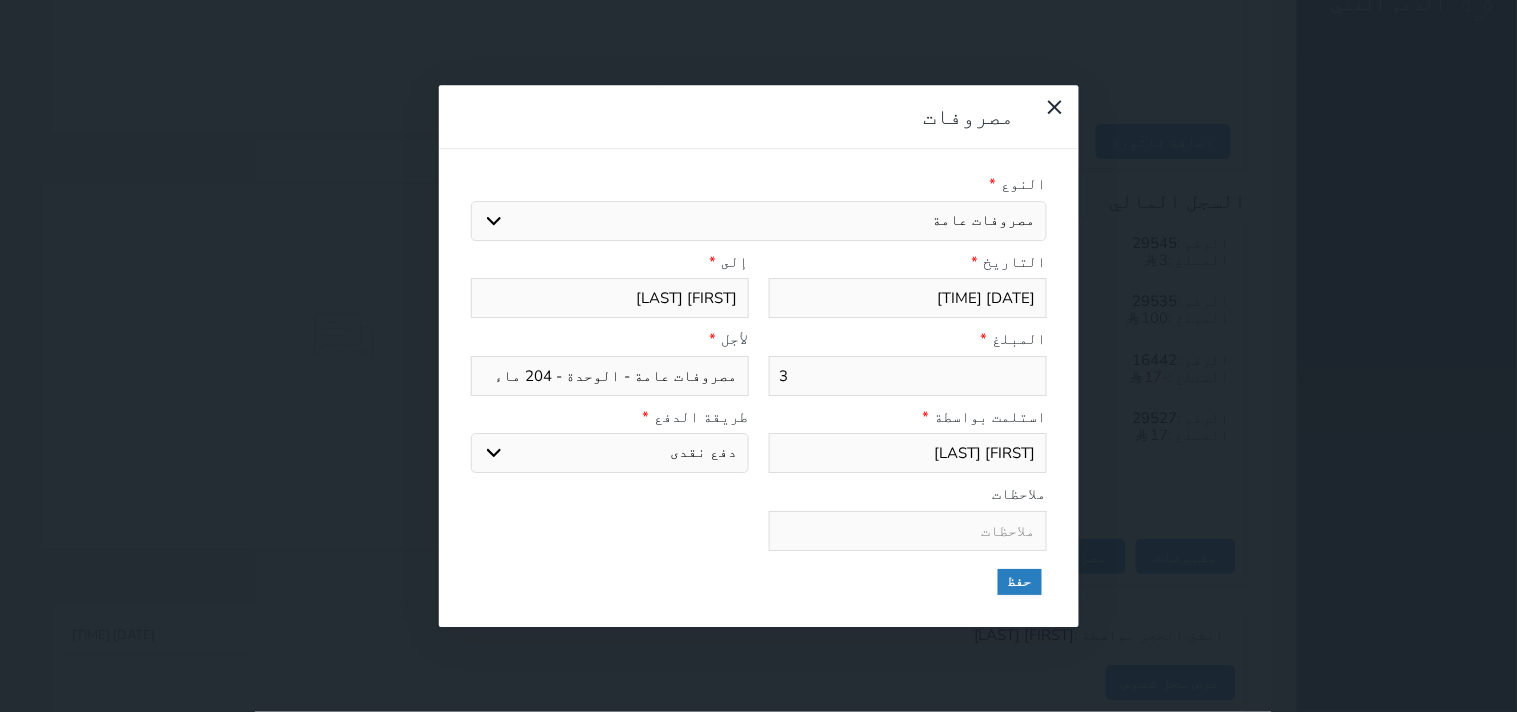 type on "مصروفات عامة - الوحدة - 204 ماء" 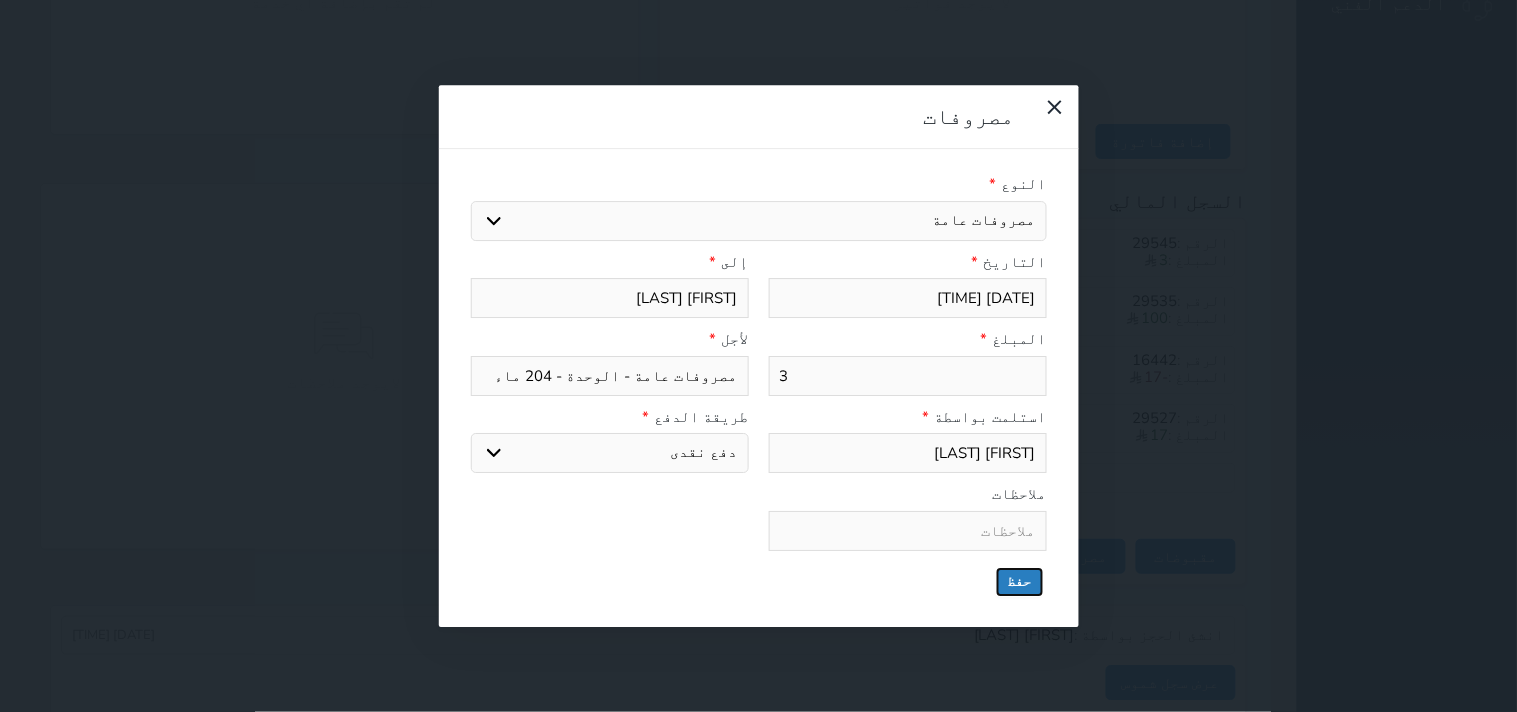 click on "حفظ" at bounding box center [1020, 582] 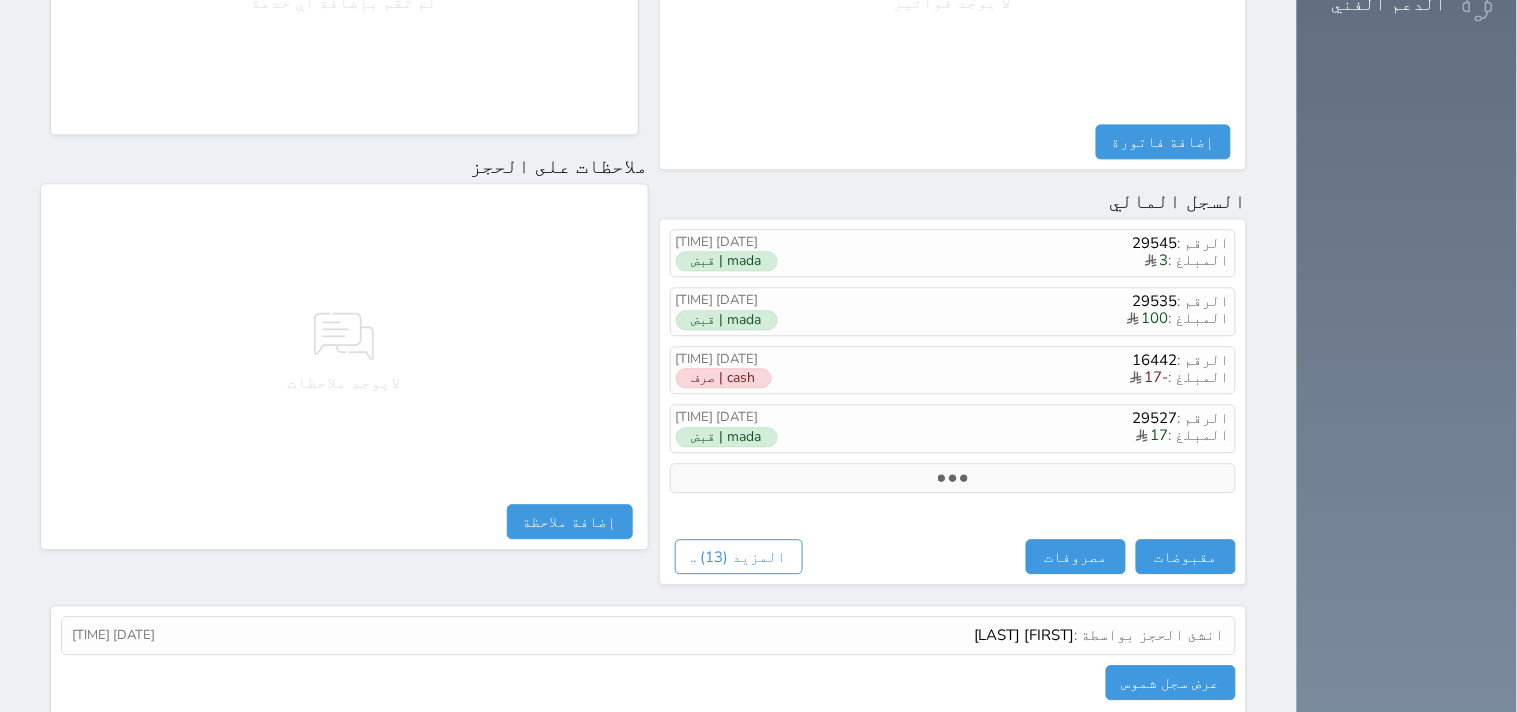 select 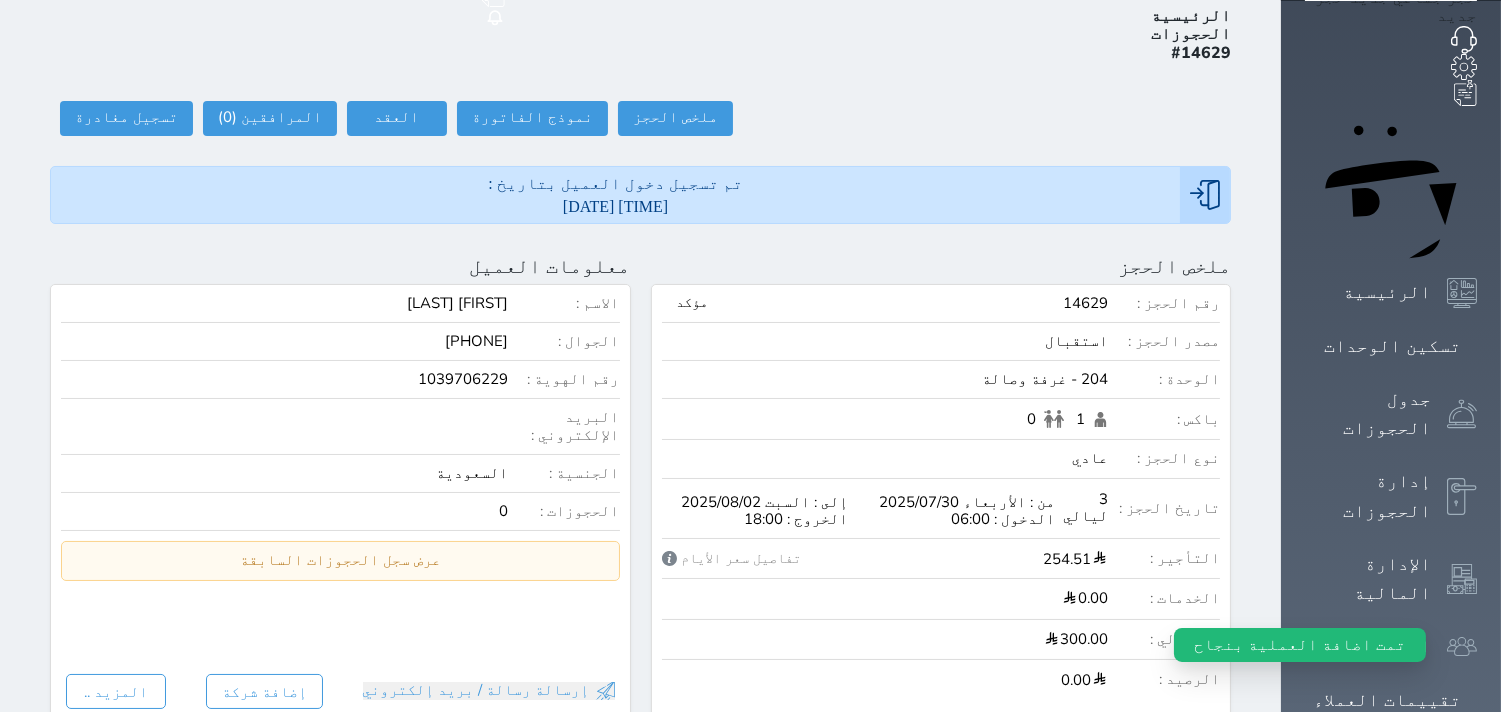 scroll, scrollTop: 0, scrollLeft: 0, axis: both 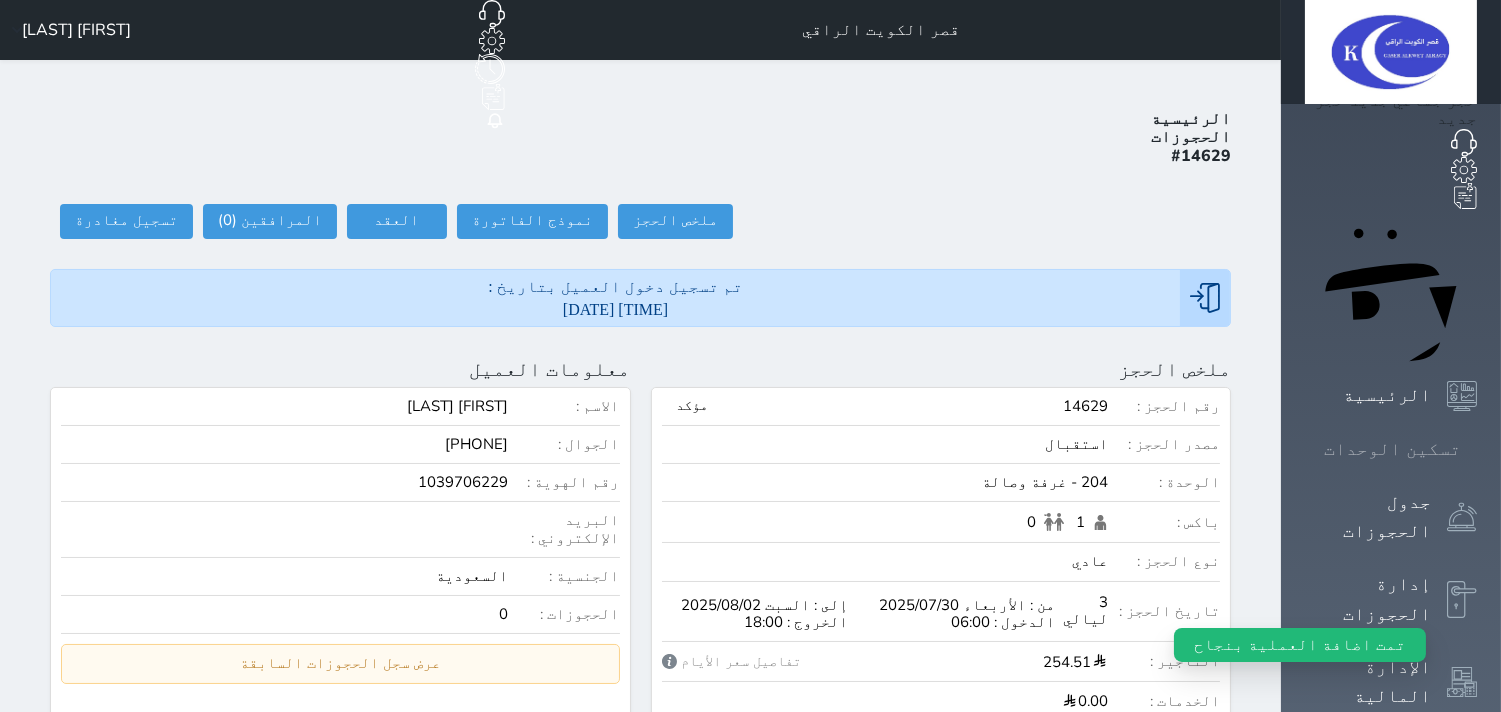 click at bounding box center [1477, 449] 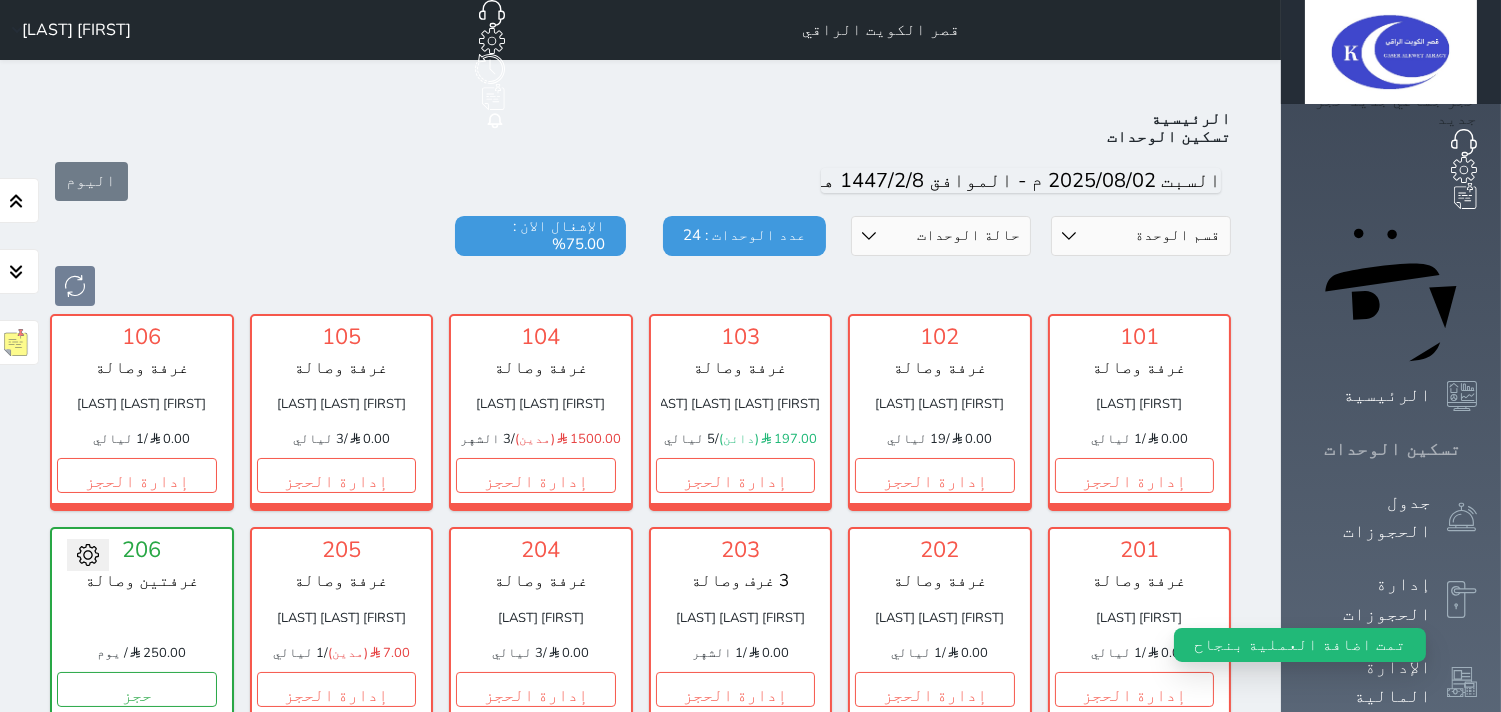 scroll, scrollTop: 77, scrollLeft: 0, axis: vertical 